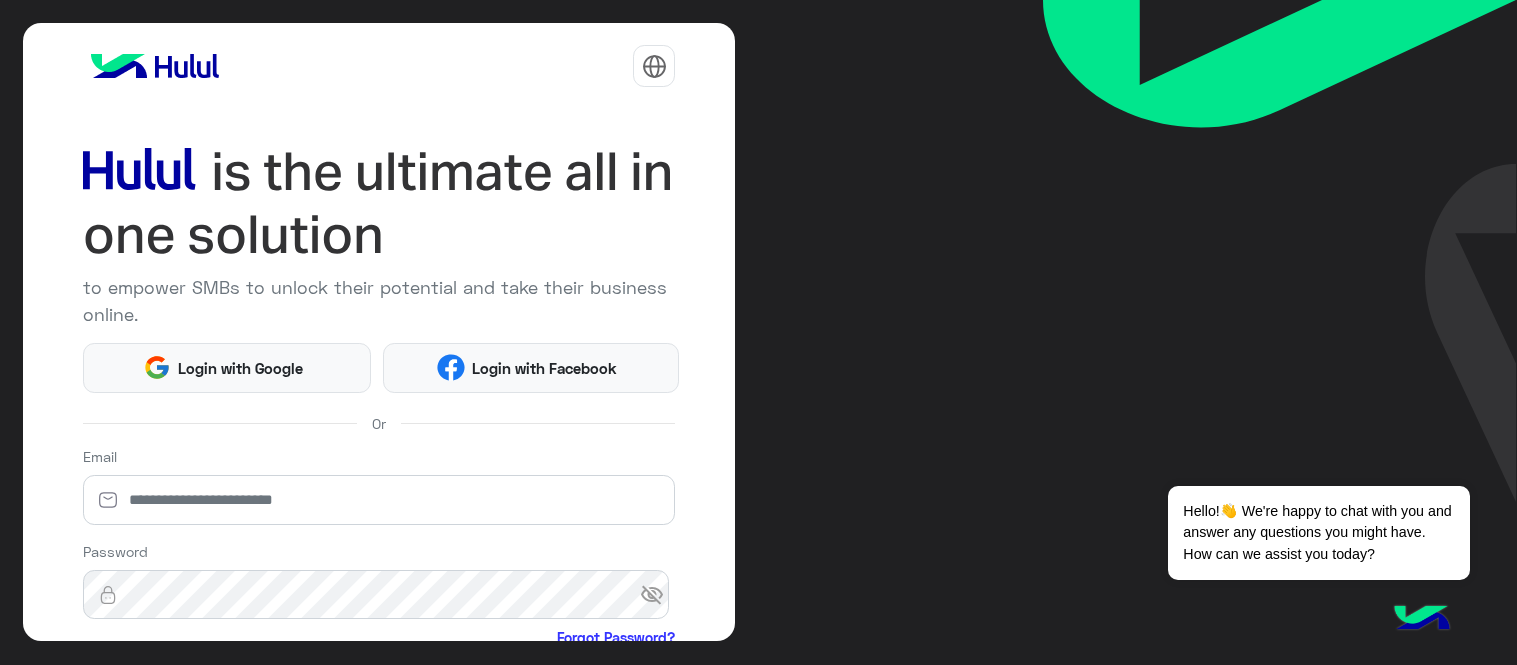 scroll, scrollTop: 0, scrollLeft: 0, axis: both 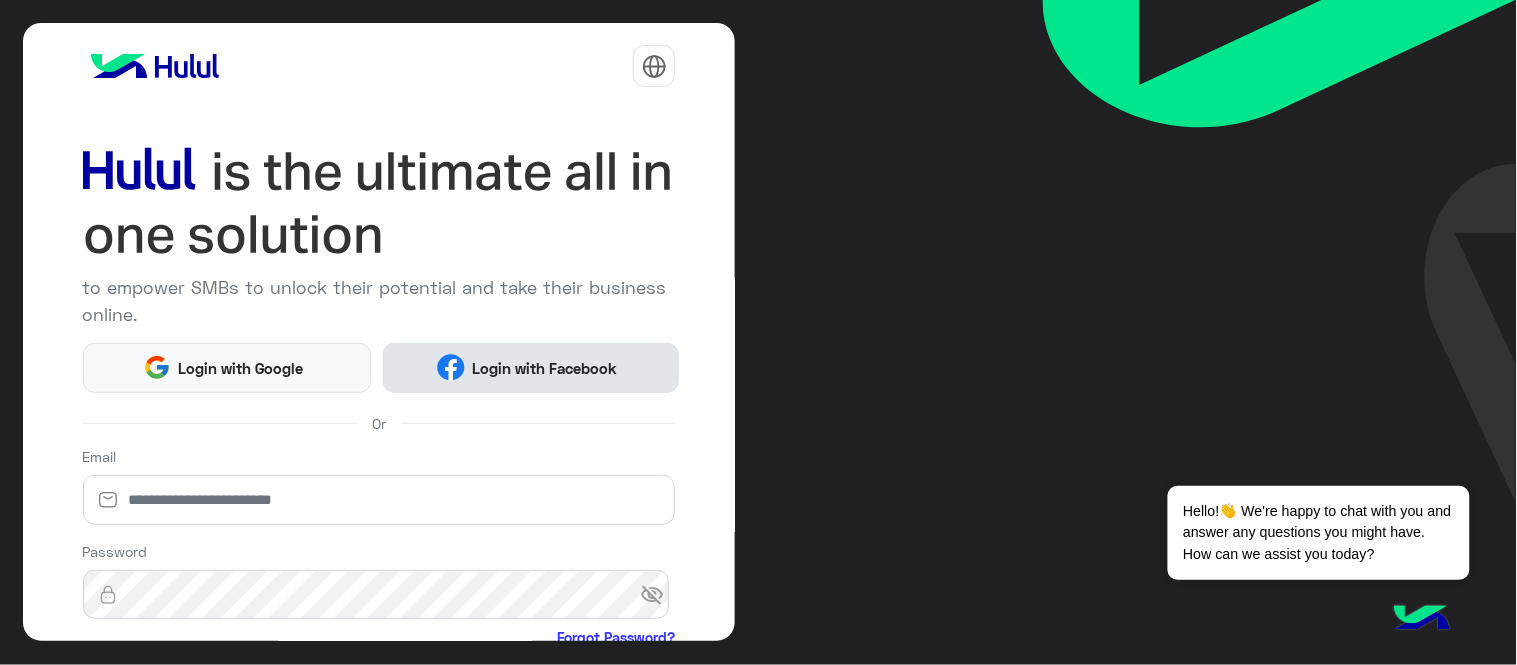 click on "Login with Facebook" 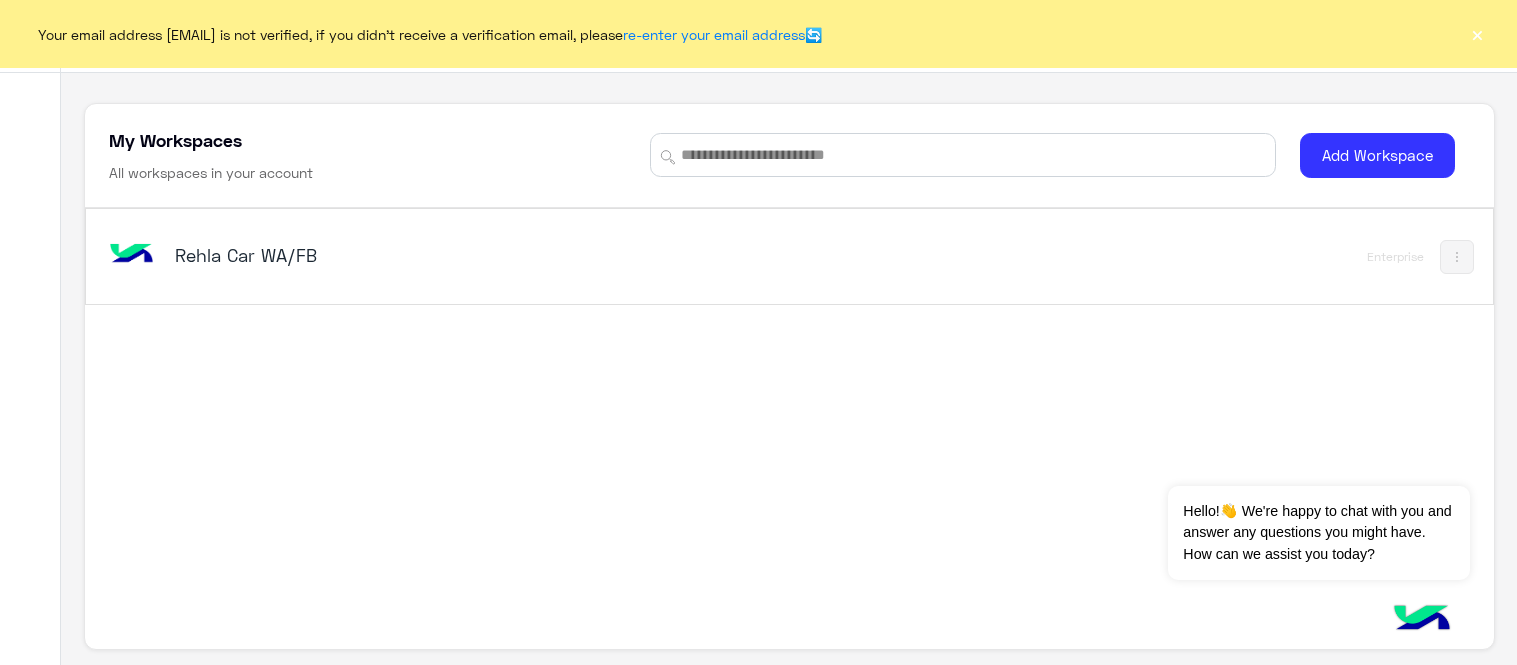 scroll, scrollTop: 0, scrollLeft: 0, axis: both 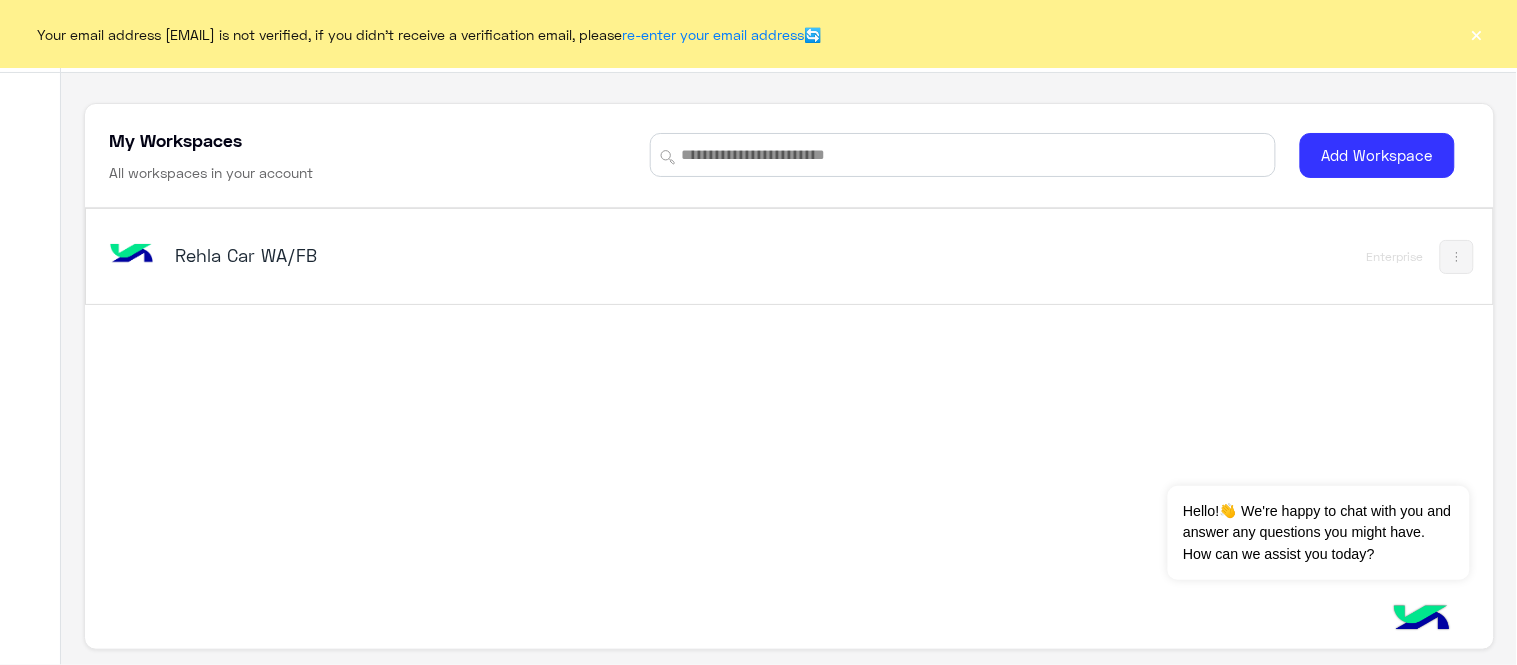 click on "Rehla Car WA/FB" at bounding box center [421, 255] 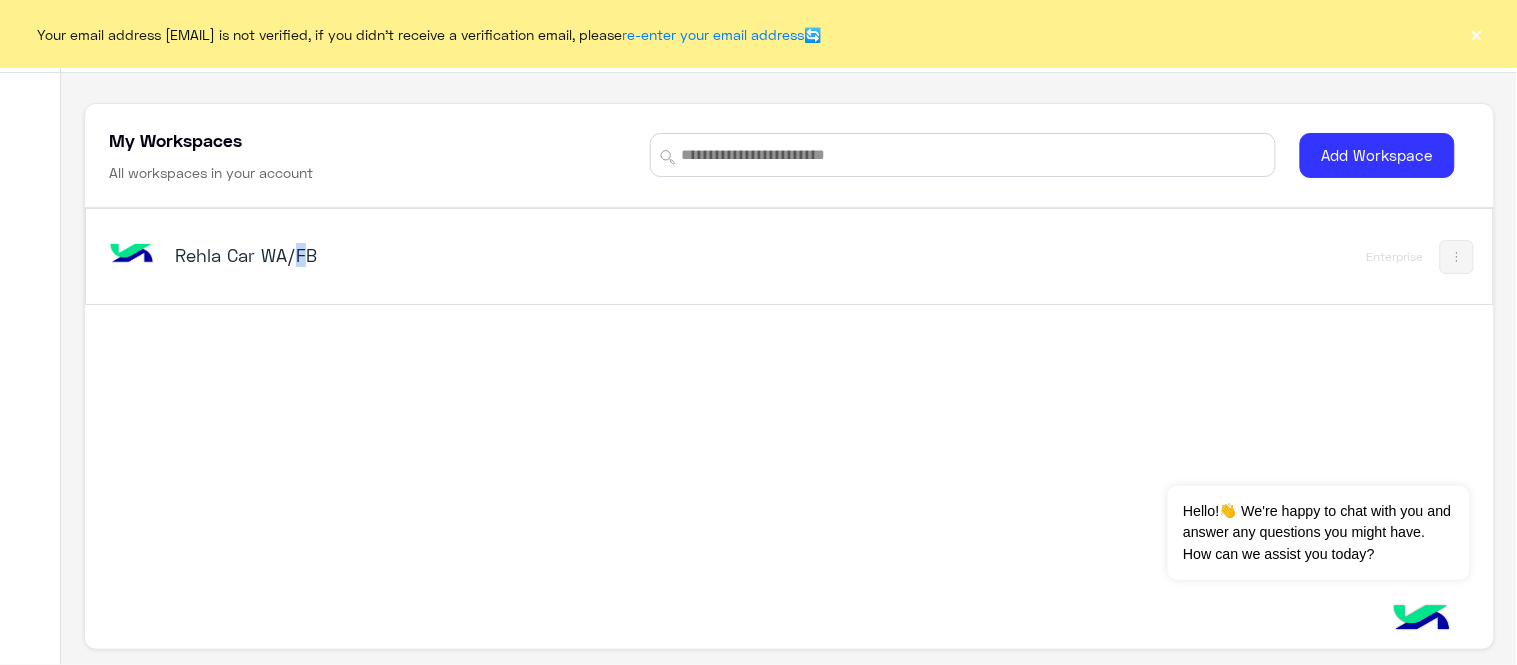 click on "Rehla Car WA/FB" at bounding box center [421, 255] 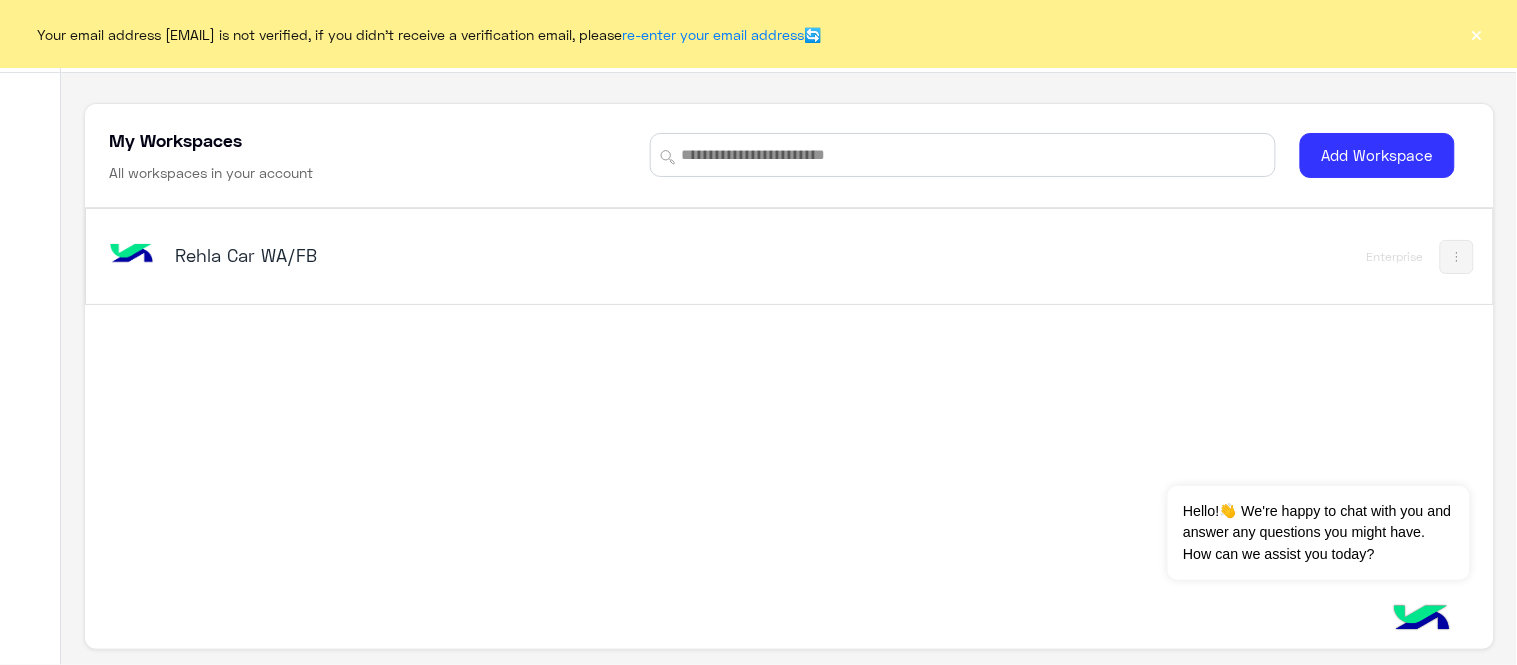 click on "Rehla Car WA/FB" at bounding box center [421, 255] 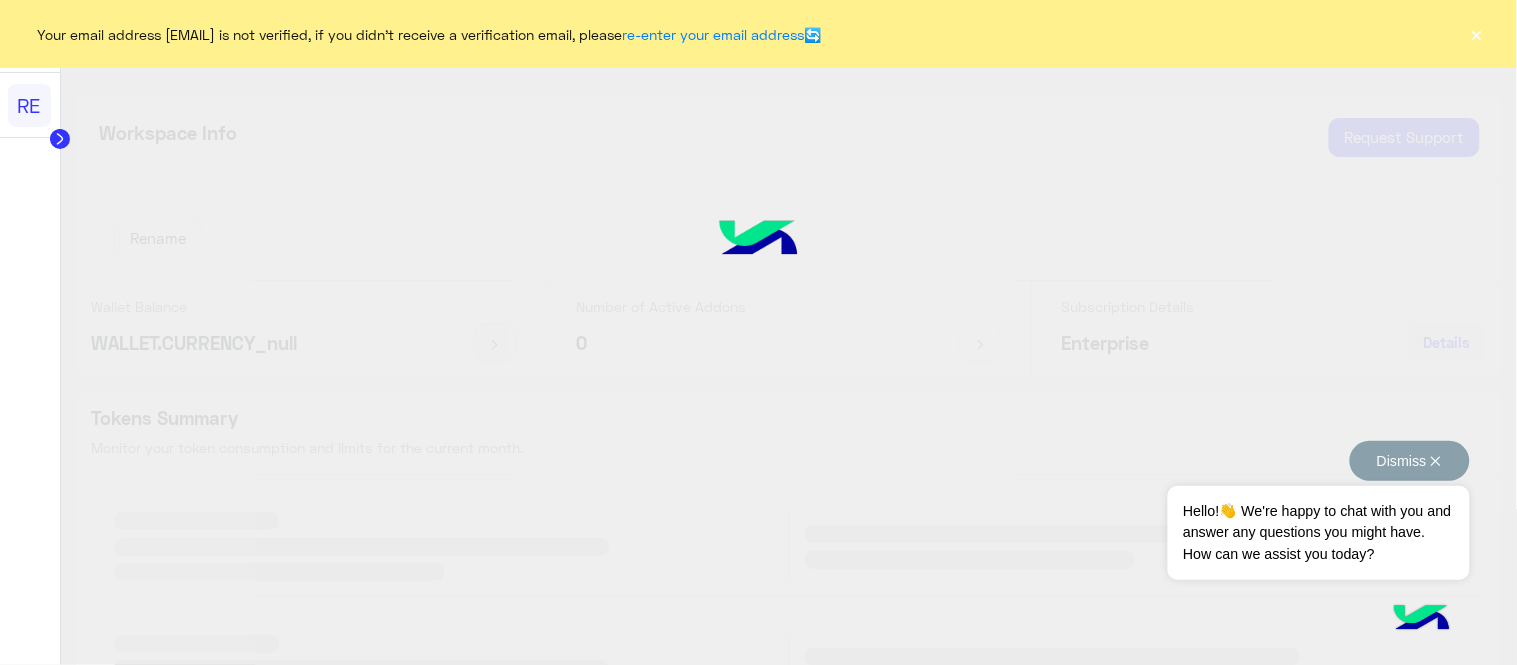 click on "Dismiss ✕" at bounding box center [1410, 461] 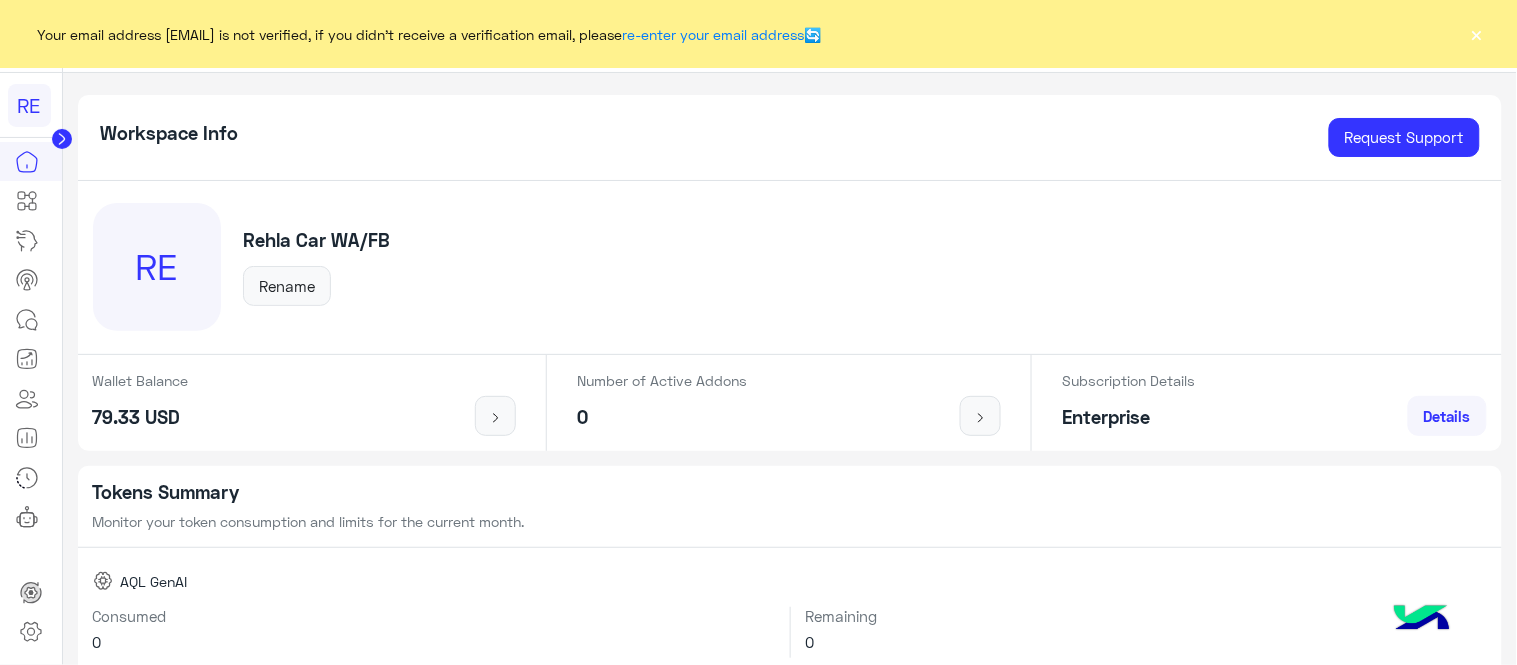 click on "×" 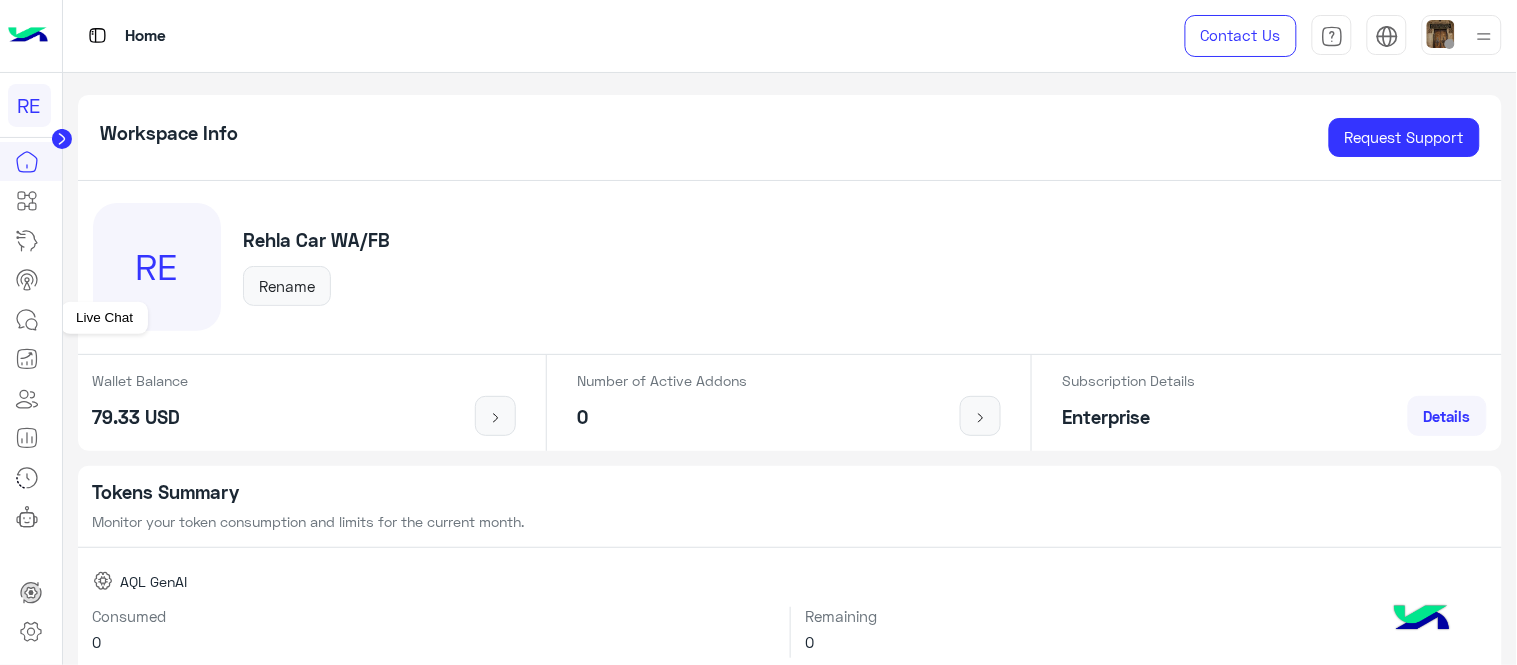 click 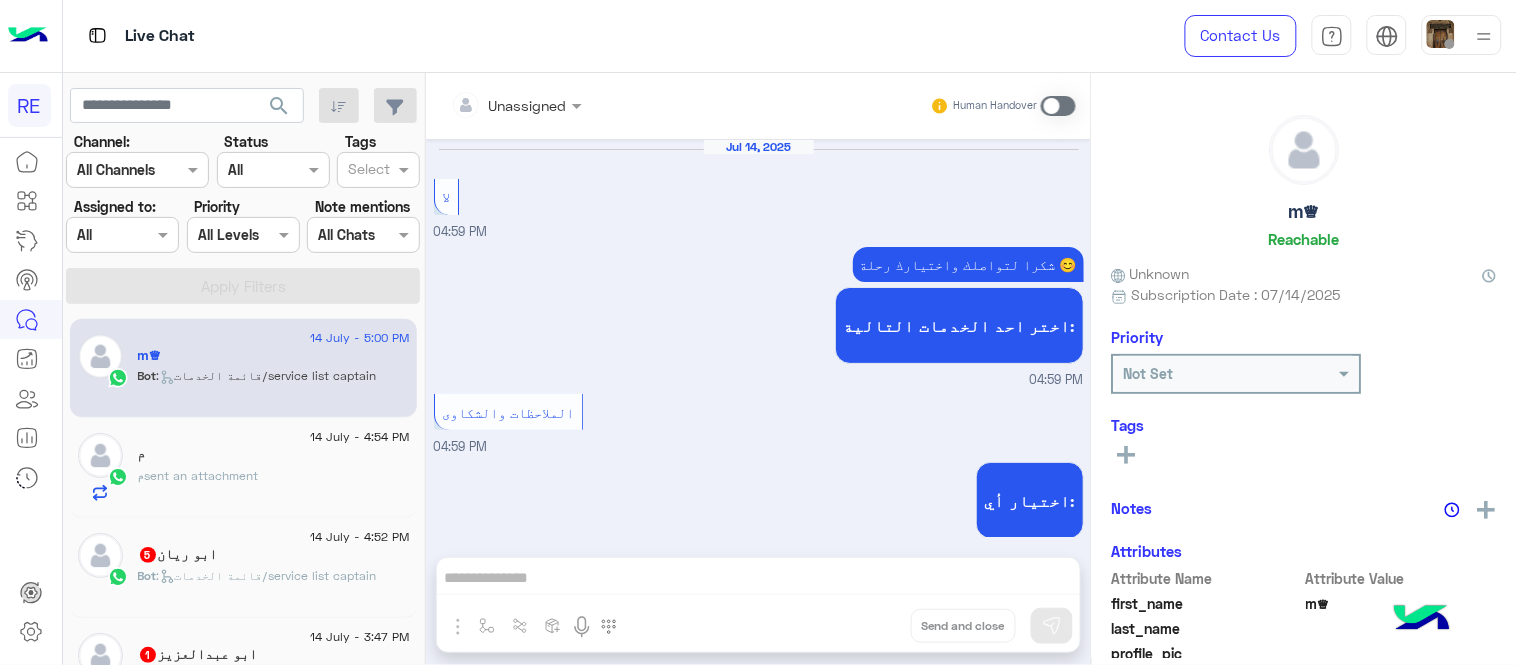 scroll, scrollTop: 765, scrollLeft: 0, axis: vertical 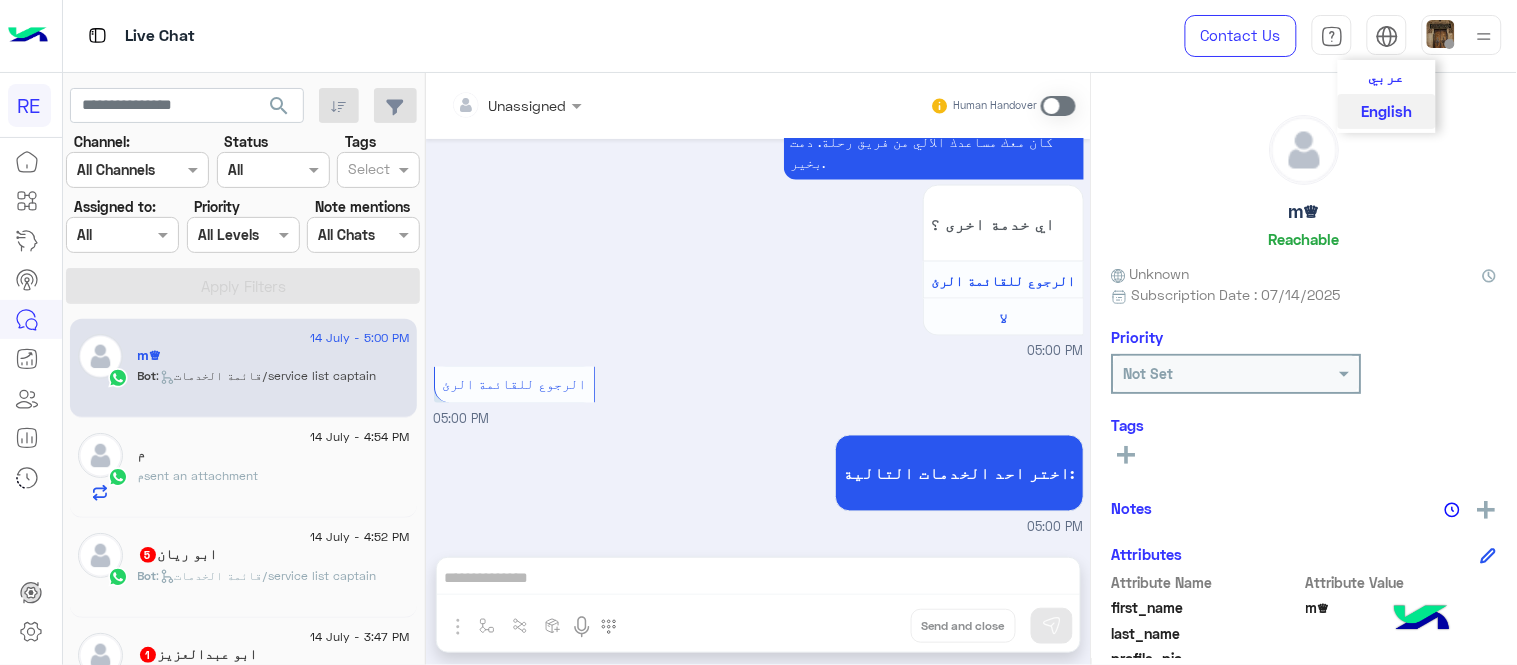 click on "عربي" at bounding box center (1387, 76) 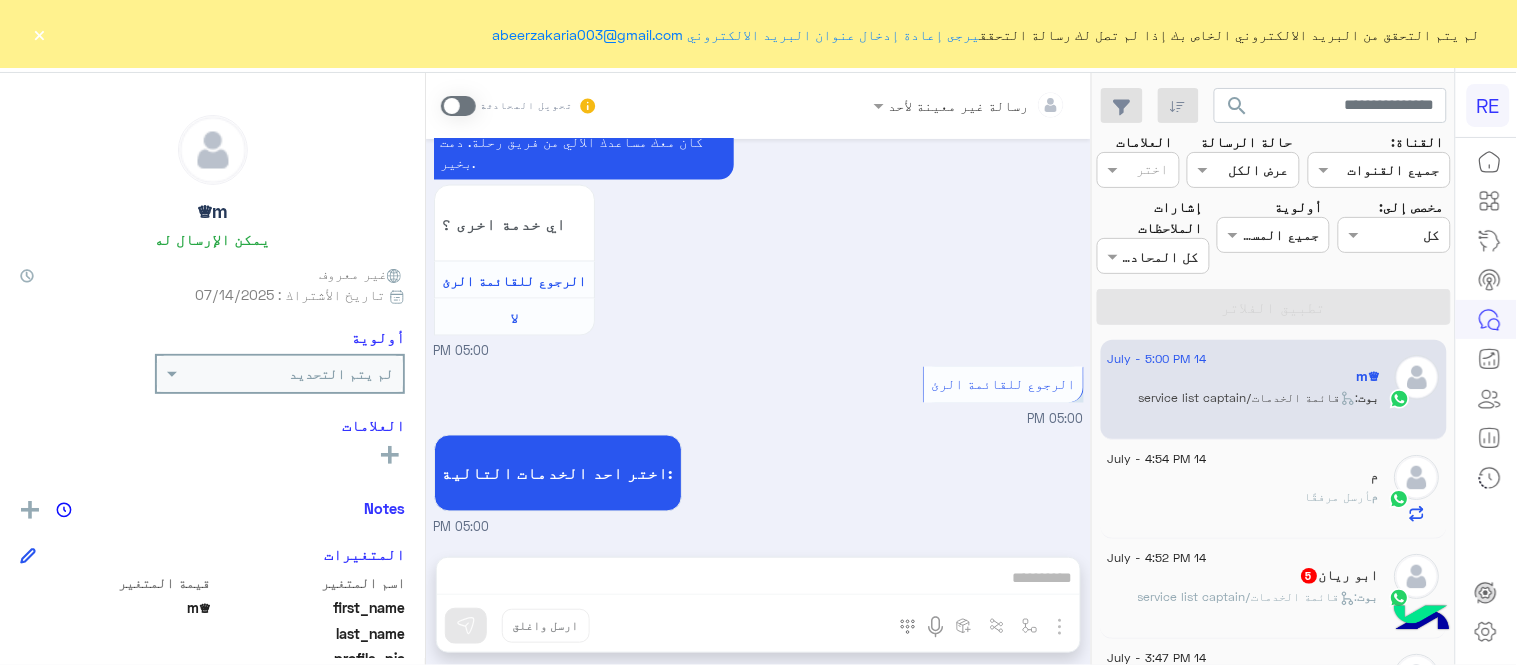 drag, startPoint x: 1384, startPoint y: 82, endPoint x: 996, endPoint y: 268, distance: 430.279 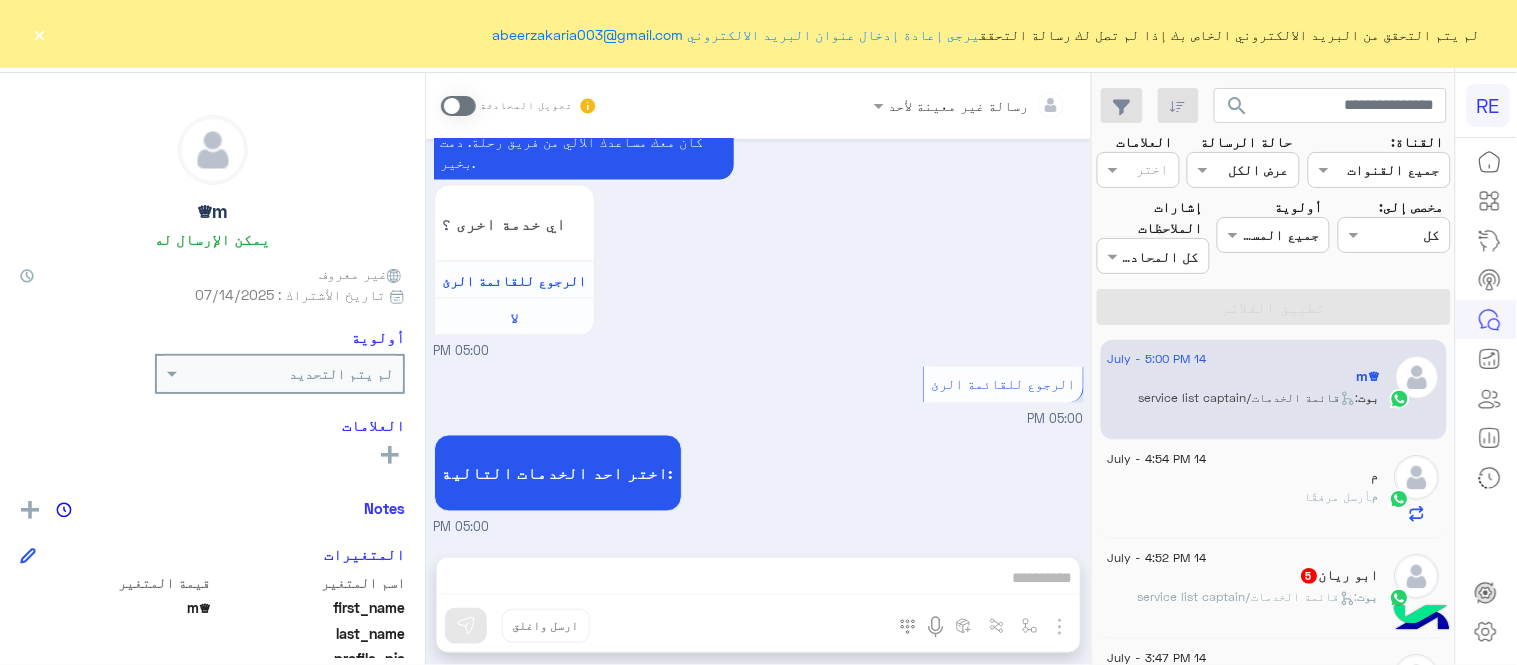 click on "×" 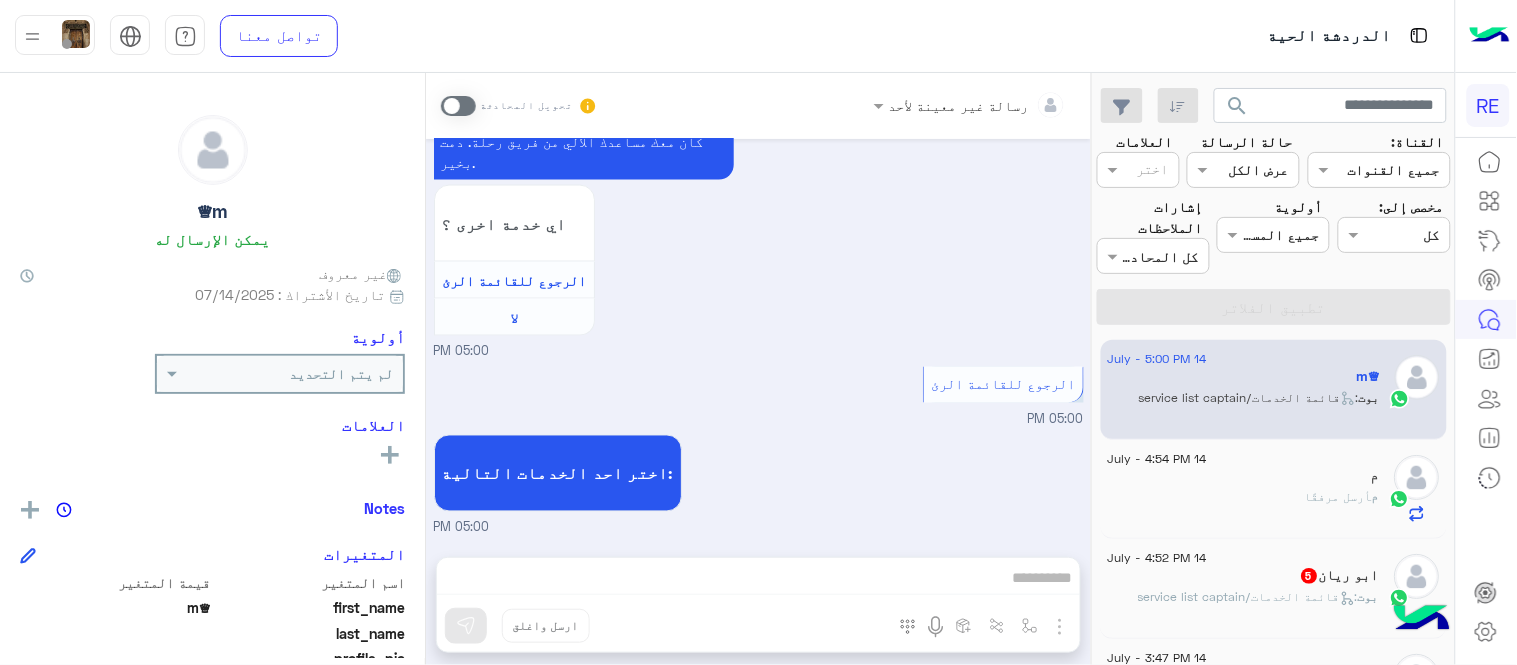 click on "مرحباً بك m♕، نأسف لمروركم بهذا، برجاء توضيح استفسارك الخاص وسيتم الرد عليكم من فريق الدعم قريبا. كان معك مساعدك الآلي من فريق رحلة. دمت بخير. اي خدمة اخرى ؟  الرجوع للقائمة الرئ   لا     05:00 PM" at bounding box center (759, 198) 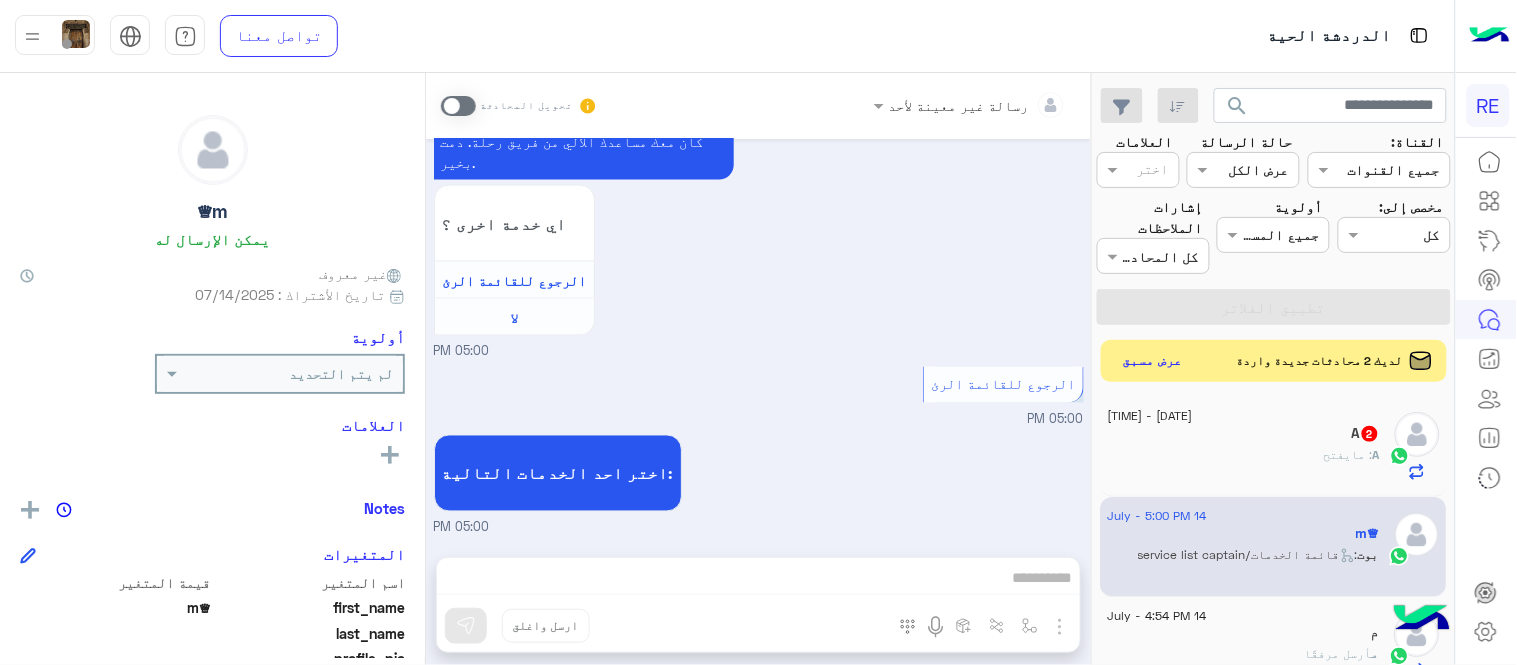 click on "عرض مسبق" 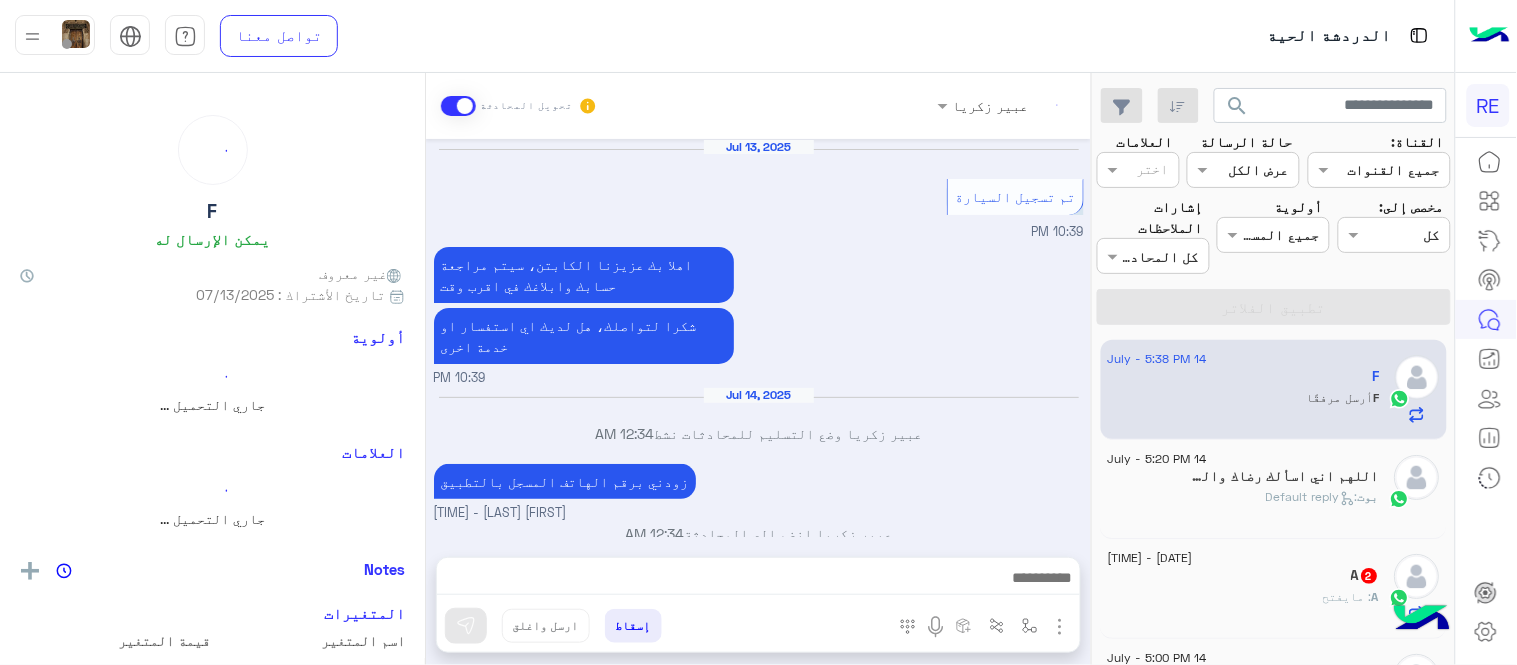 scroll, scrollTop: 570, scrollLeft: 0, axis: vertical 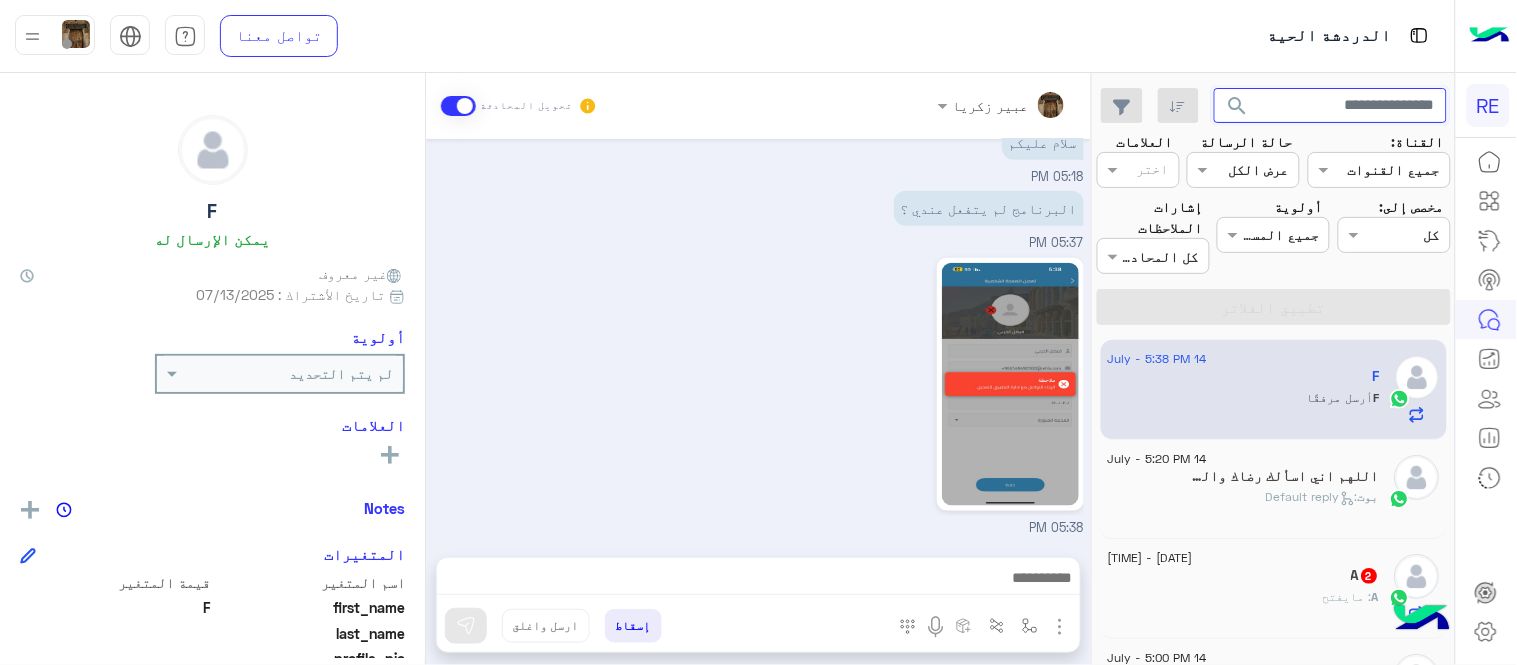 click at bounding box center (1331, 106) 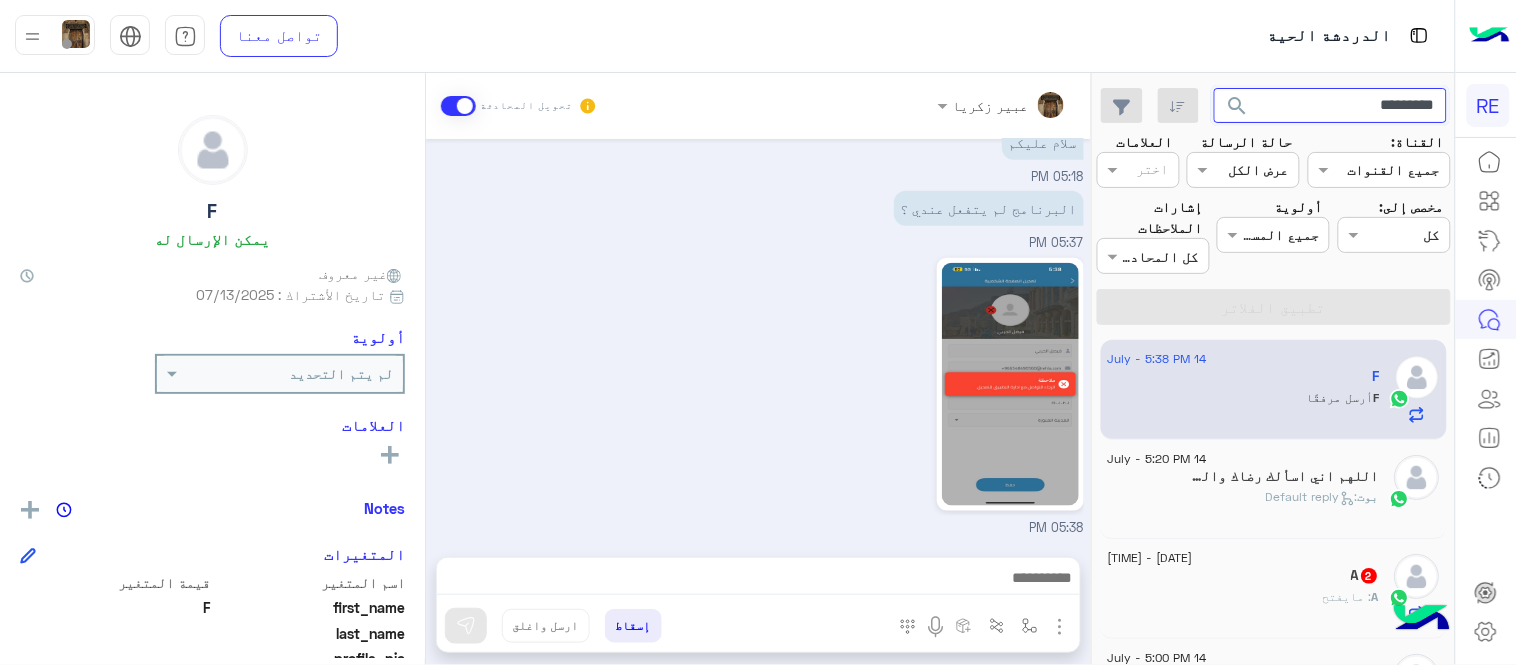 type on "*********" 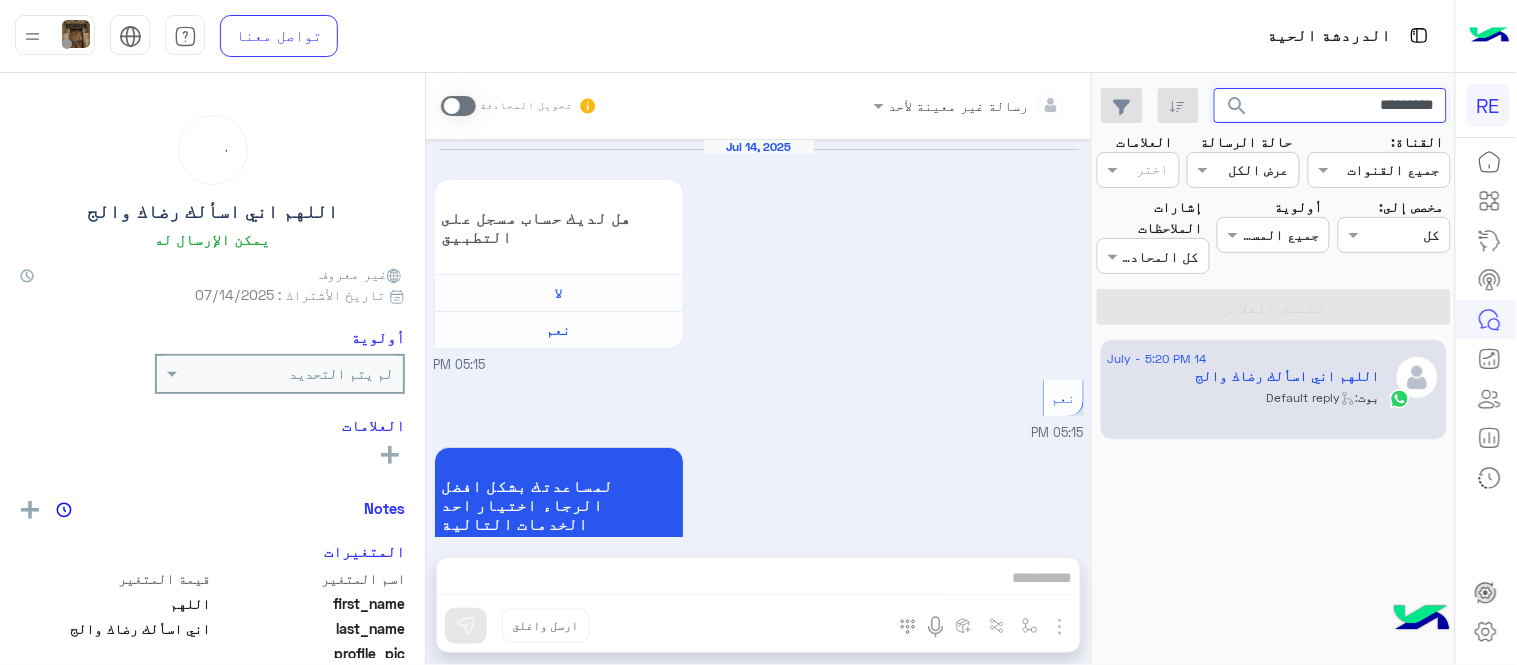 scroll, scrollTop: 1550, scrollLeft: 0, axis: vertical 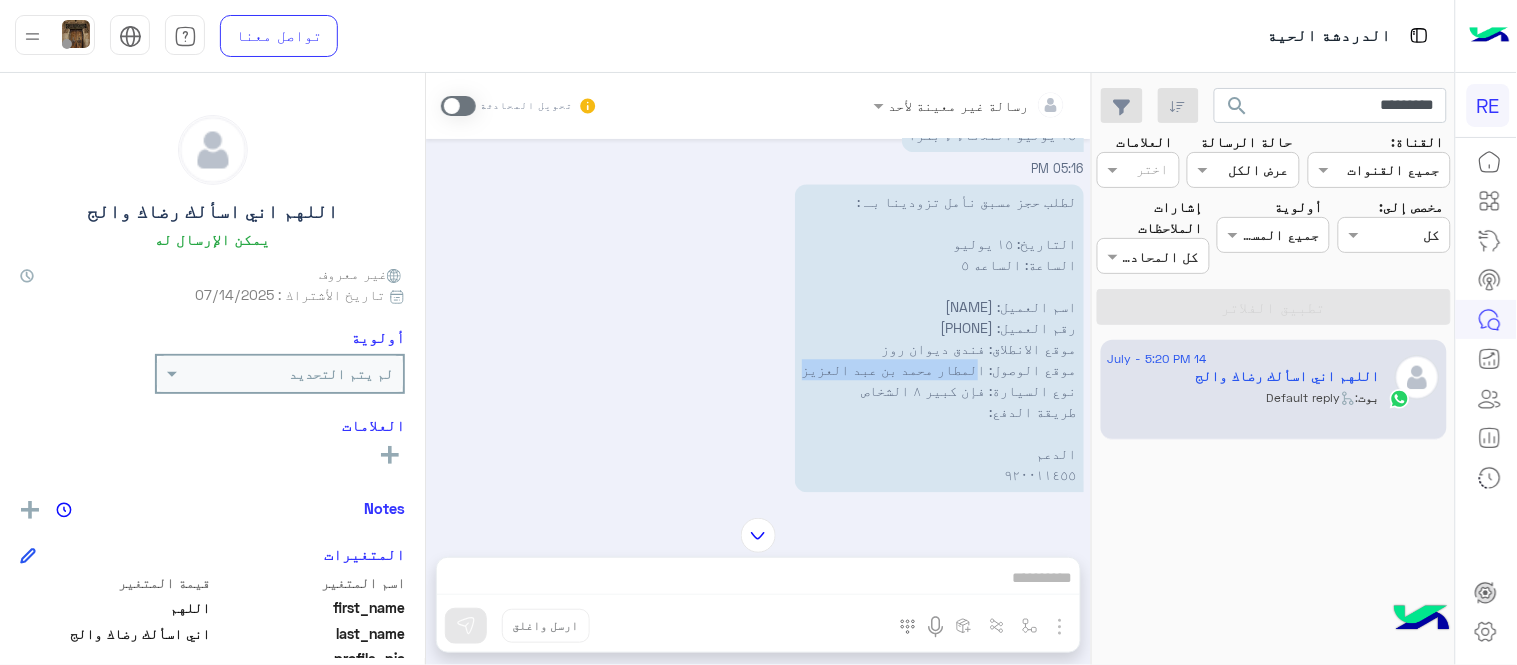 drag, startPoint x: 982, startPoint y: 347, endPoint x: 836, endPoint y: 345, distance: 146.0137 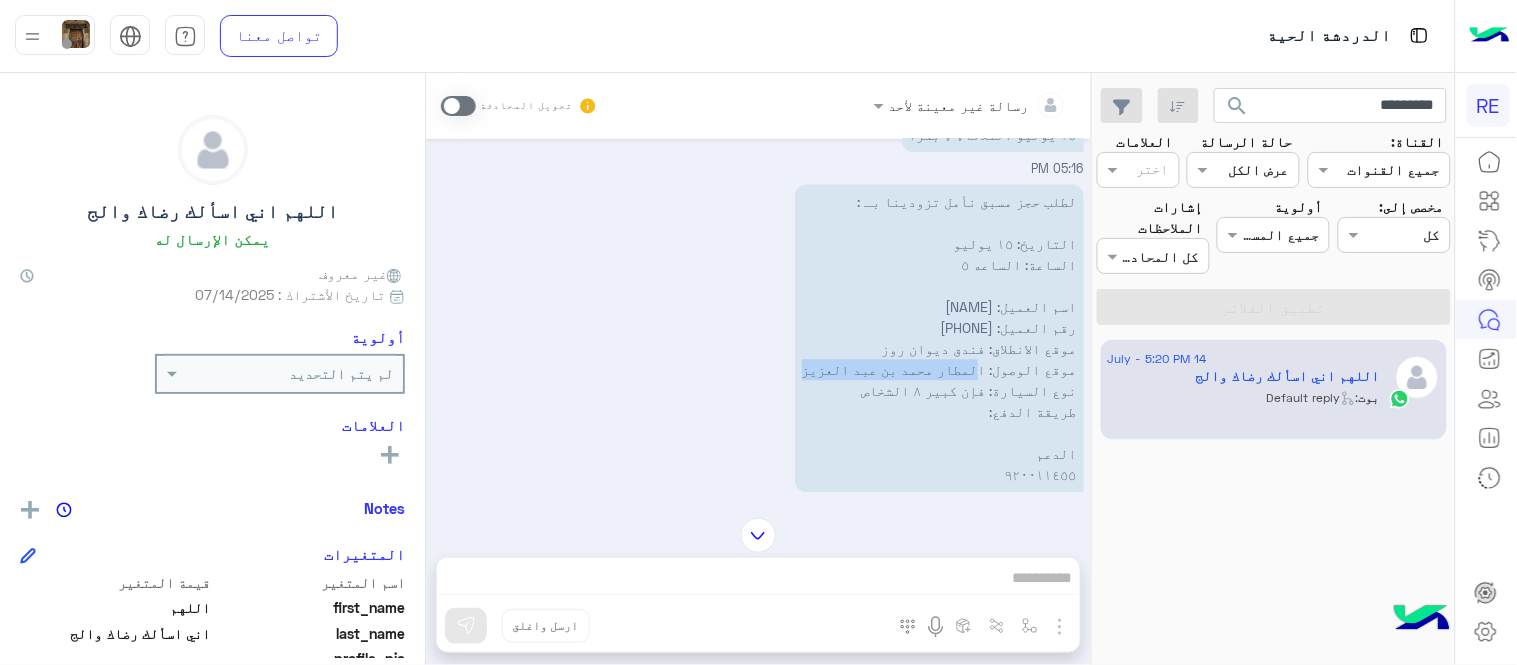 copy on "المطار محمد بن عبد العزيز" 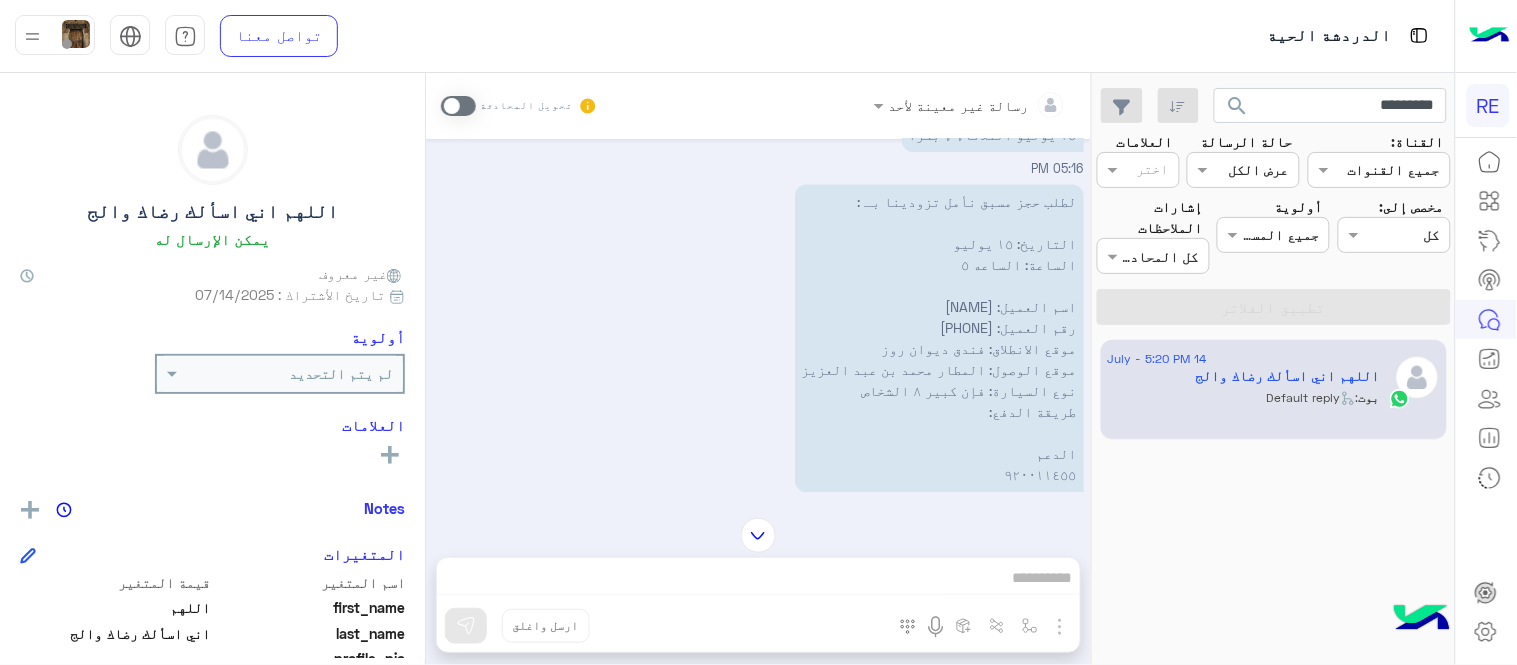 click on "لطلب حجز مسبق نأمل تزودينا بـ : التاريخ: ١٥ يوليو الساعة: الساعه ٥ اسم العميل: [NAME] رقم العميل: [PHONE] موقع الانطلاق: فندق ديوان روز موقع الوصول: المطار محمد بن عبد العزيز نوع السيارة: فإن كبير ٨ الشخاص طريقة الدفع: الدعم ٩٢٠٠١١٤٥٥ 05:19 PM" at bounding box center (759, 349) 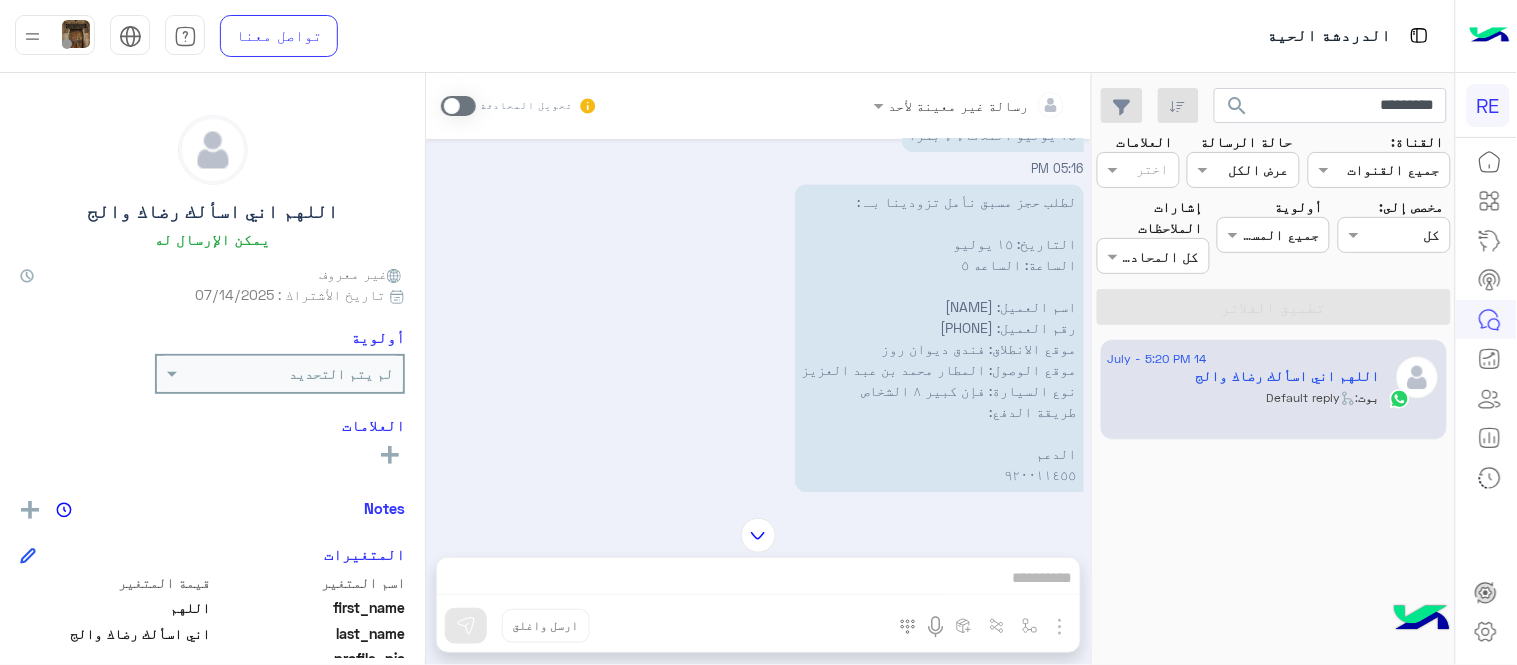 click at bounding box center (758, 535) 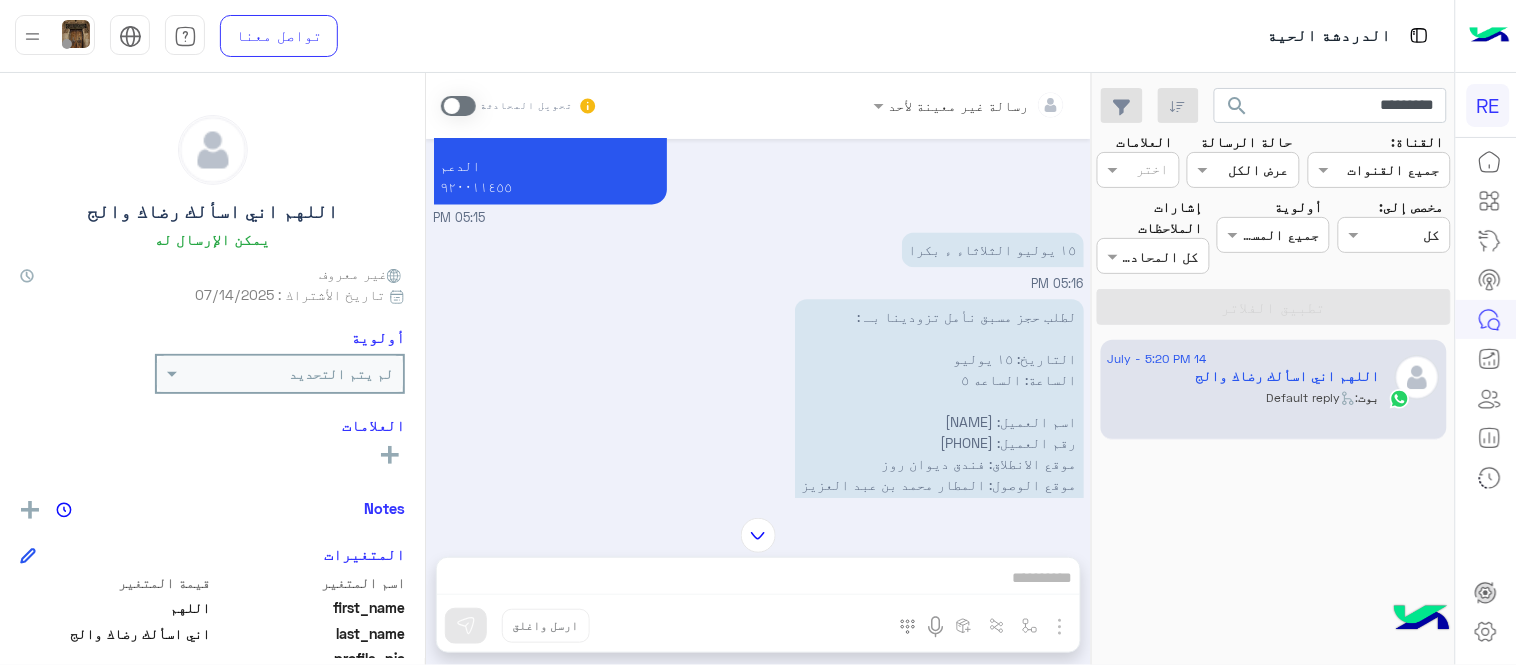 scroll, scrollTop: 1105, scrollLeft: 0, axis: vertical 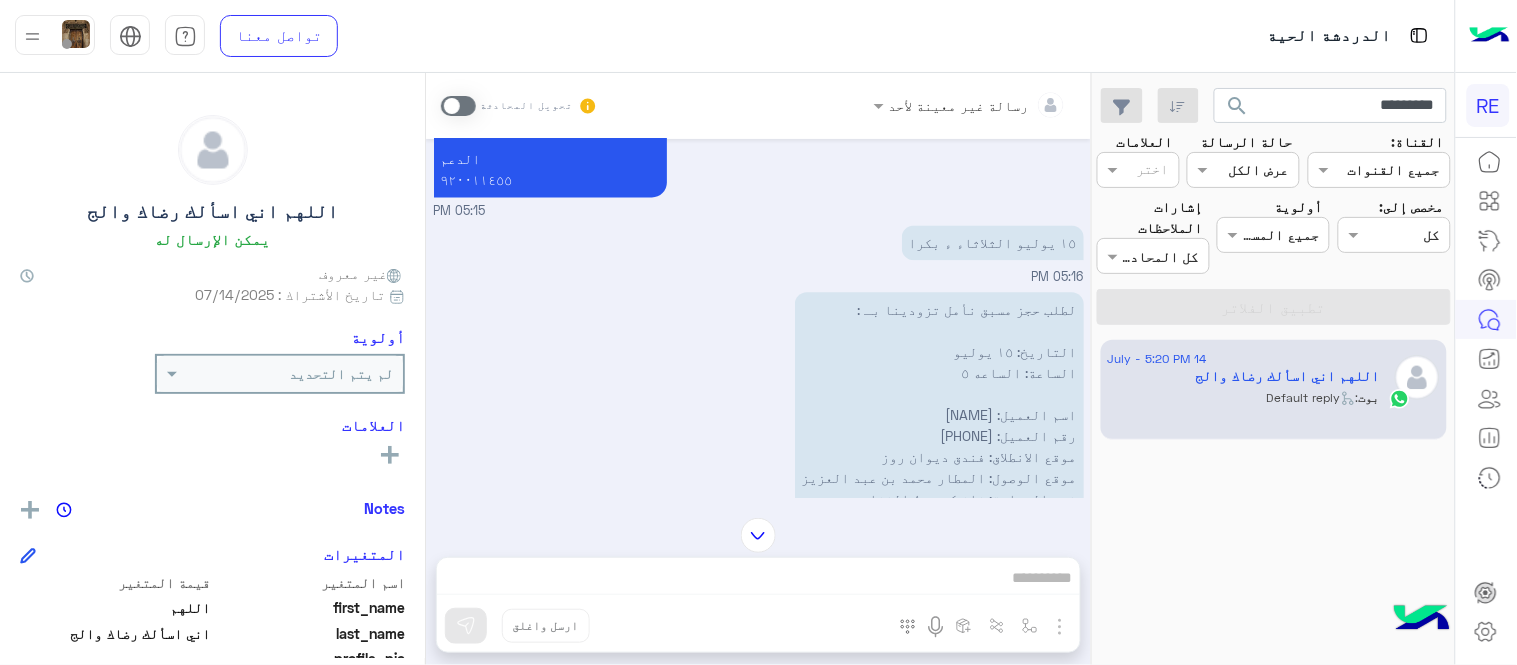 click at bounding box center (758, 535) 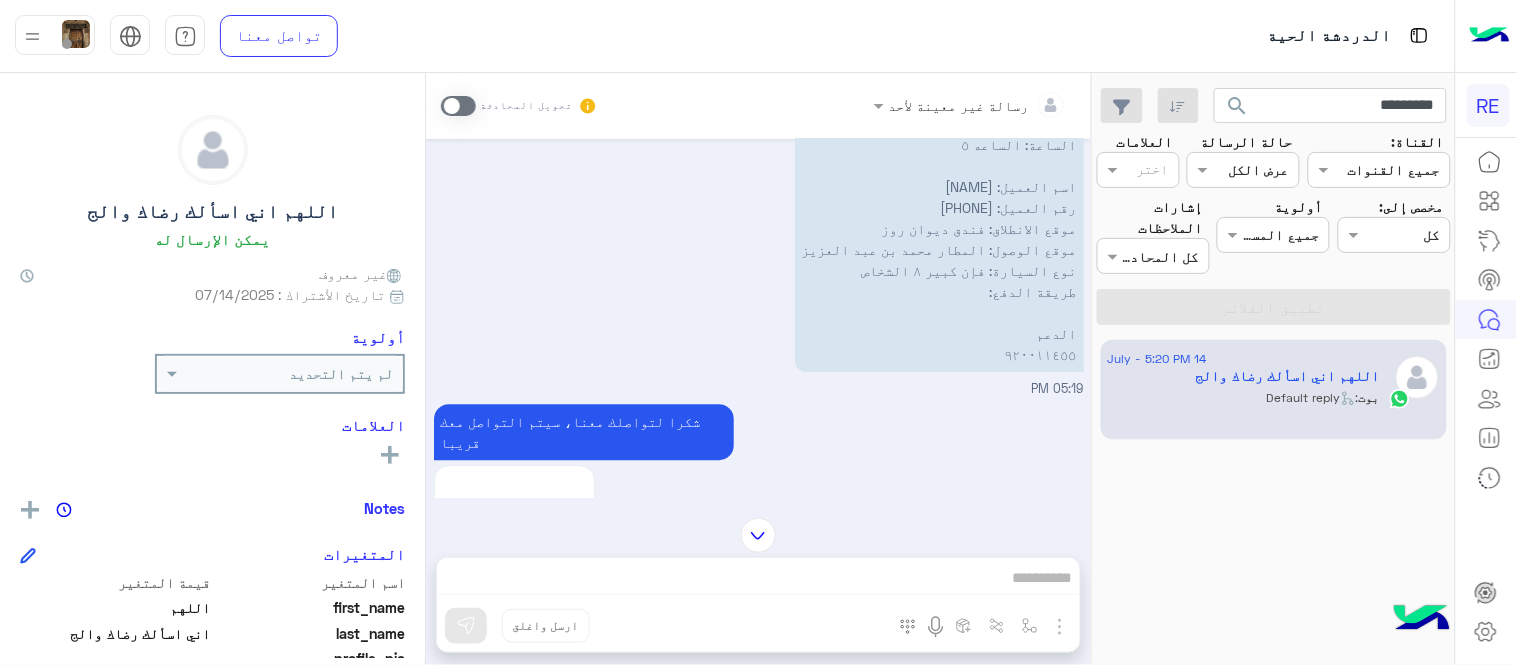 scroll, scrollTop: 1221, scrollLeft: 0, axis: vertical 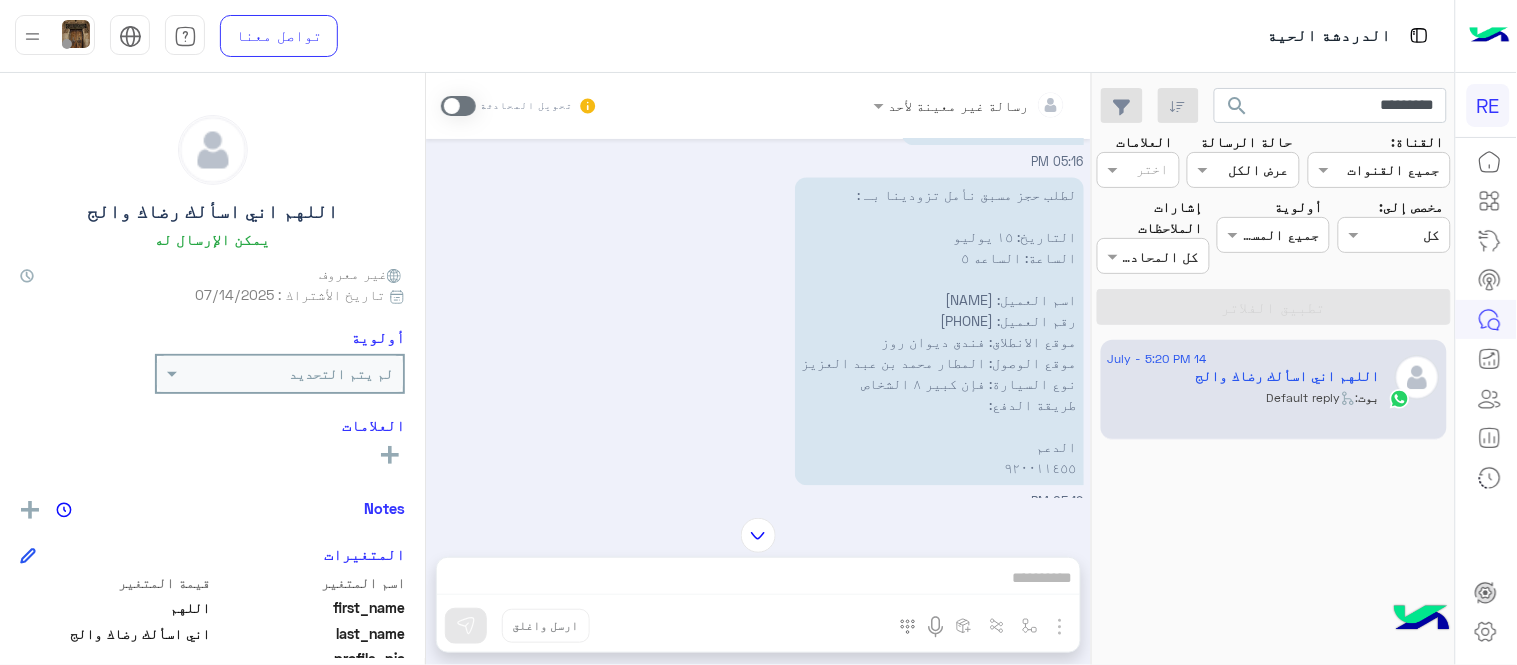 click on "لطلب حجز مسبق نأمل تزودينا بـ : التاريخ: ١٥ يوليو الساعة: الساعه ٥ اسم العميل: [NAME] رقم العميل: [PHONE] موقع الانطلاق: فندق ديوان روز موقع الوصول: المطار محمد بن عبد العزيز نوع السيارة: فإن كبير ٨ الشخاص طريقة الدفع:  الدعم ٩٢٠٠١١٤٥٥" at bounding box center (939, 331) 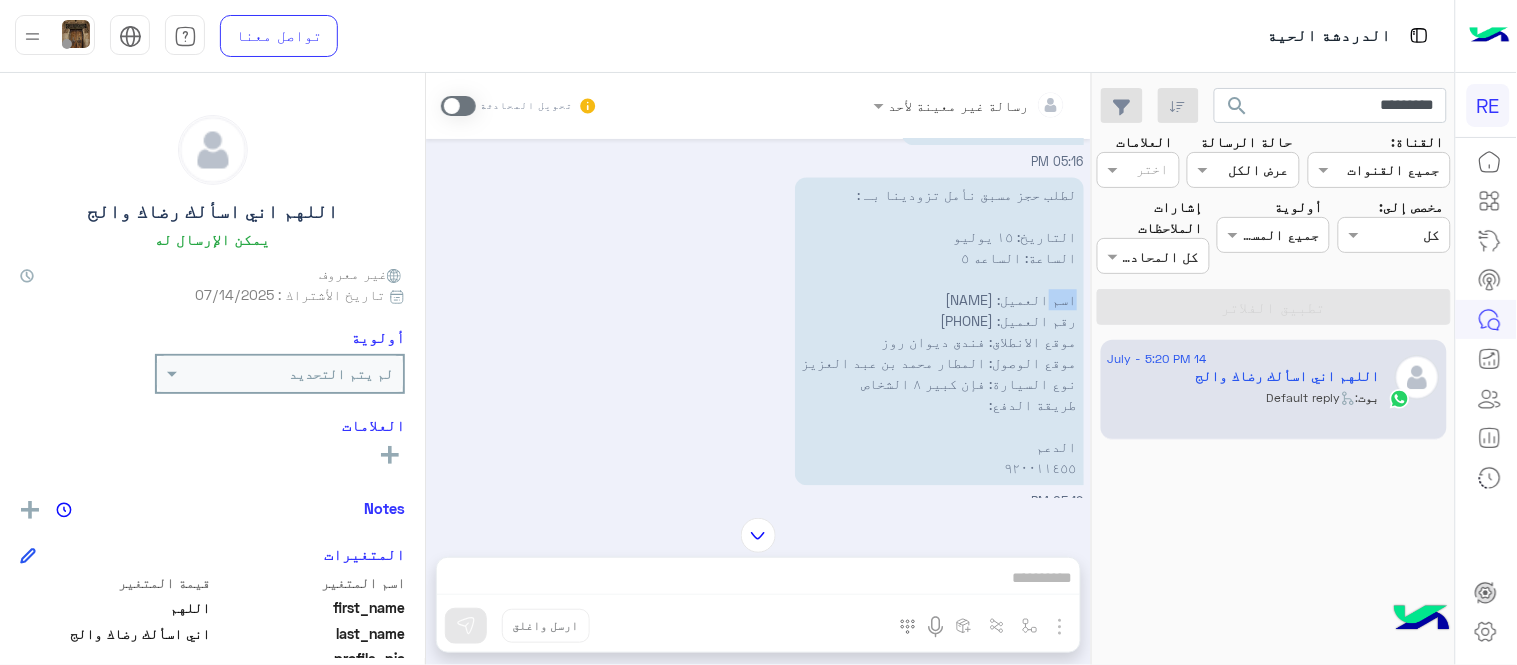click on "لطلب حجز مسبق نأمل تزودينا بـ : التاريخ: ١٥ يوليو الساعة: الساعه ٥ اسم العميل: [NAME] رقم العميل: [PHONE] موقع الانطلاق: فندق ديوان روز موقع الوصول: المطار محمد بن عبد العزيز نوع السيارة: فإن كبير ٨ الشخاص طريقة الدفع:  الدعم ٩٢٠٠١١٤٥٥" at bounding box center [939, 331] 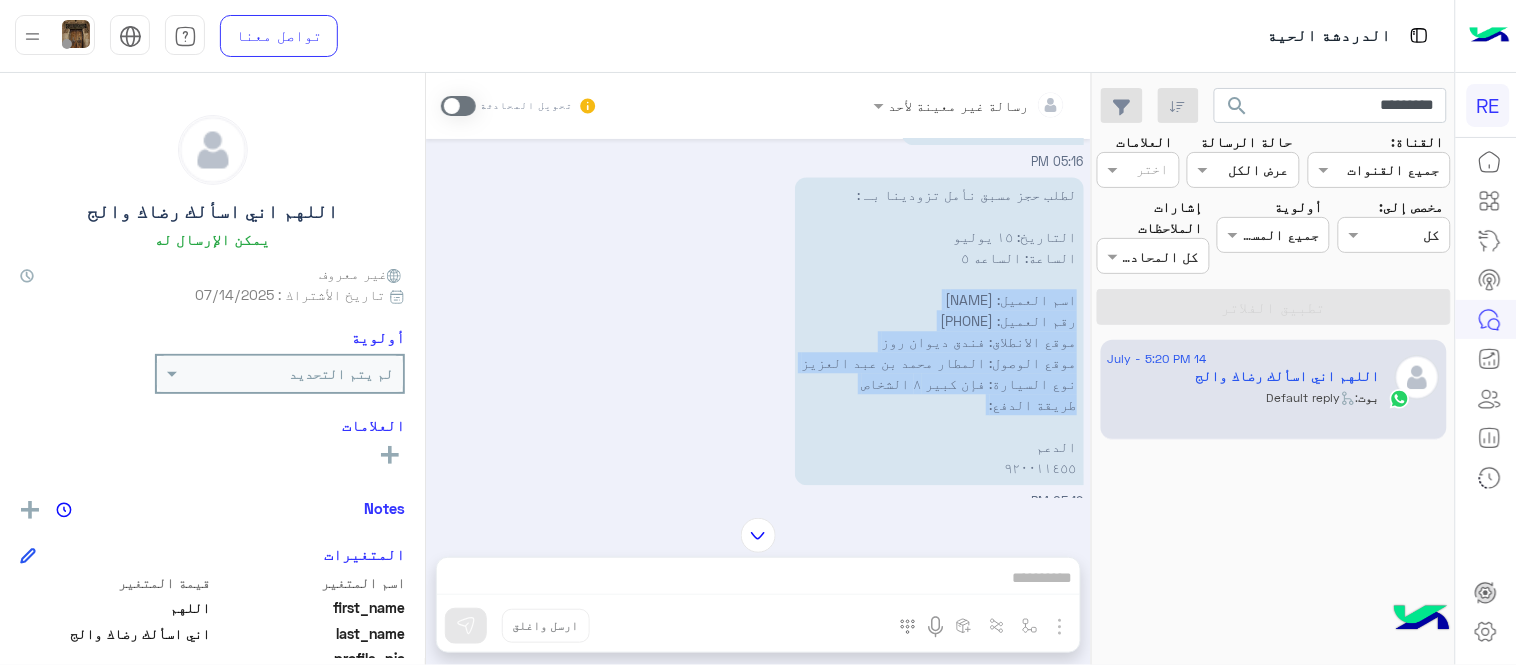 drag, startPoint x: 1064, startPoint y: 275, endPoint x: 1008, endPoint y: 378, distance: 117.239075 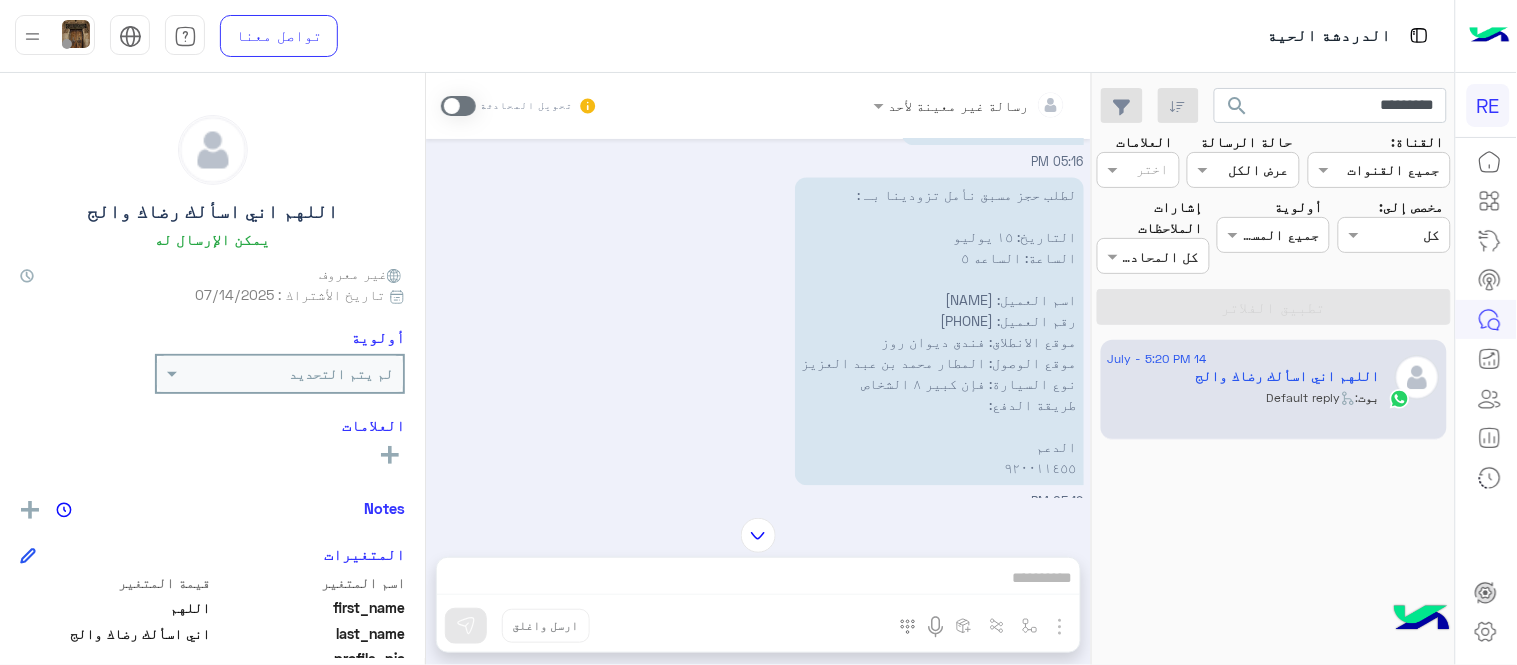 click on "اللهم اني اسألك رضاك والج   يمكن الإرسال له   غير معروف      تاريخ الأشتراك : 07/14/2025  أولوية لم يتم التحديد  العلامات   رؤية الكل   Notes  سجل الملاحظات لم تتم إضافة ملاحظات بعد.  إضافة ملاحظة   المتغيرات  اسم المتغير قيمة المتغير first_name  اللهم  last_name  اني اسألك رضاك والج  profile_pic gender    locale    timezone  غير معروف signup_date  07/14/2025  last_visited_flow  Default reply  last_interaction  07/14/2025, 5:20 PM  last_message  الدفع عند الوصول إلى. المطار أو مع الساق  بطاقه  last_clicked_button  الحجز المسبق  phone_number  [PHONE]  ChannelId  WhatsApp  HandoverOn    UserId  10632_[PHONE]  email    last_message_sentiment  Neutral  last_message_id  wamid.HBgMOTY2NTA1NDM4ODk4FQIAEhggNjUwRDE4OEQzNUI3M0U1Qjg3MDVBNEQ1REU0RUVCOTcA" 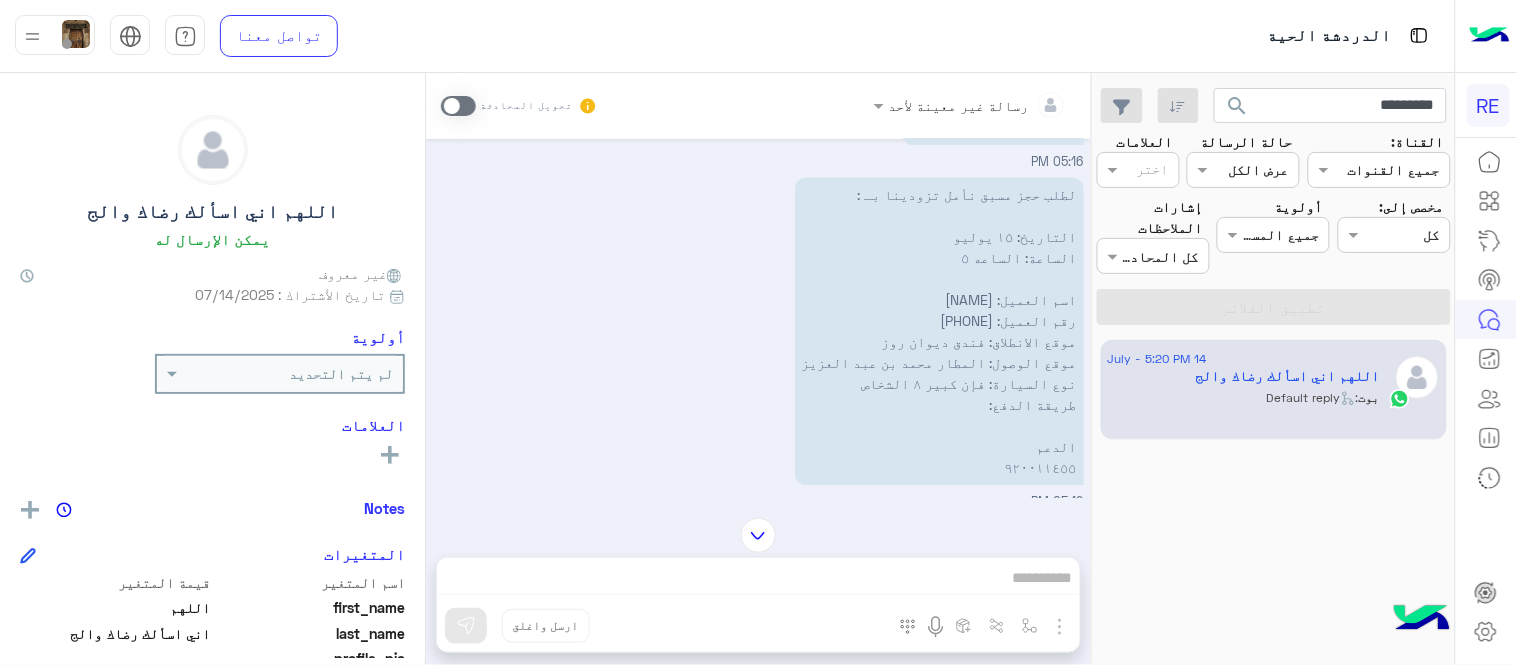 click on "رسالة غير معينة لأحد تحويل المحادثة     Jul 14, 2025  هل لديك حساب مسجل على التطبيق   لا   نعم     05:15 PM   نعم    05:15 PM  لمساعدتك بشكل افضل
الرجاء اختيار احد الخدمات التالية     05:15 PM   الحجز المسبق    05:15 PM  تمتع بمزايا تنزيل تطبيق رحلة بجوالك : -الحصول على احدث العروض واروع الخصومات  -الاطلاع على الخدمات الجديدة  - سهولة الوصول للدعم  - حفظ الحقوق - التواصل مع الدعم لأعادة أي مفقودات  -مراجعة تقارير الرحلة وتفاصيلها - تقييم الخدمة لطلب حجز مسبق نأمل تزودينا بـ : التاريخ:  الساعة:  اسم العميل: [NAME] رقم العميل: [PHONE]  موقع الانطلاق:  موقع الوصول:  نوع السيارة: طريقة الدفع:  الدعم ٩٢٠٠١١٤٥٥    05:15 PM" at bounding box center (758, 373) 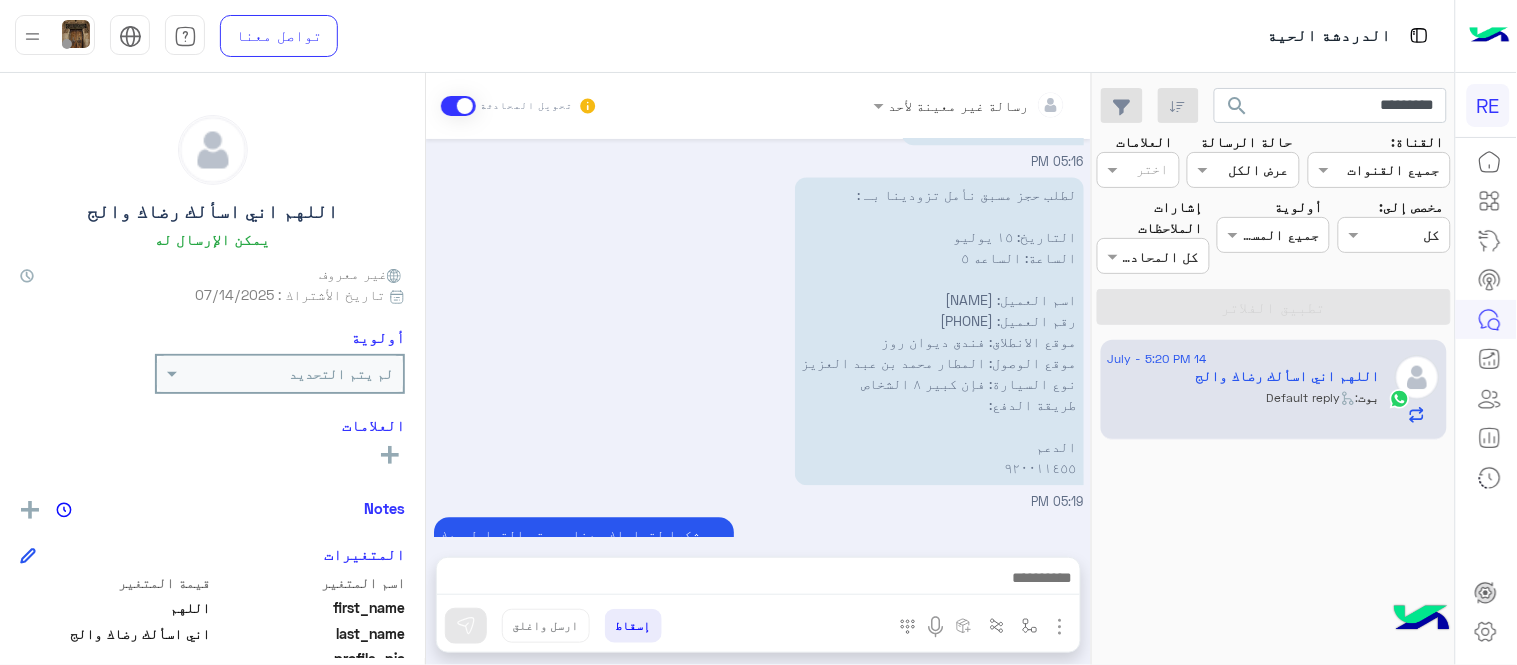 scroll, scrollTop: 1585, scrollLeft: 0, axis: vertical 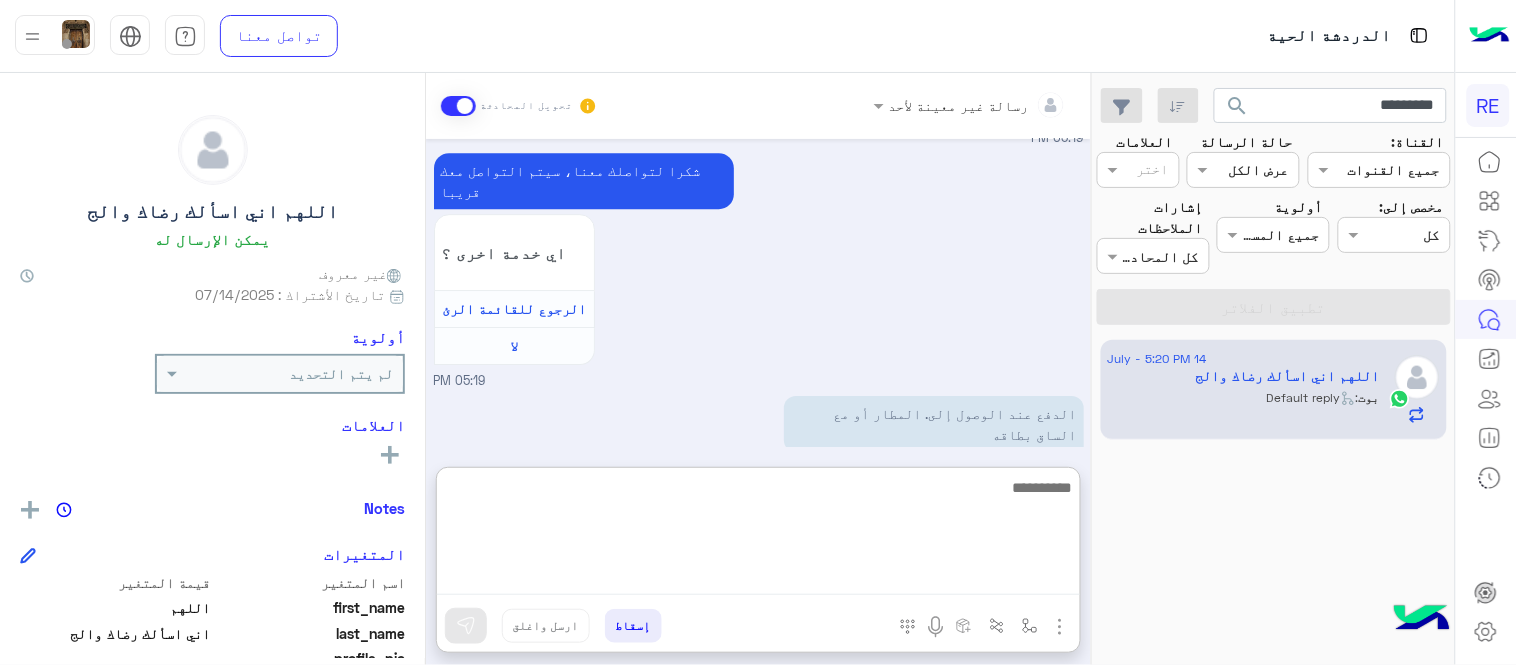 click at bounding box center (758, 535) 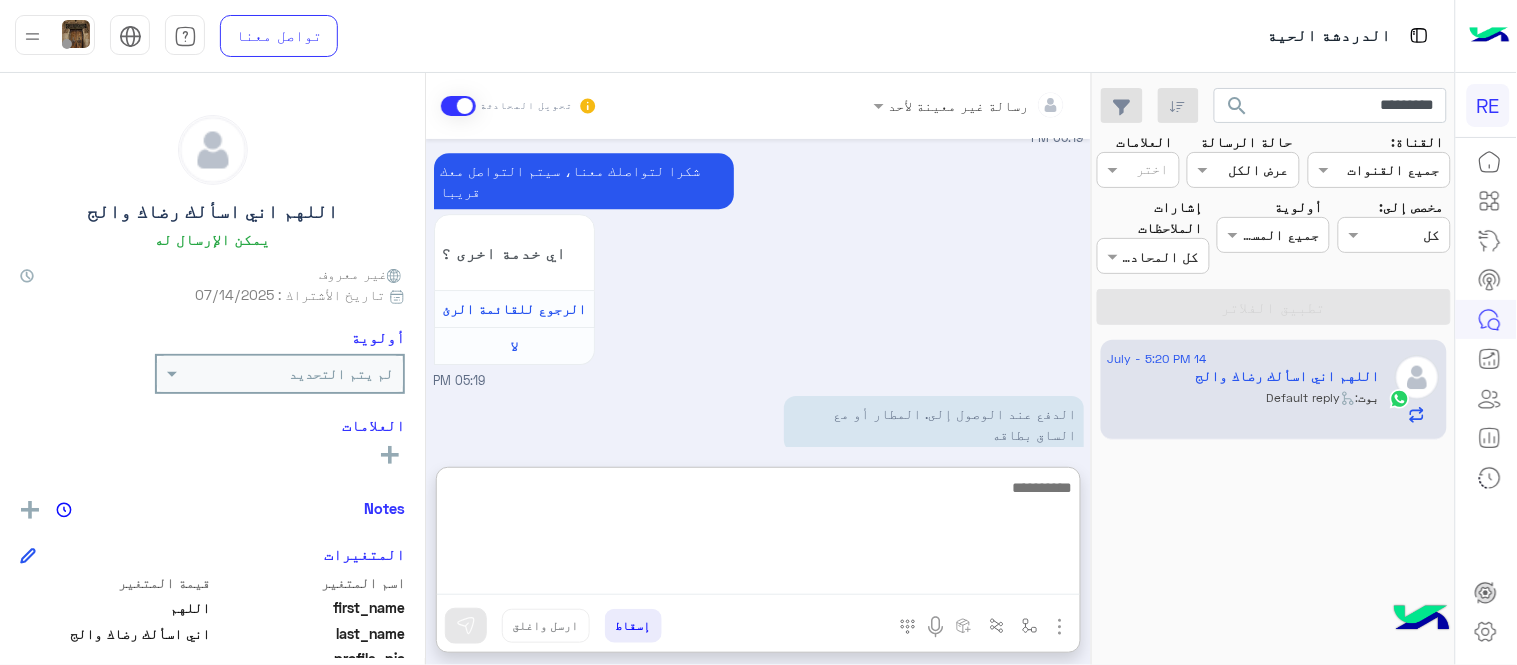 paste on "**********" 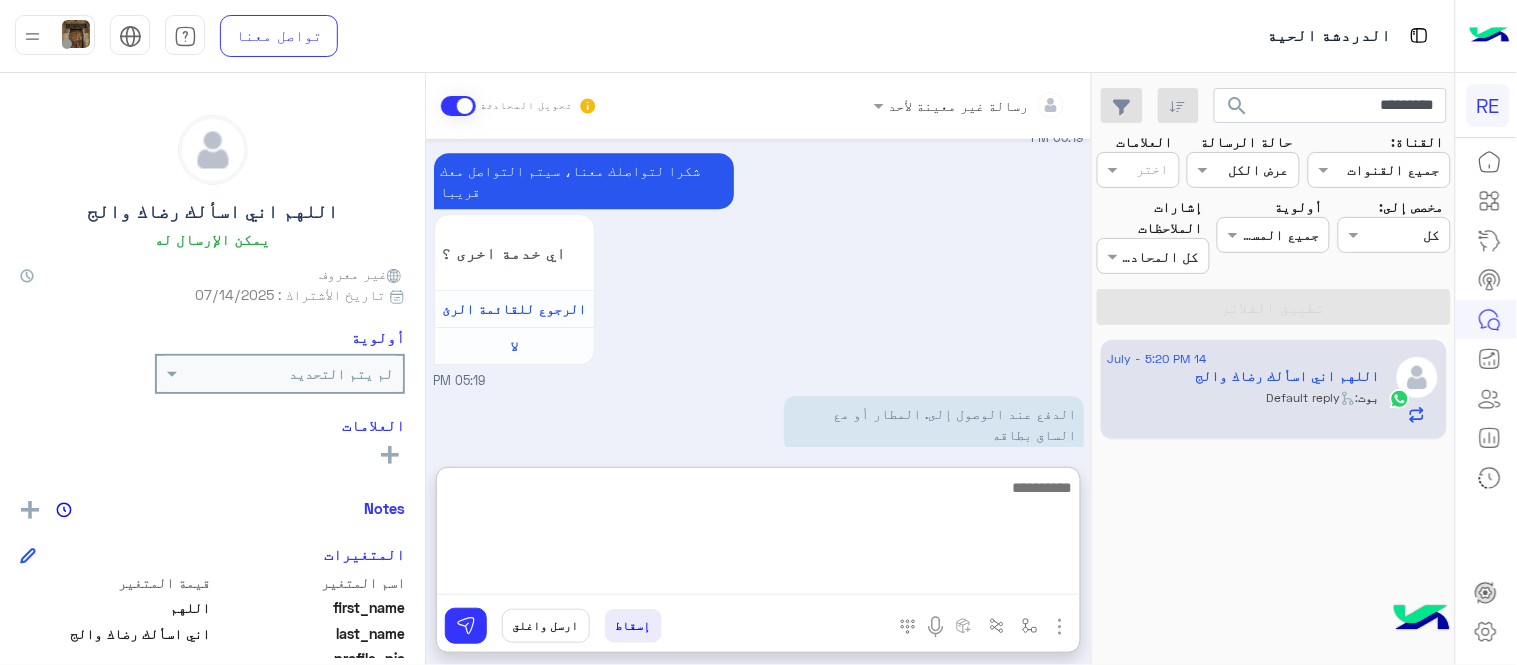 scroll, scrollTop: 0, scrollLeft: 0, axis: both 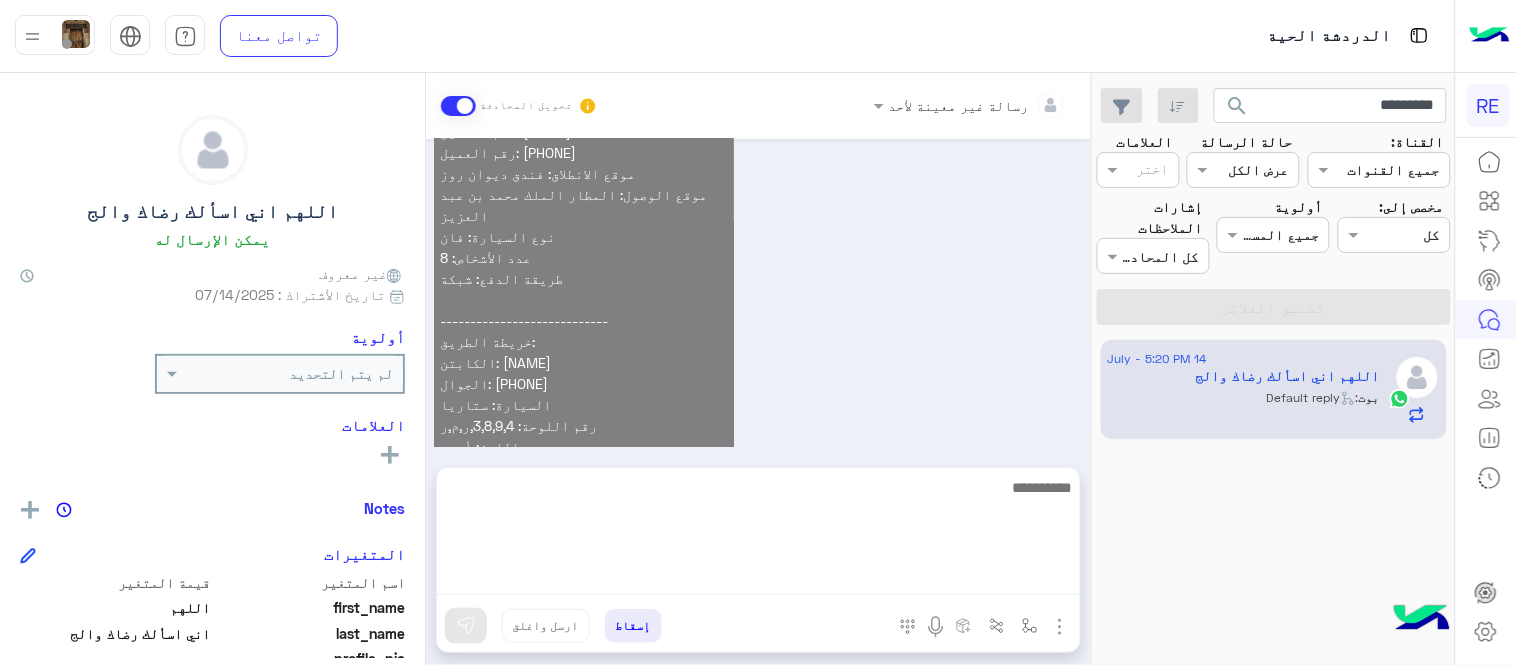 click on "عزيزي العميل نود إعلامك أنه تم تأكيد طلب الحجز المسبق وإليك بيانات الرحلة والكابتن الخاص بكم: التاريخ: غدا 15 يوليو 2025 الساعة: 5 مساء اسم العميل: [NAME] رقم العميل: [PHONE] موقع الانطلاق: فندق ديوان روز موقع الوصول: المطار الملك محمد بن عبد العزيز نوع السيارة: فان عدد الأشخاص: 8 طريقة الدفع: شبكة ---------------------------- خريطة الطريق: الكابتن: عايض غضين الحربي الجوال: [PHONE] السيارة: ستاريا رقم اللوحة: 3,8,9,4,ر,م,ر اللون: أسود نتمنى لكم رحلة موفقة شكرًا لثقتكم في رحلة 🩵 06:06 PM" at bounding box center (759, 256) 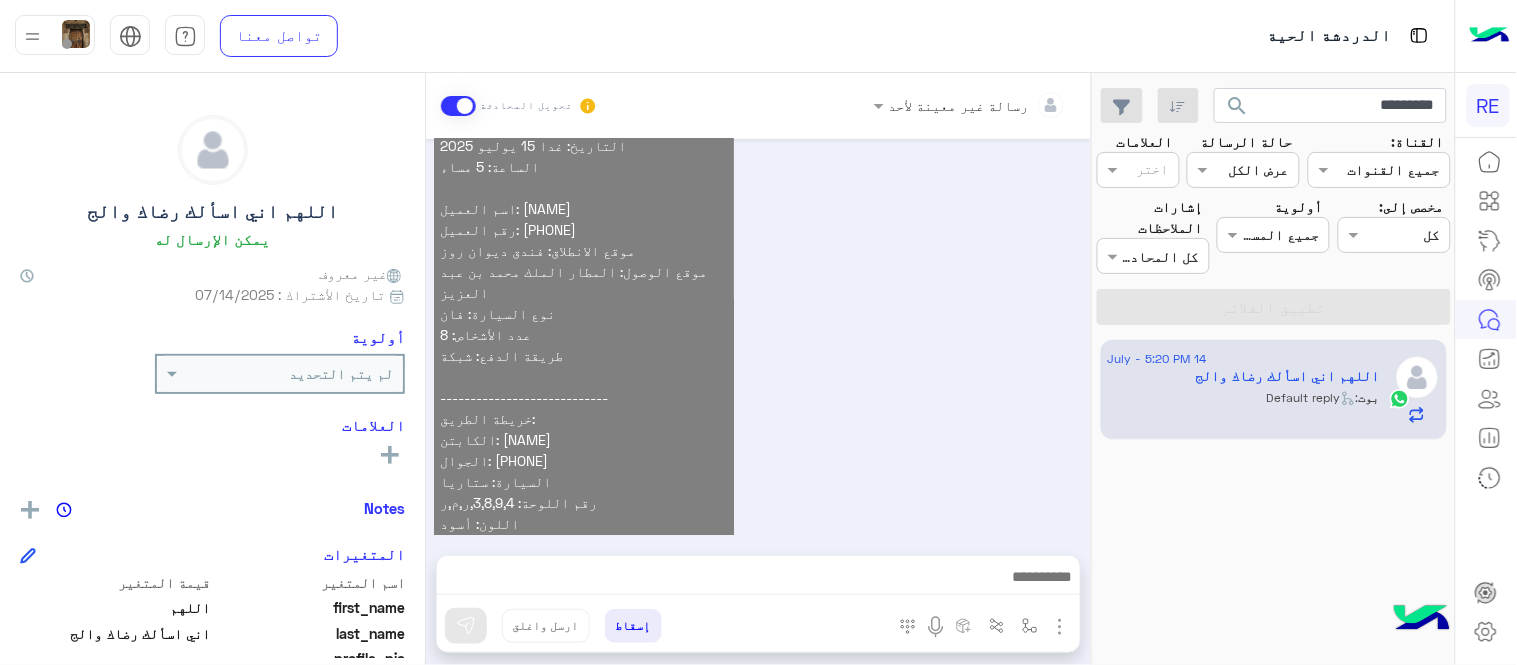 scroll, scrollTop: 2132, scrollLeft: 0, axis: vertical 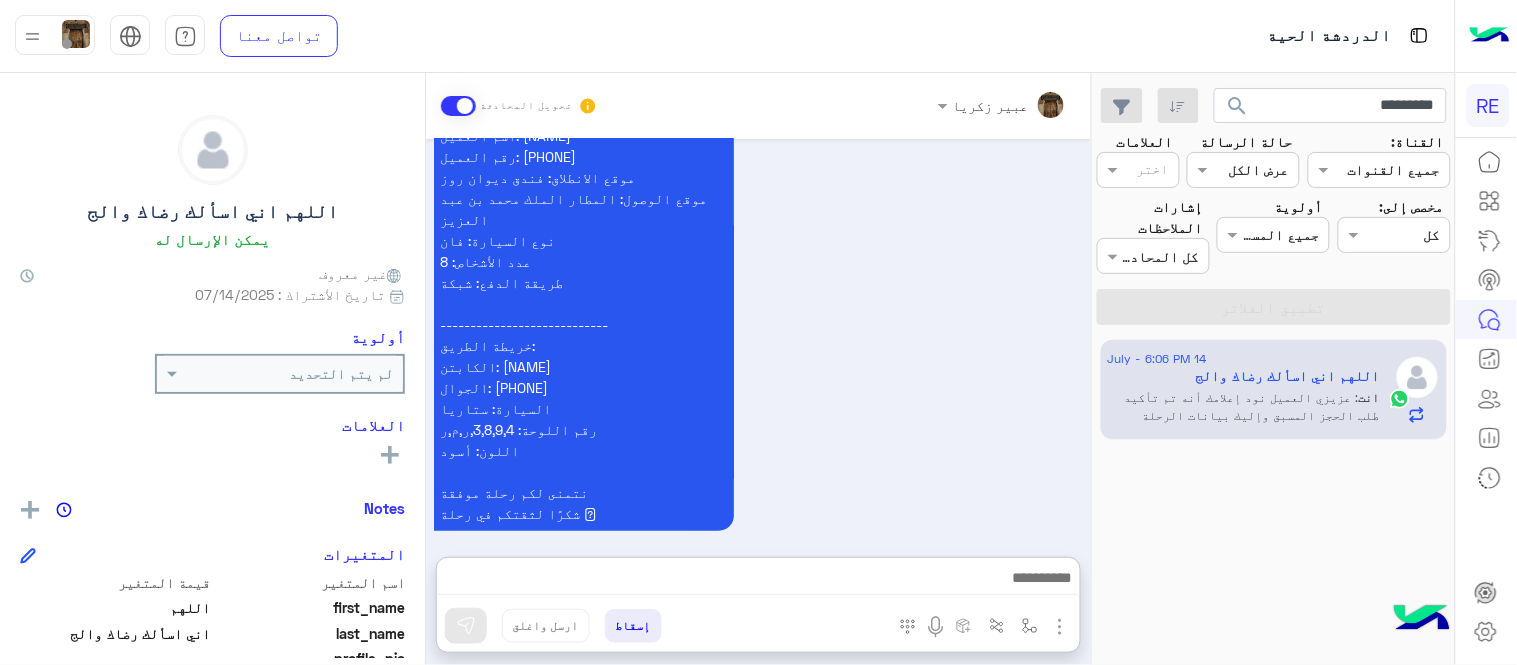 click at bounding box center [758, 580] 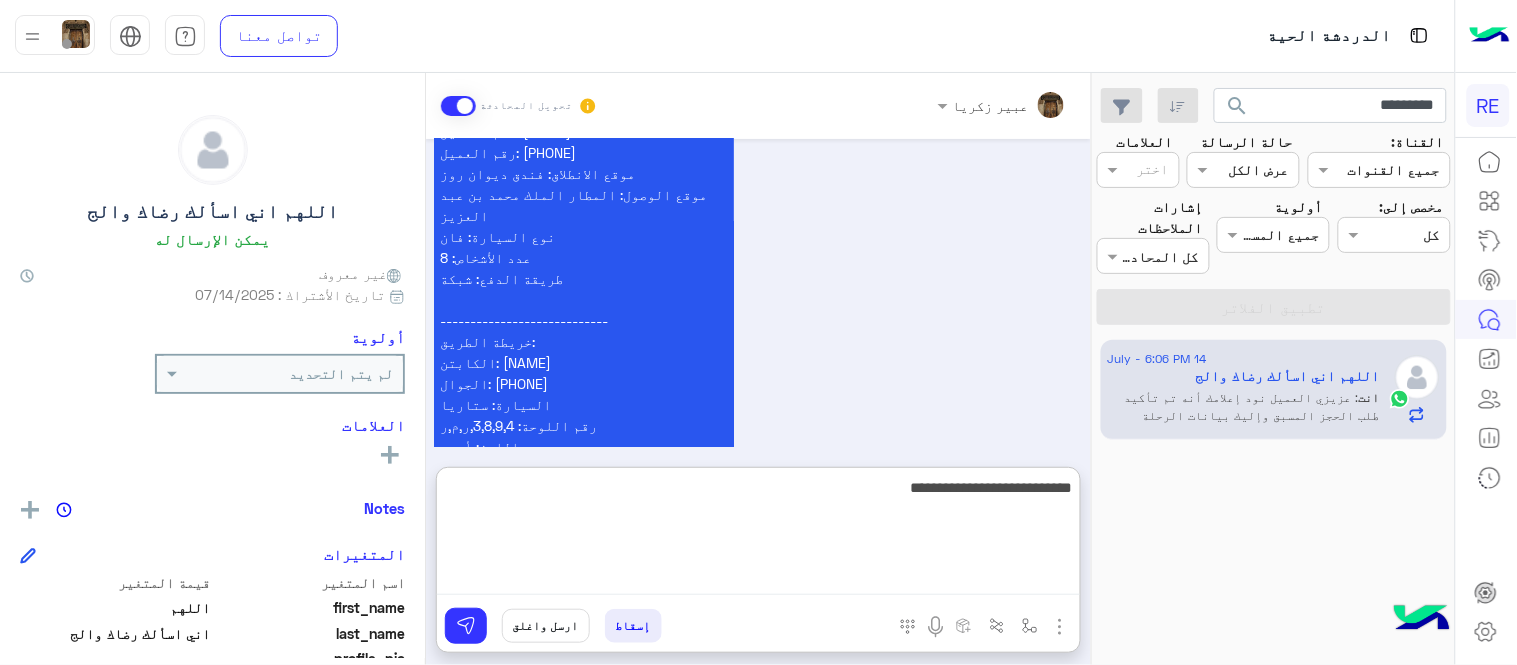click on "عزيزي العميل نود إعلامك أنه تم تأكيد طلب الحجز المسبق وإليك بيانات الرحلة والكابتن الخاص بكم: التاريخ: غدا 15 يوليو 2025 الساعة: 5 مساء اسم العميل: [NAME] رقم العميل: [PHONE] موقع الانطلاق: فندق ديوان روز موقع الوصول: المطار الملك محمد بن عبد العزيز نوع السيارة: فان عدد الأشخاص: 8 طريقة الدفع: شبكة ---------------------------- خريطة الطريق: الكابتن: عايض غضين الحربي الجوال: [PHONE] السيارة: ستاريا رقم اللوحة: 3,8,9,4,ر,م,ر اللون: أسود نتمنى لكم رحلة موفقة شكرًا لثقتكم في رحلة 🩵 [NAME] - 06:06 PM" at bounding box center [759, 256] 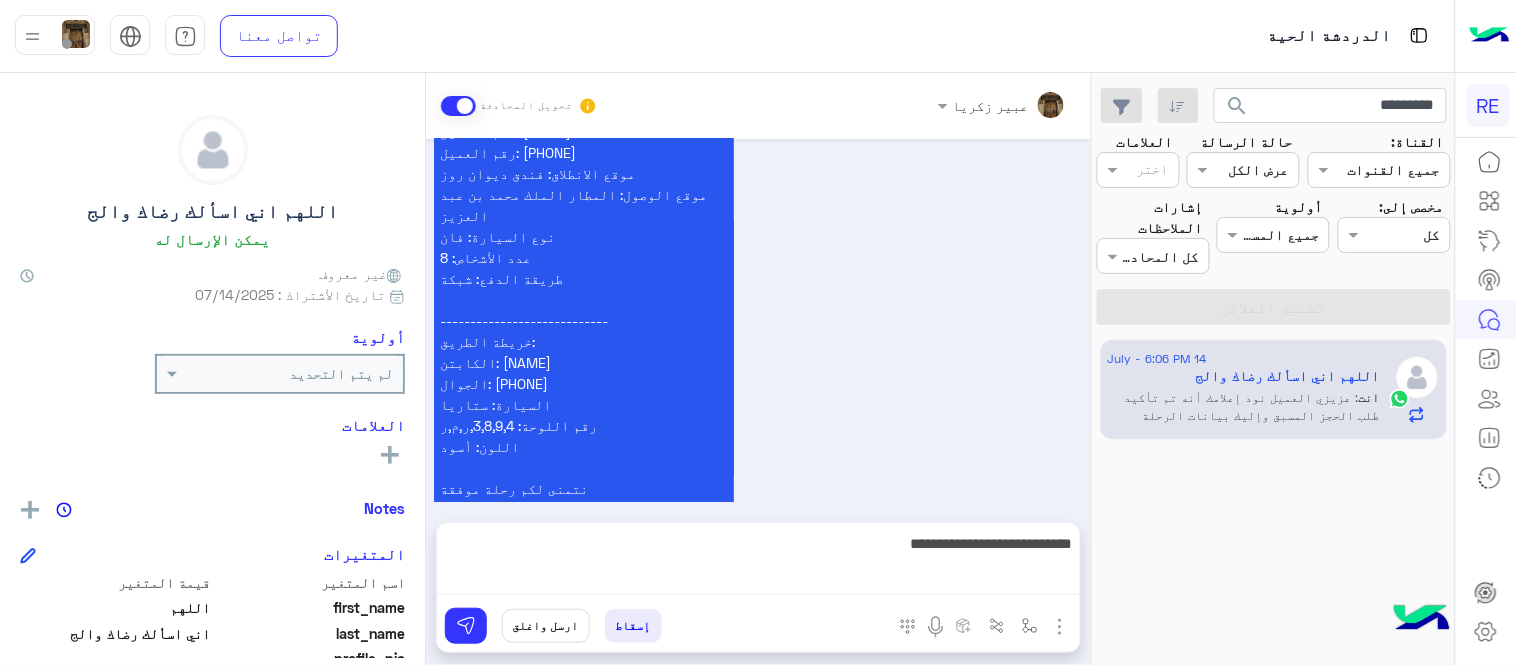 scroll, scrollTop: 2168, scrollLeft: 0, axis: vertical 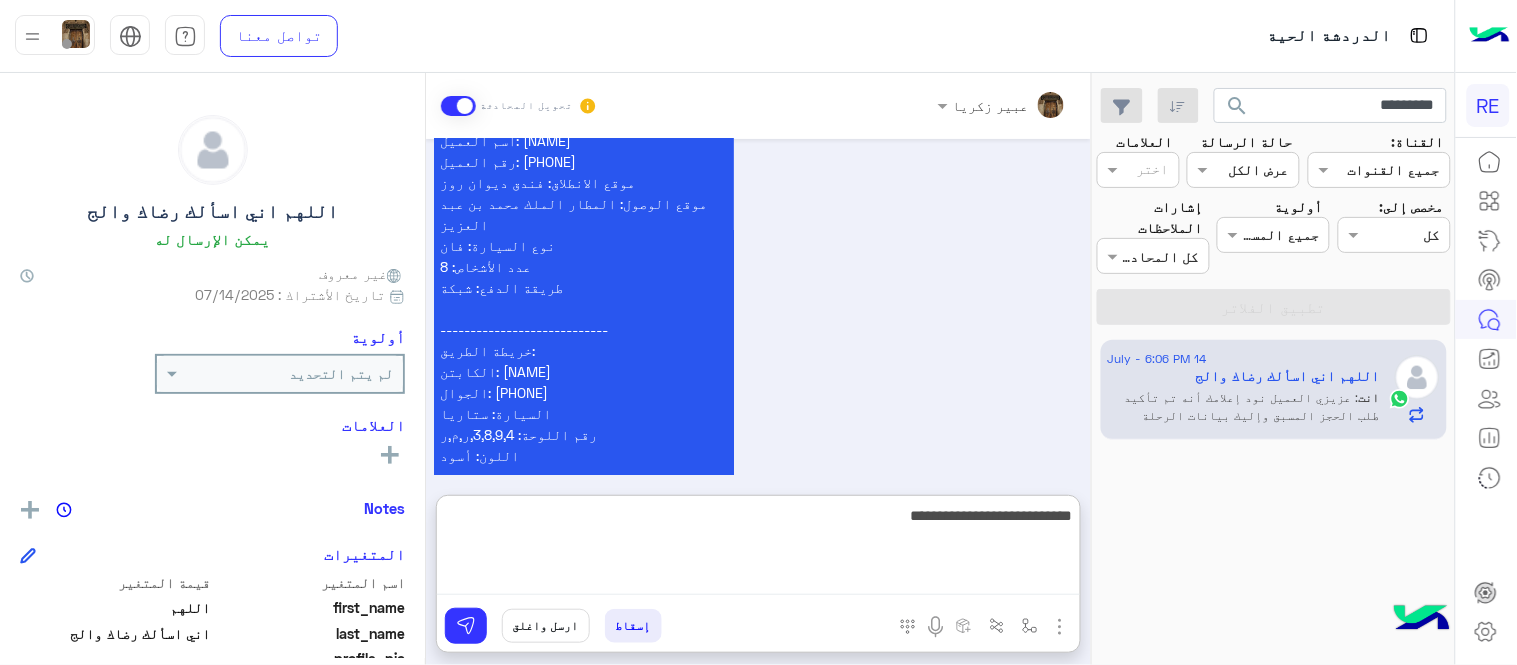 click on "**********" at bounding box center [758, 549] 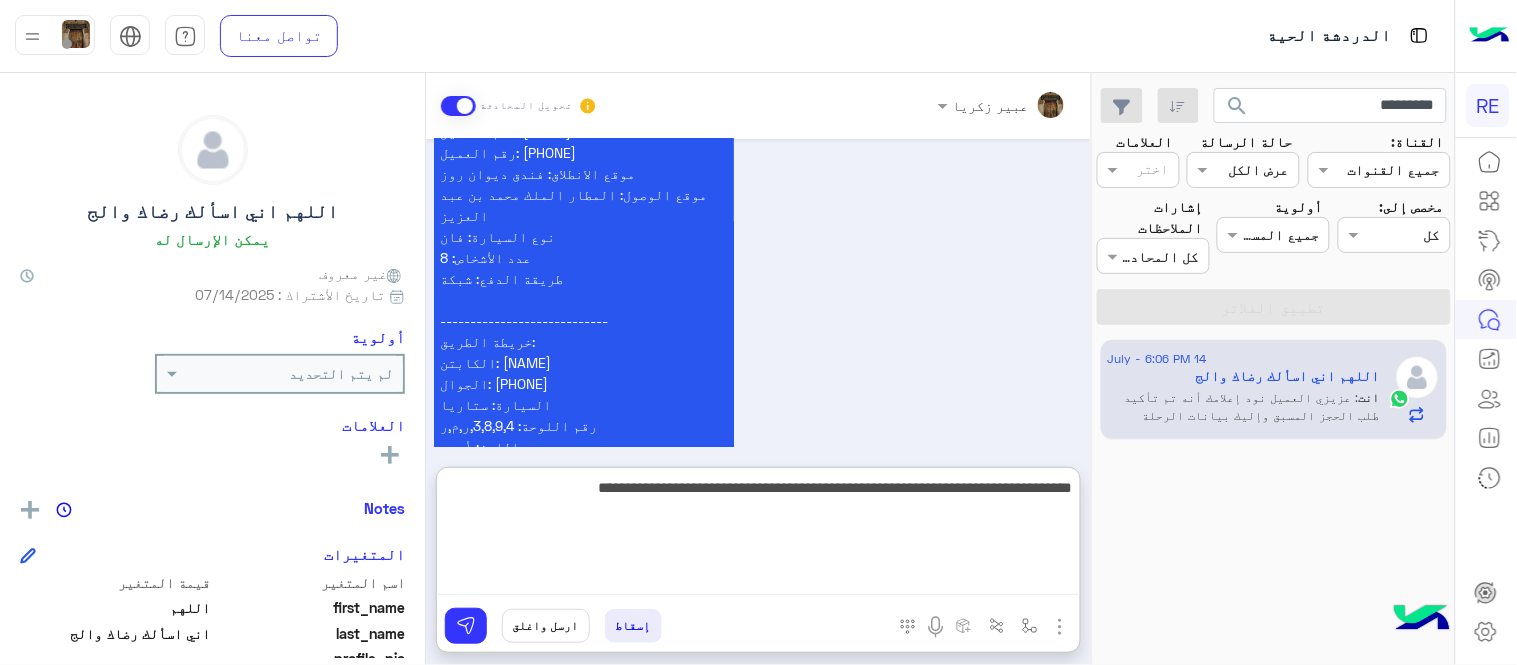 click on "**********" at bounding box center [758, 535] 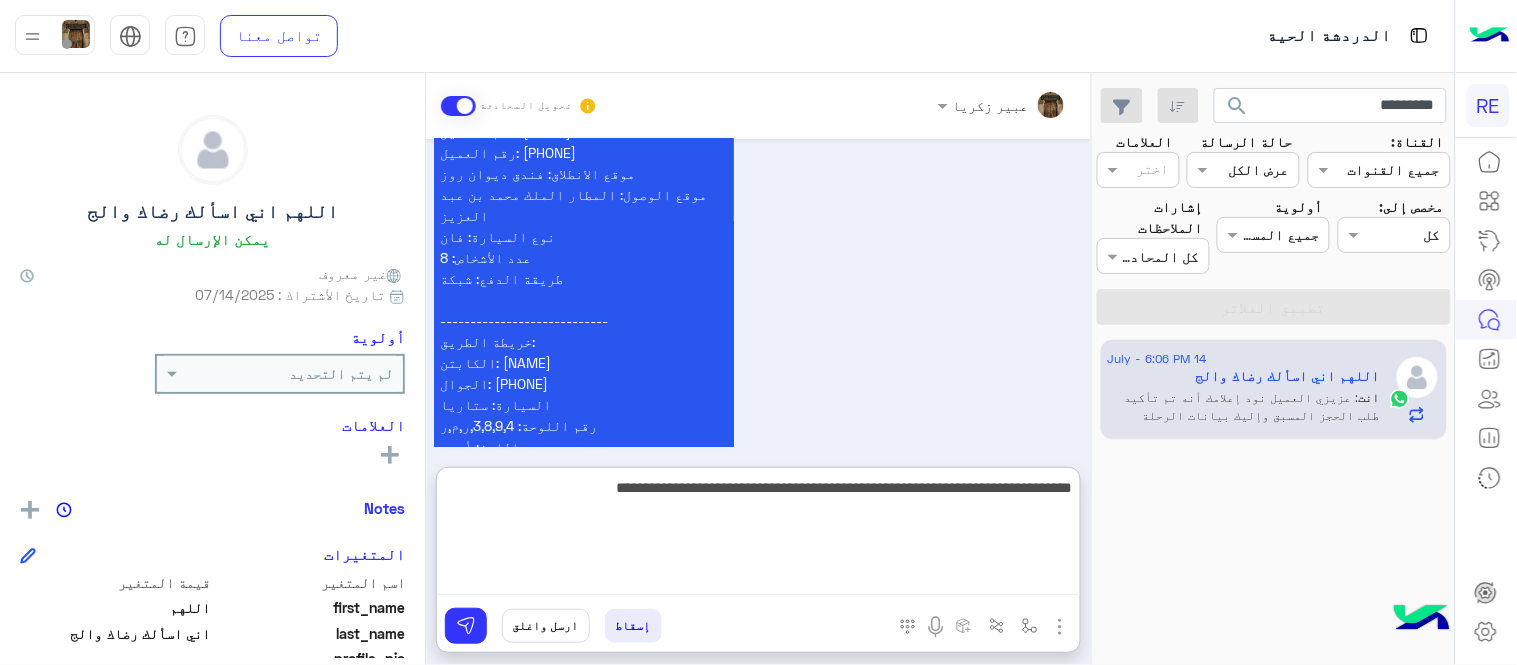 click on "**********" at bounding box center (758, 535) 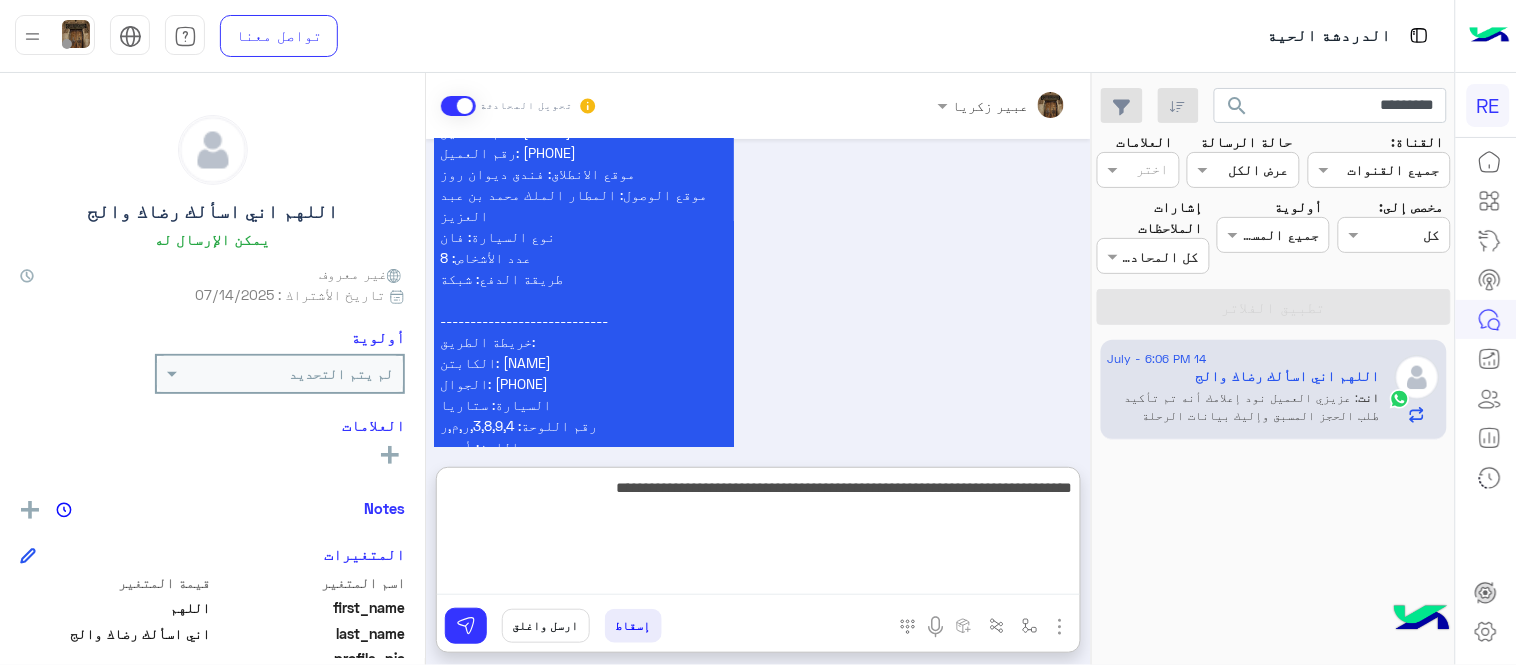 click on "**********" at bounding box center (758, 535) 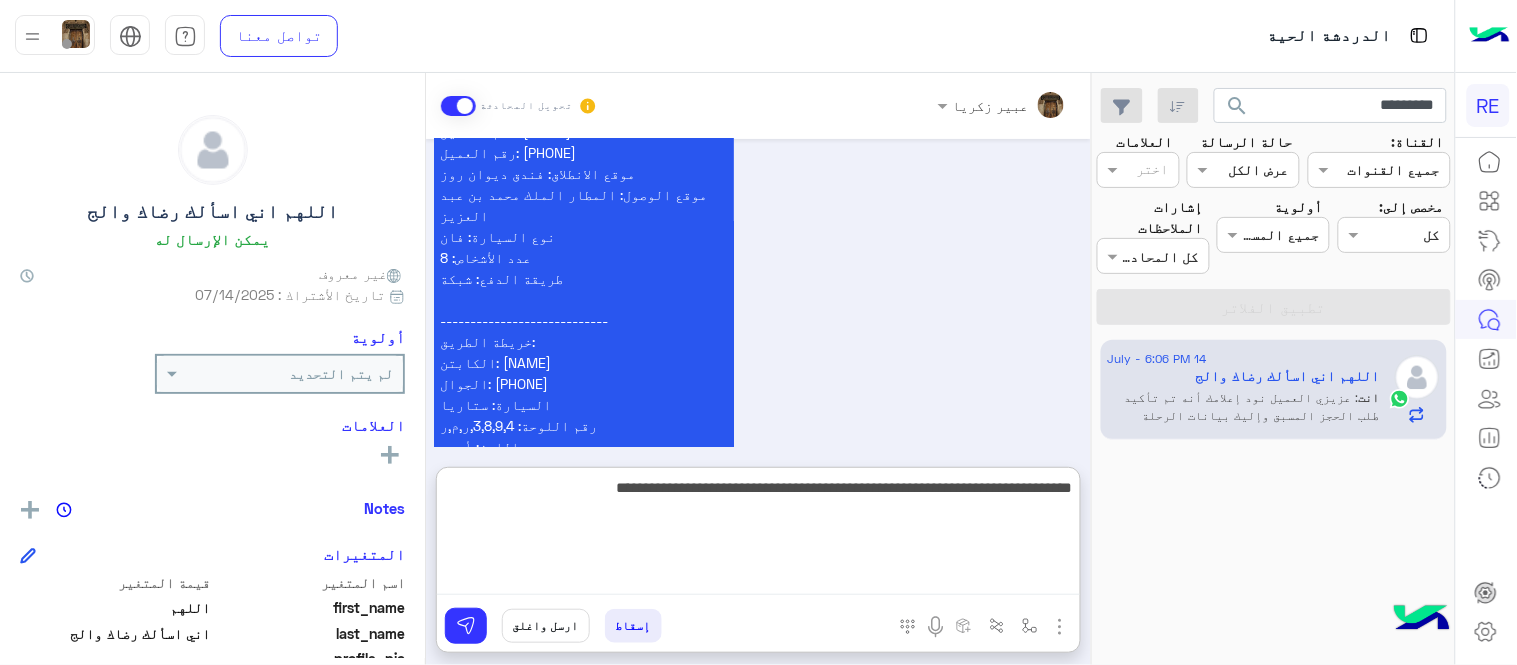 click on "**********" at bounding box center [758, 535] 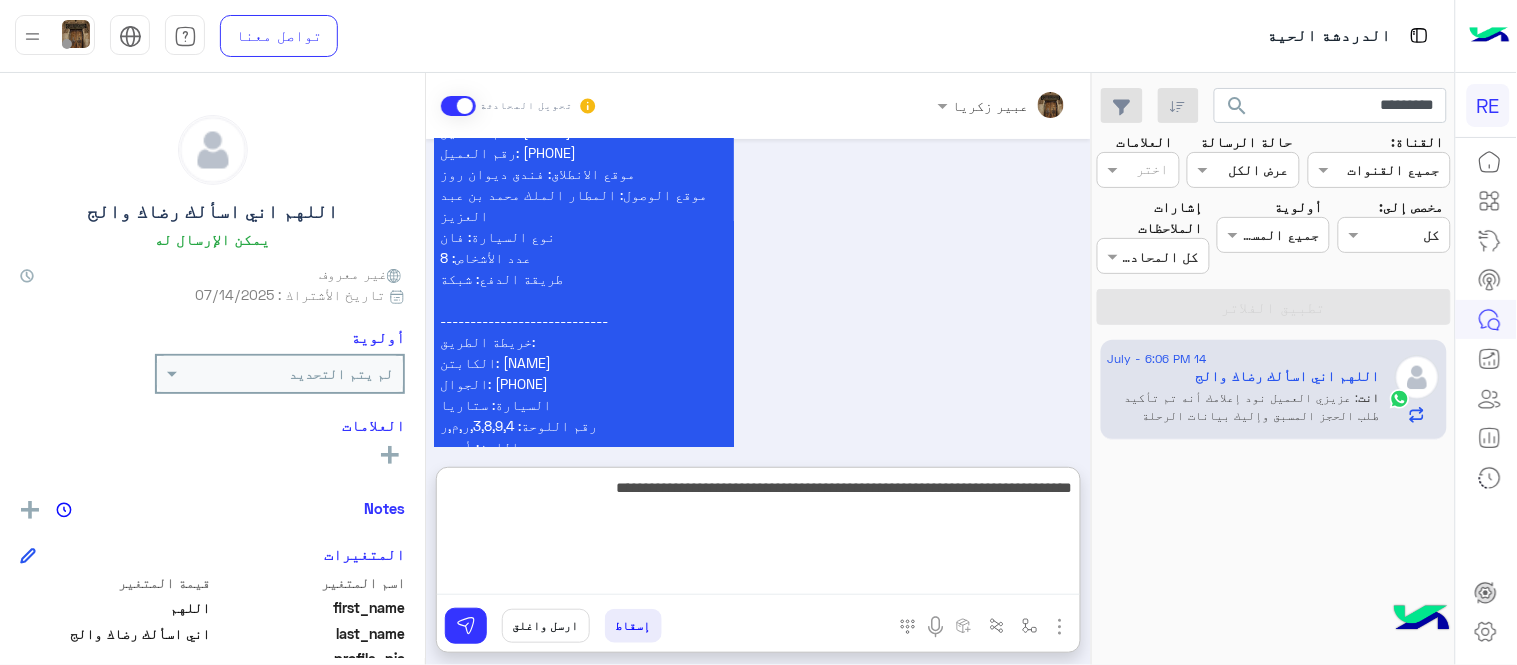 drag, startPoint x: 927, startPoint y: 484, endPoint x: 981, endPoint y: 490, distance: 54.33231 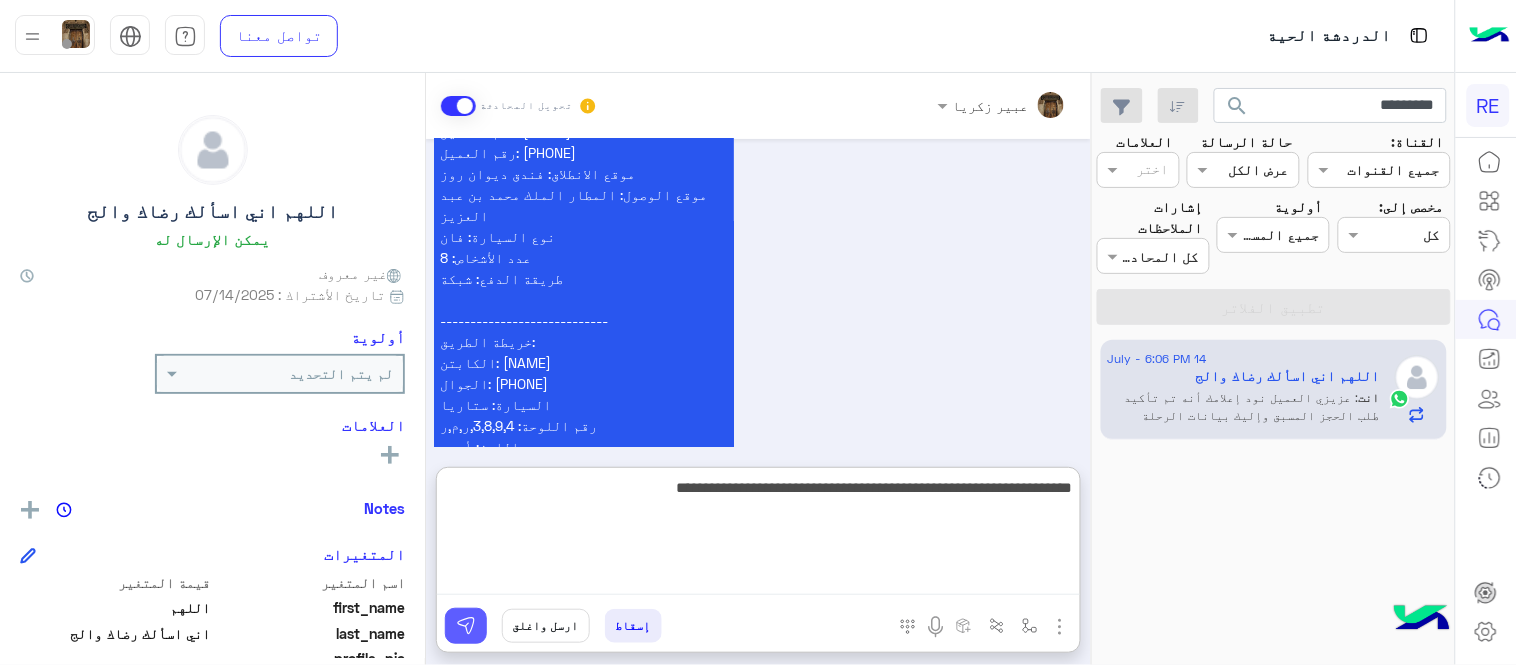 type on "**********" 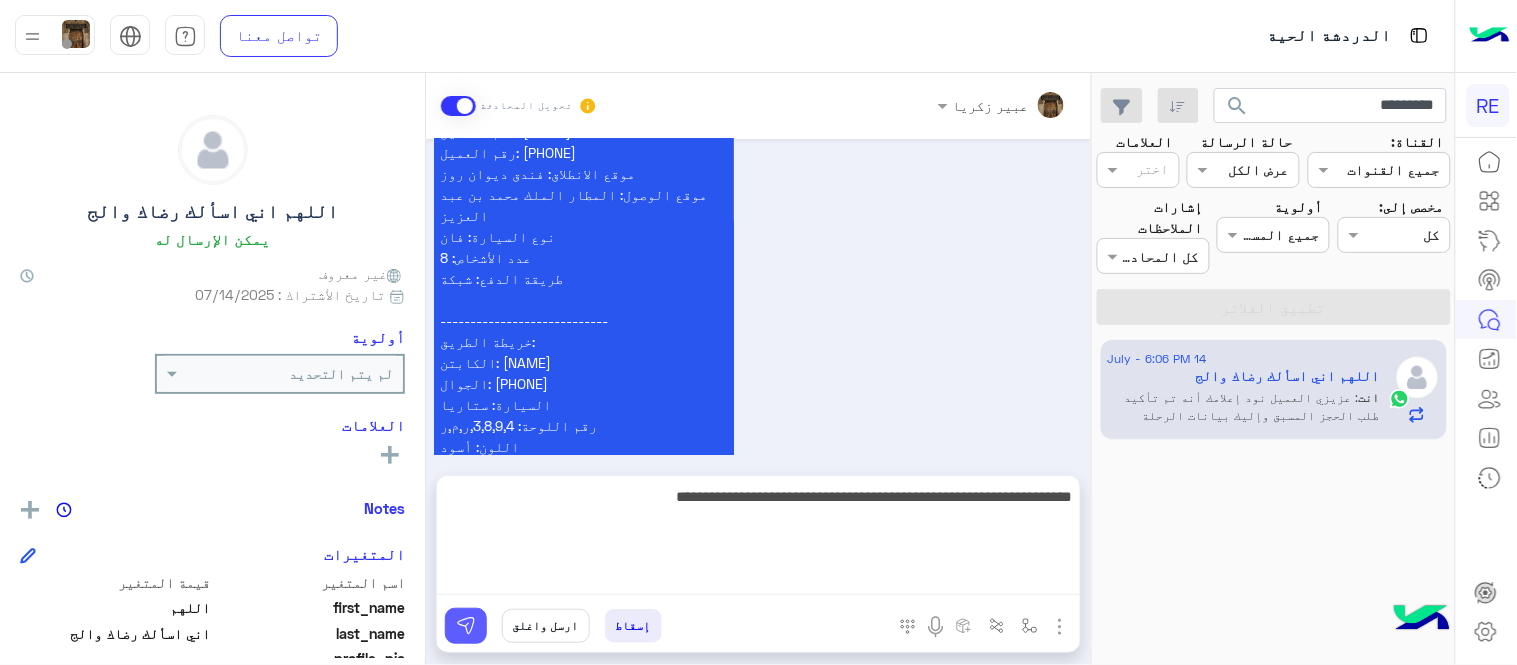 click at bounding box center [466, 626] 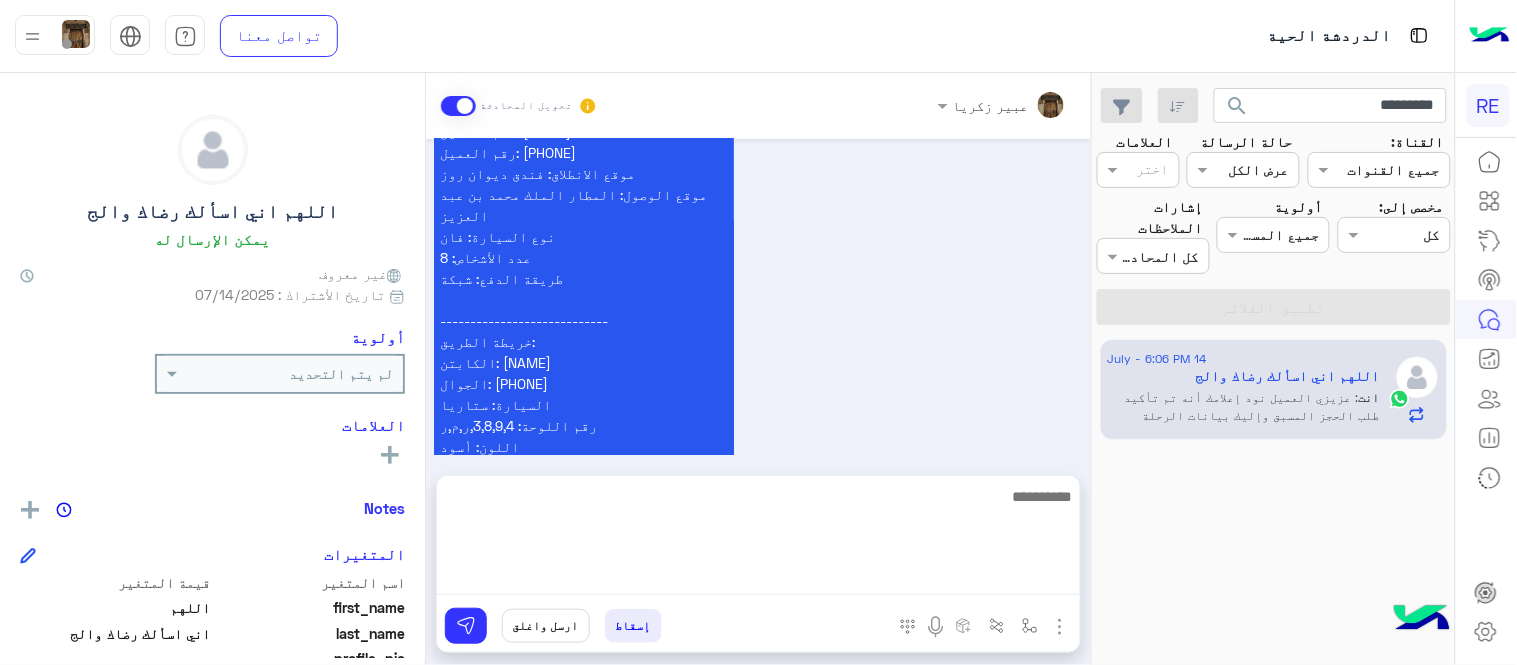 scroll, scrollTop: 2253, scrollLeft: 0, axis: vertical 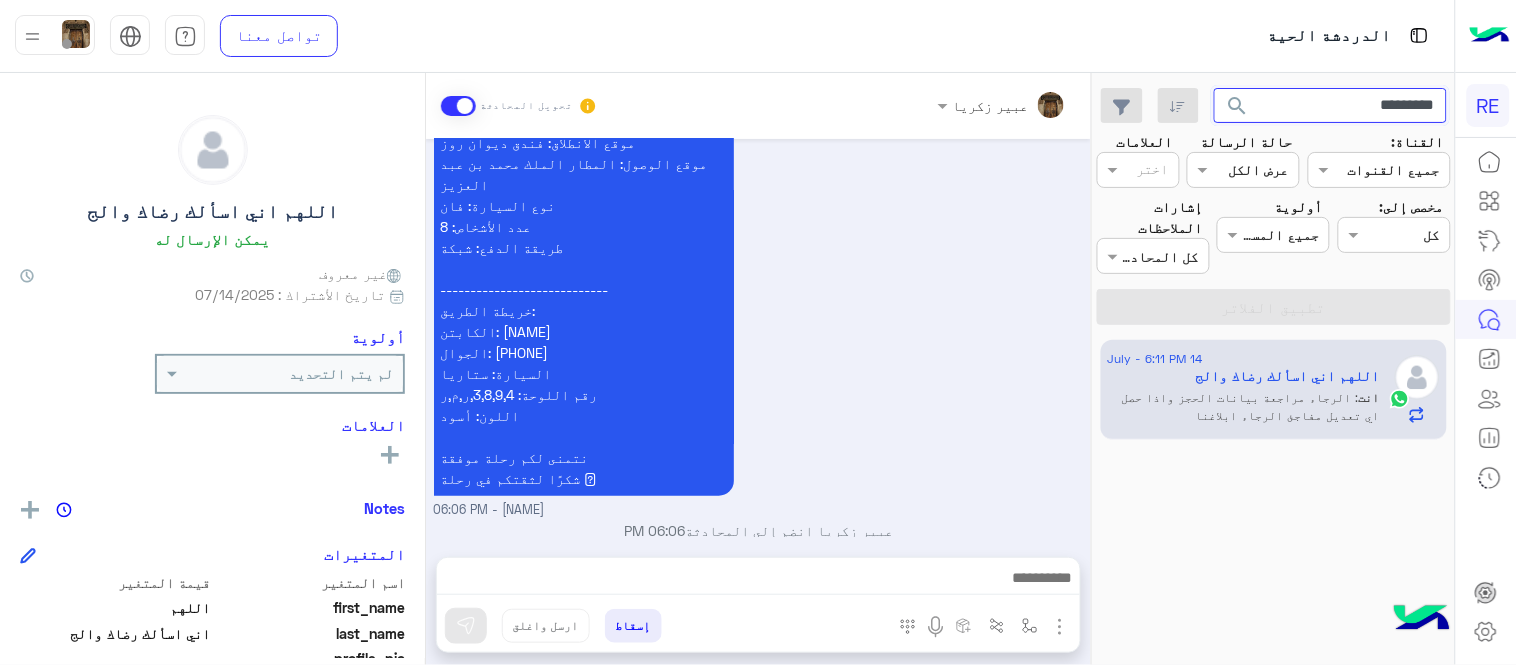 click on "*********" at bounding box center (1331, 106) 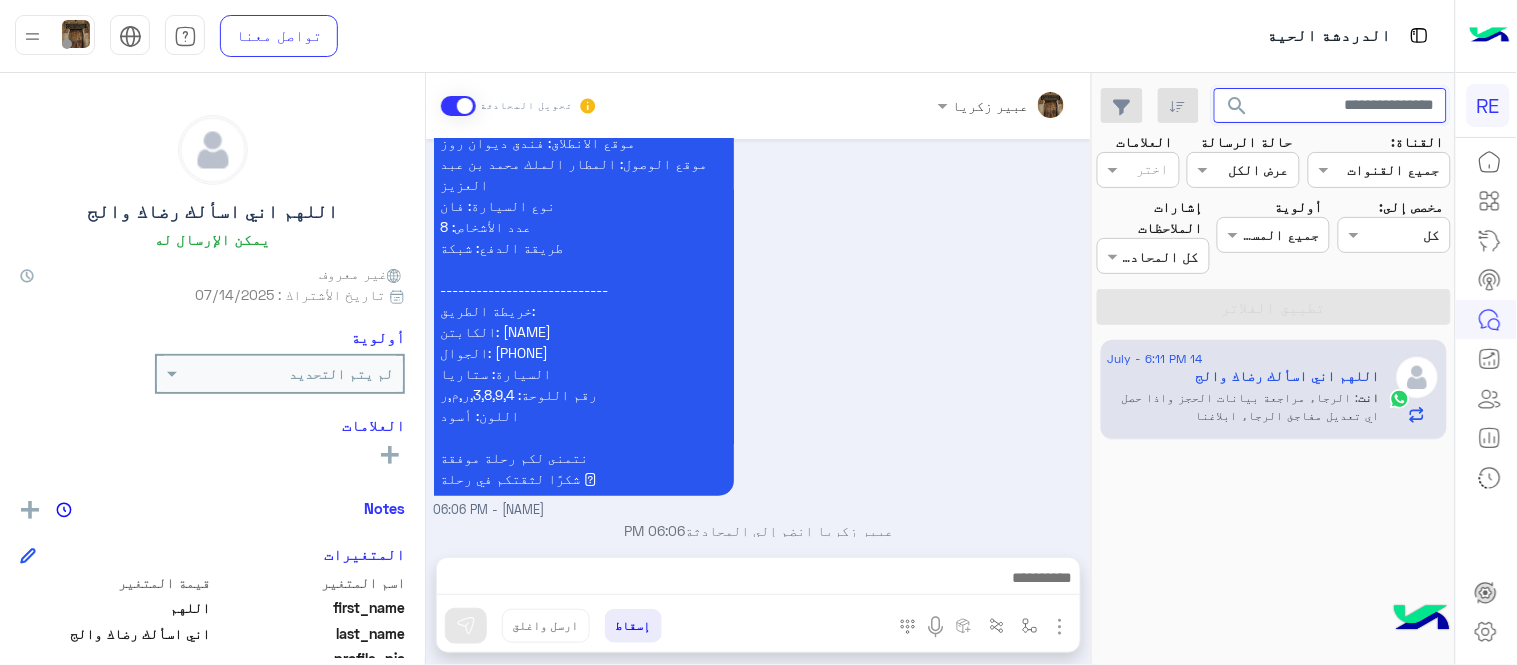 type 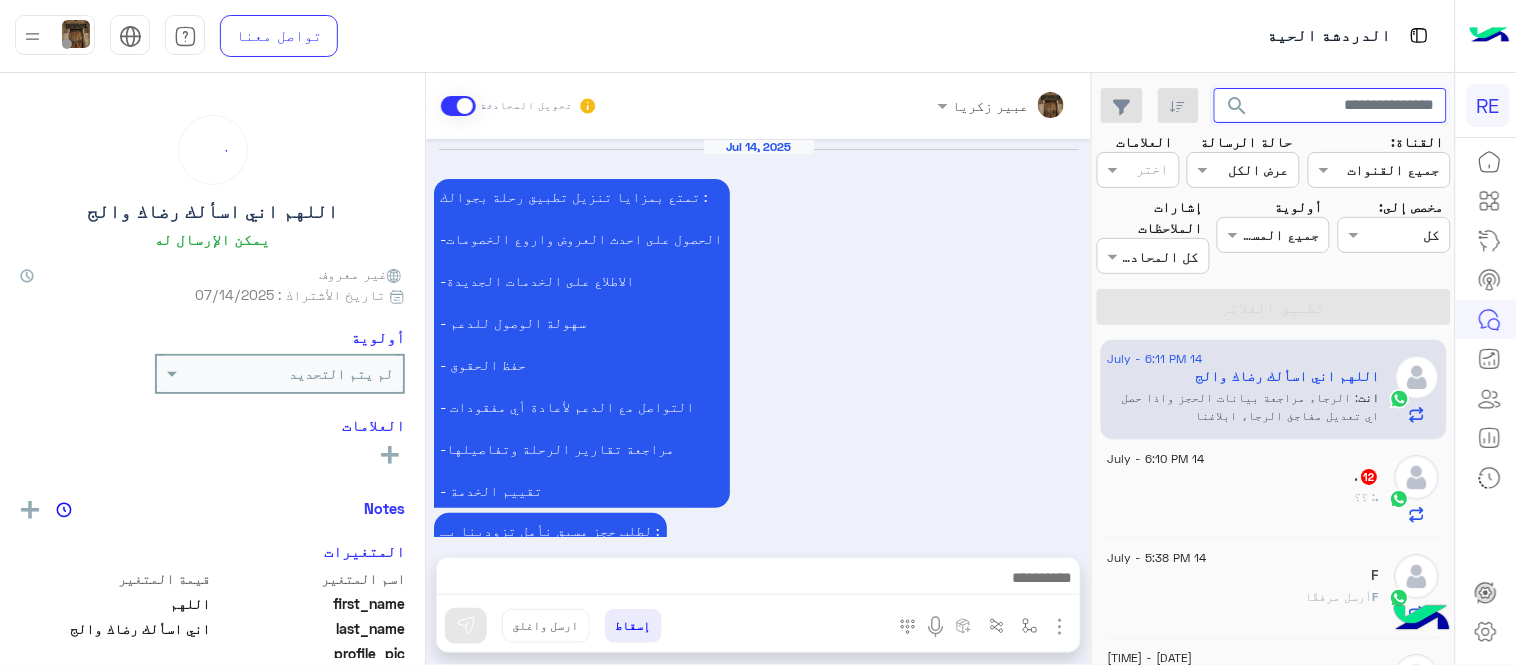scroll, scrollTop: 1791, scrollLeft: 0, axis: vertical 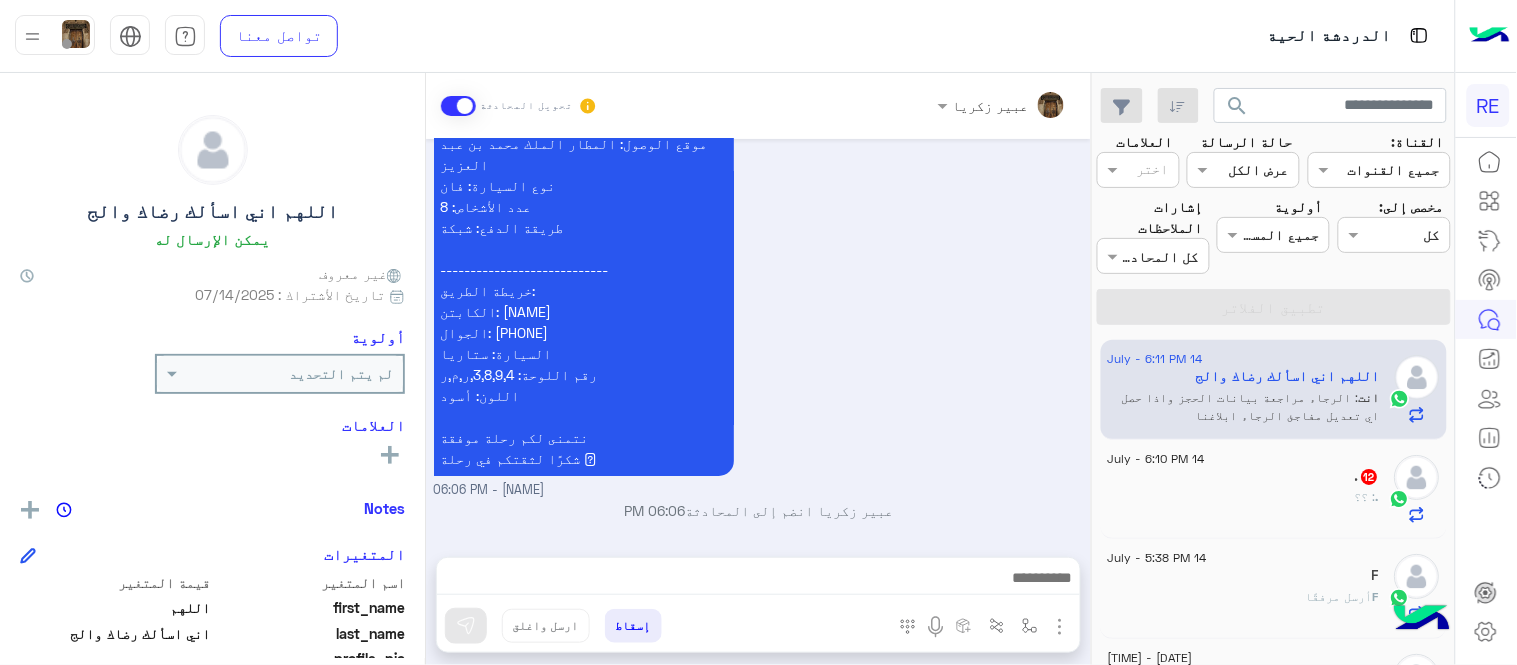 click on "الرجاء مراجعة بيانات الحجز واذا حصل اي تعديل مفاجئ الرجاء ابلاغنا  عبير زكريا -  06:11 PM" at bounding box center [759, 579] 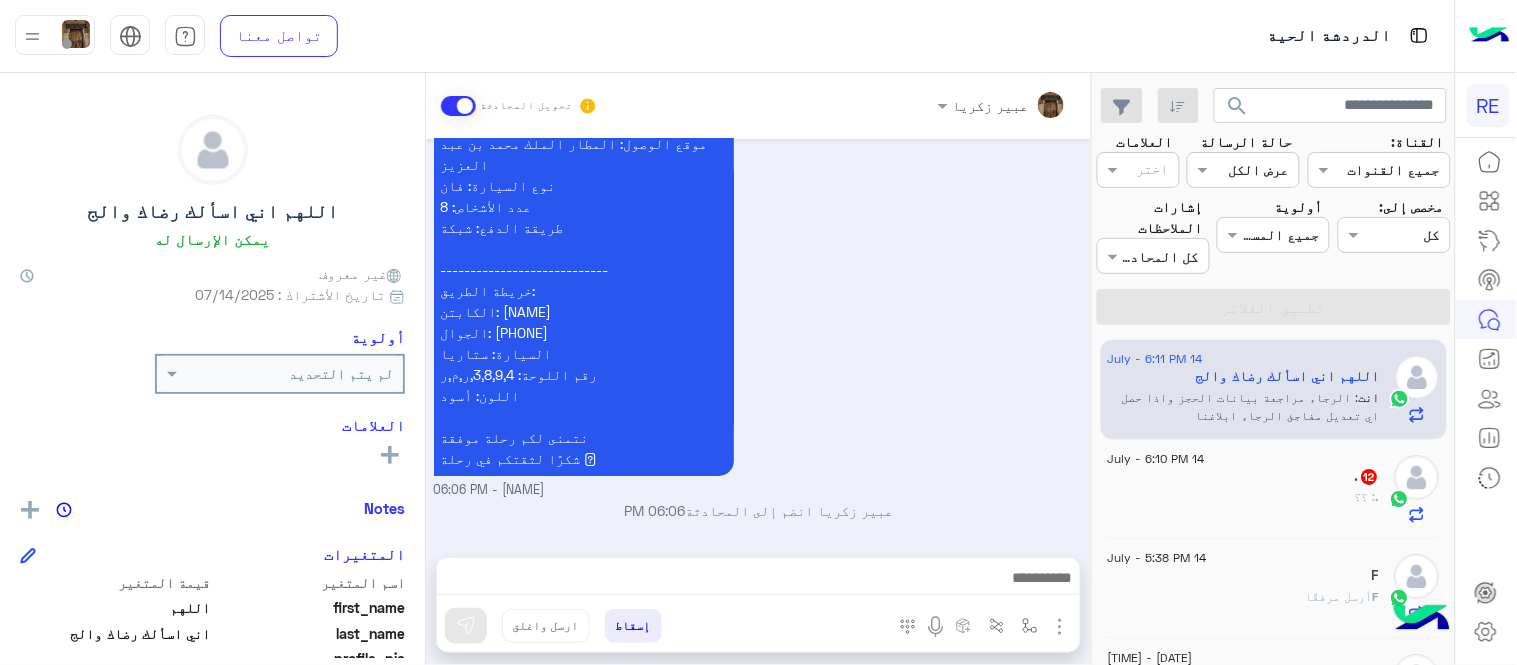 click on "Jul 14, 2025 تمتع بمزايا تنزيل تطبيق رحلة بجوالك : -الحصول على احدث العروض واروع الخصومات -الاطلاع على الخدمات الجديدة - سهولة الوصول للدعم - حفظ الحقوق - التواصل مع الدعم لأعادة أي مفقودات -مراجعة تقارير الرحلة وتفاصيلها - تقييم الخدمة لطلب حجز مسبق نأمل تزودينا بـ : التاريخ: الساعة: اسم العميل: [NAME] رقم العميل: [PHONE] موقع الانطلاق: موقع الوصول: نوع السيارة: طريقة الدفع: الدعم ٩٢٠٠١١٤٥٥ 05:15 PM ١٥ يوليو الثلاثاء ء بكرا 05:16 PM لطلب حجز مسبق نأمل تزودينا بـ : التاريخ: ١٥ يوليو الساعة: الساعه ٥ اسم العميل: [NAME] رقم العميل: [PHONE] طريقة الدفع:" at bounding box center [758, 338] 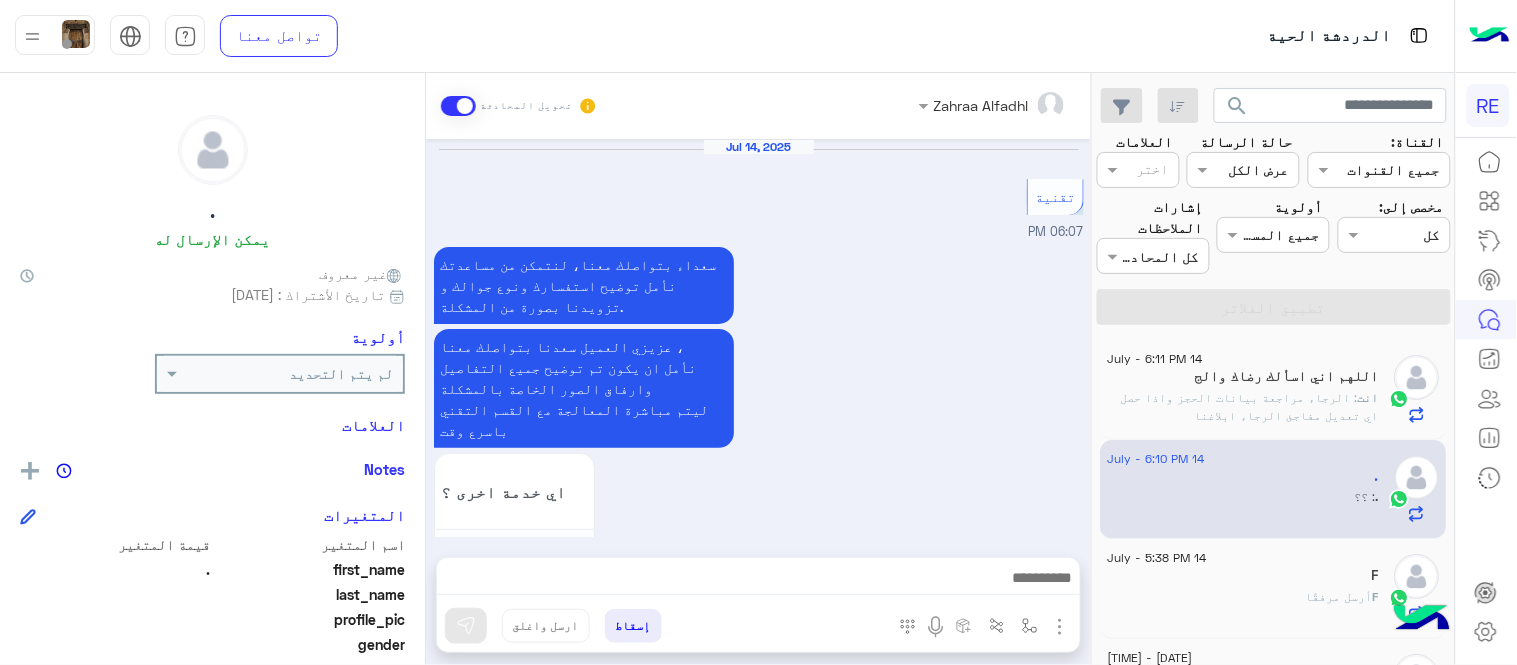 scroll, scrollTop: 833, scrollLeft: 0, axis: vertical 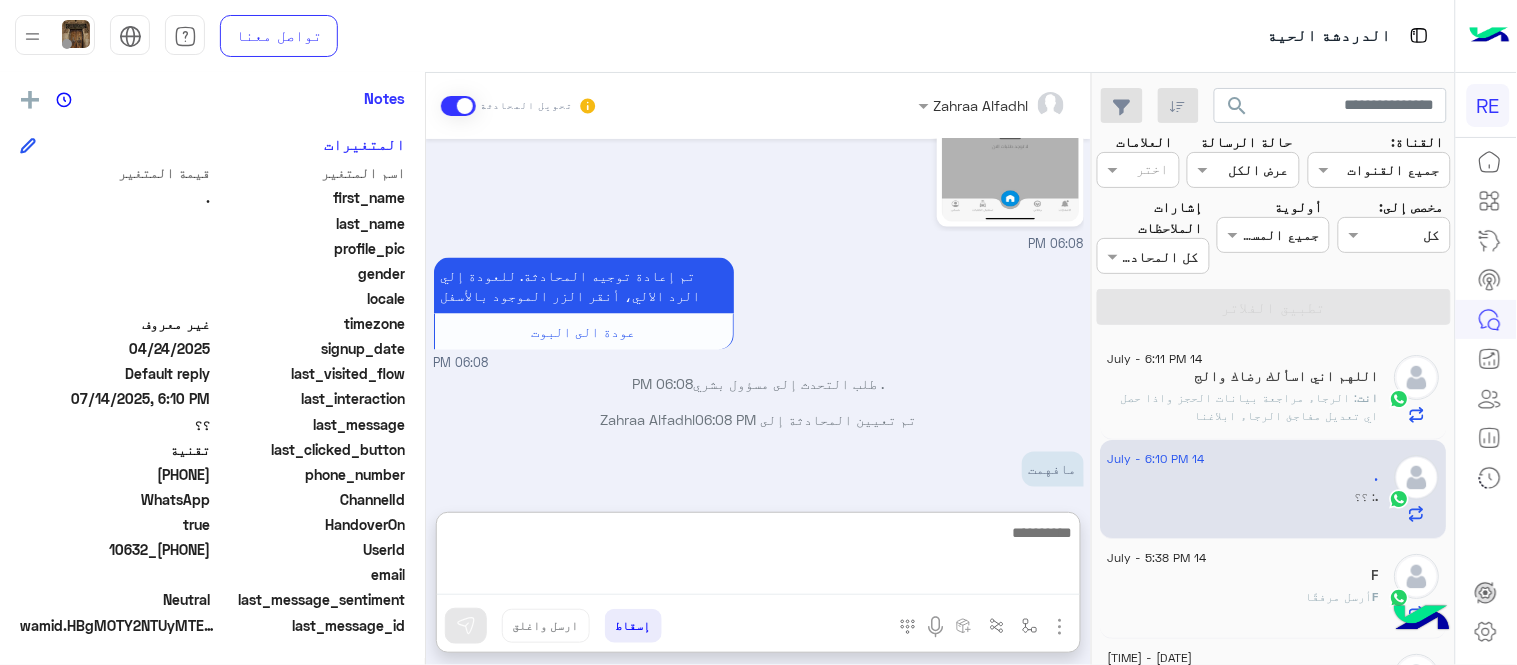 click at bounding box center (758, 557) 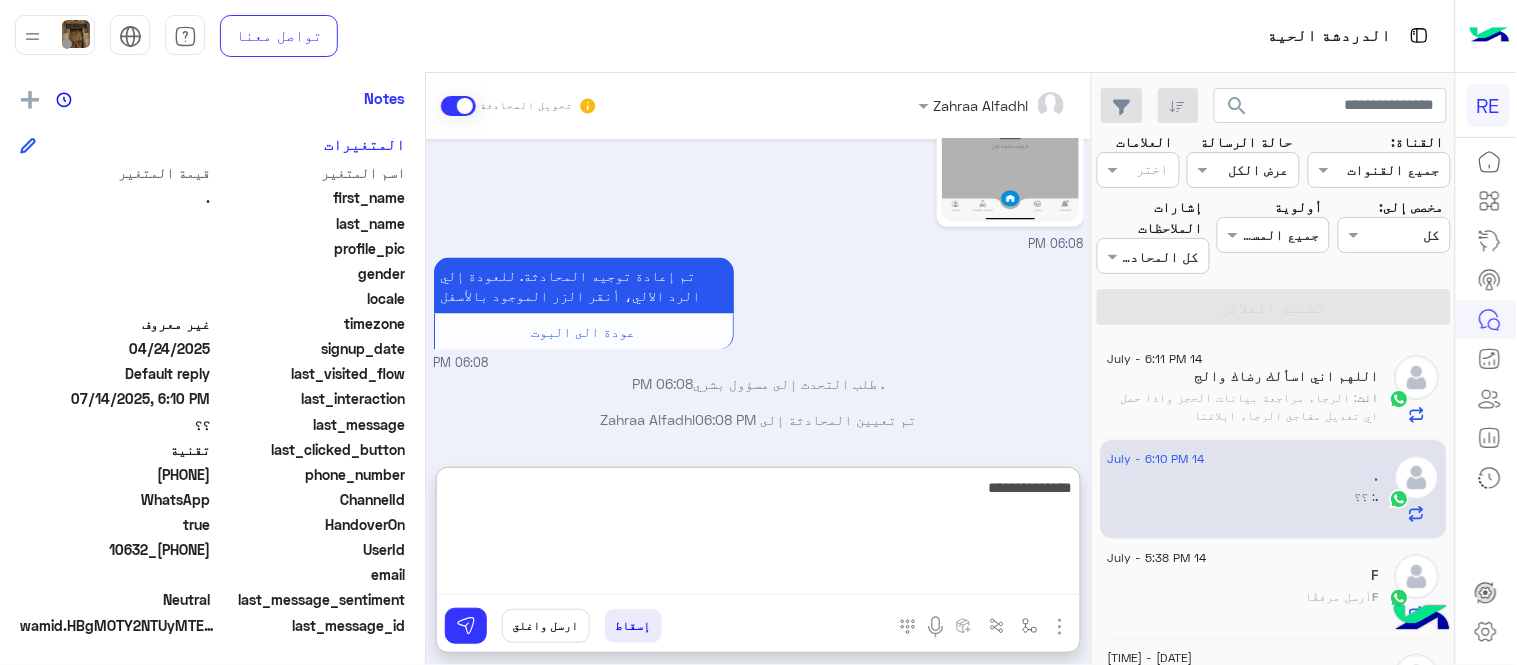 type on "**********" 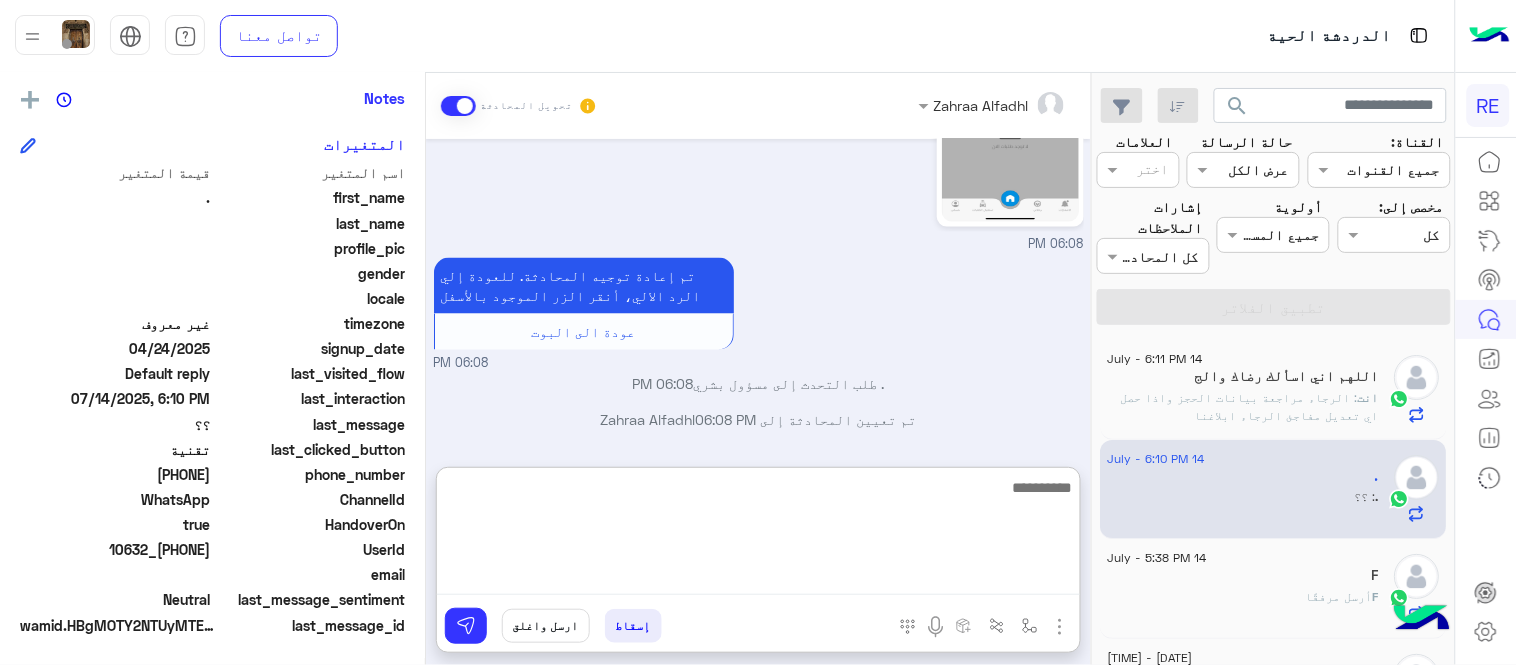scroll, scrollTop: 987, scrollLeft: 0, axis: vertical 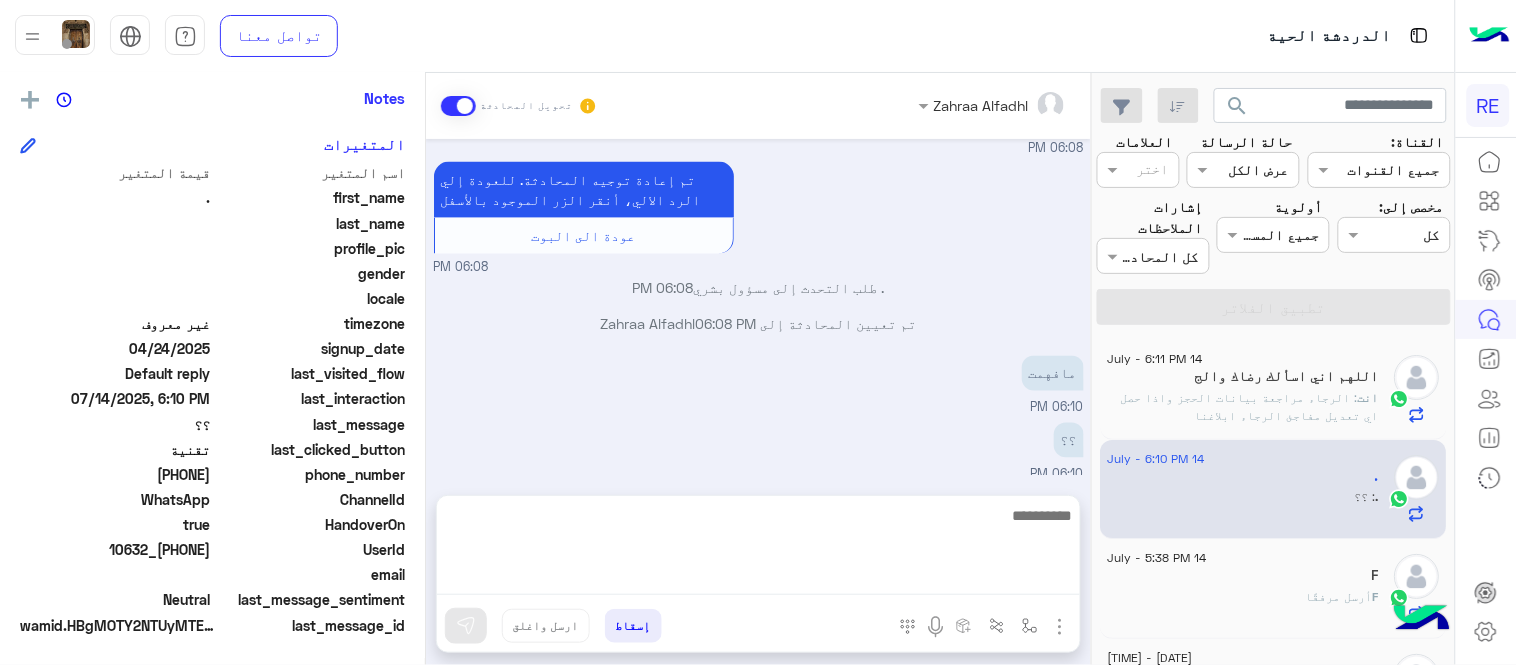 click on "Jul 14, 2025   تقنية    06:07 PM  سعداء بتواصلك معنا، لنتمكن من مساعدتك نأمل توضيح استفسارك ونوع جوالك و تزويدنا بصورة من المشكلة. عزيزي العميل سعدنا بتواصلك معنا ، نأمل ان يكون تم توضيح جميع التفاصيل وارفاق الصور الخاصة بالمشكلة  ليتم مباشرة المعالجة مع القسم التقني باسرع وقت اي خدمة اخرى ؟  الرجوع للقائمة الرئ   لا     06:07 PM  جوالي ايفون ١٥ وماقدر انشاء رحله في التطبيق   06:08 PM  سعدنا بتواصلك، نأمل منك توضيح استفسارك أكثر    06:08 PM    06:08 PM  تم إعادة توجيه المحادثة. للعودة إلي الرد الالي، أنقر الزر الموجود بالأسفل  عودة الى البوت     06:08 PM   .  طلب التحدث إلى مسؤول بشري   06:08 PM       06:08 PM" at bounding box center [758, 307] 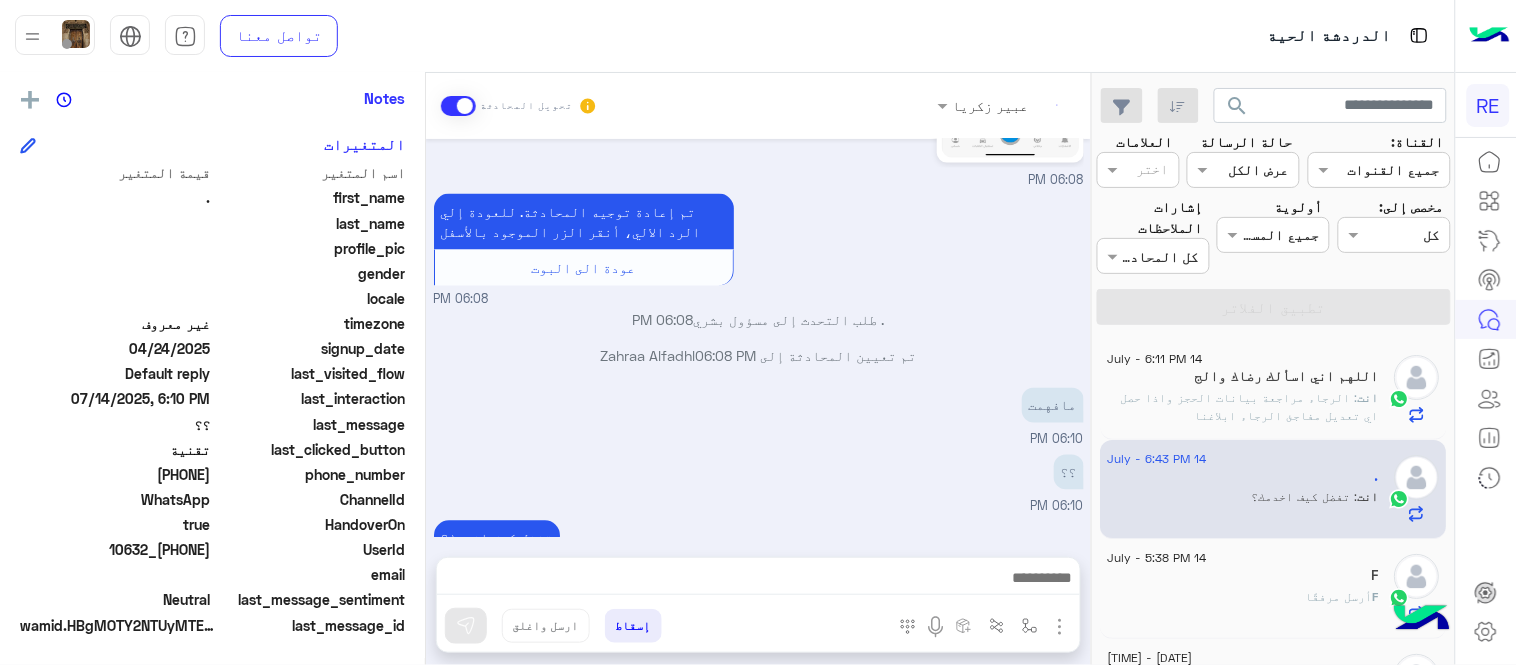 scroll, scrollTop: 933, scrollLeft: 0, axis: vertical 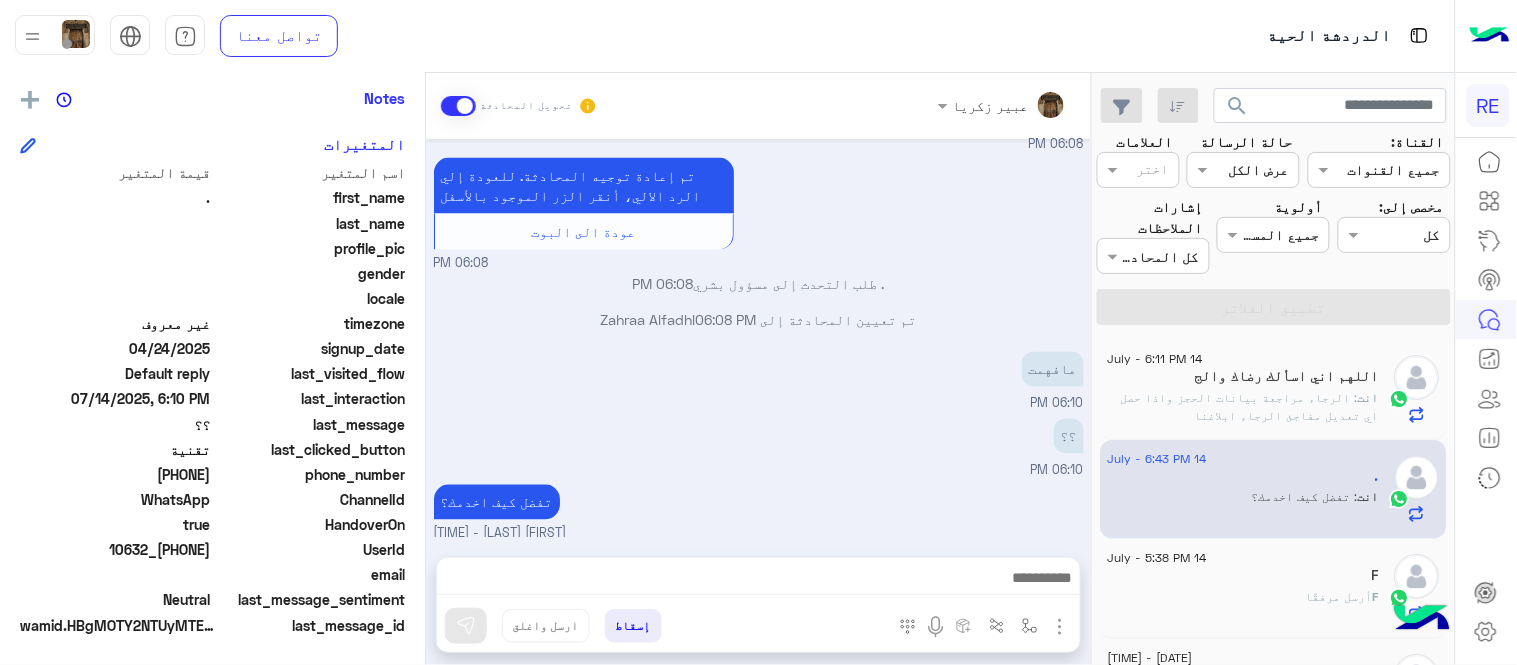 click on "تفضل كيف اخدمك؟  [FIRST] [LAST] -  [TIME]" at bounding box center (759, 512) 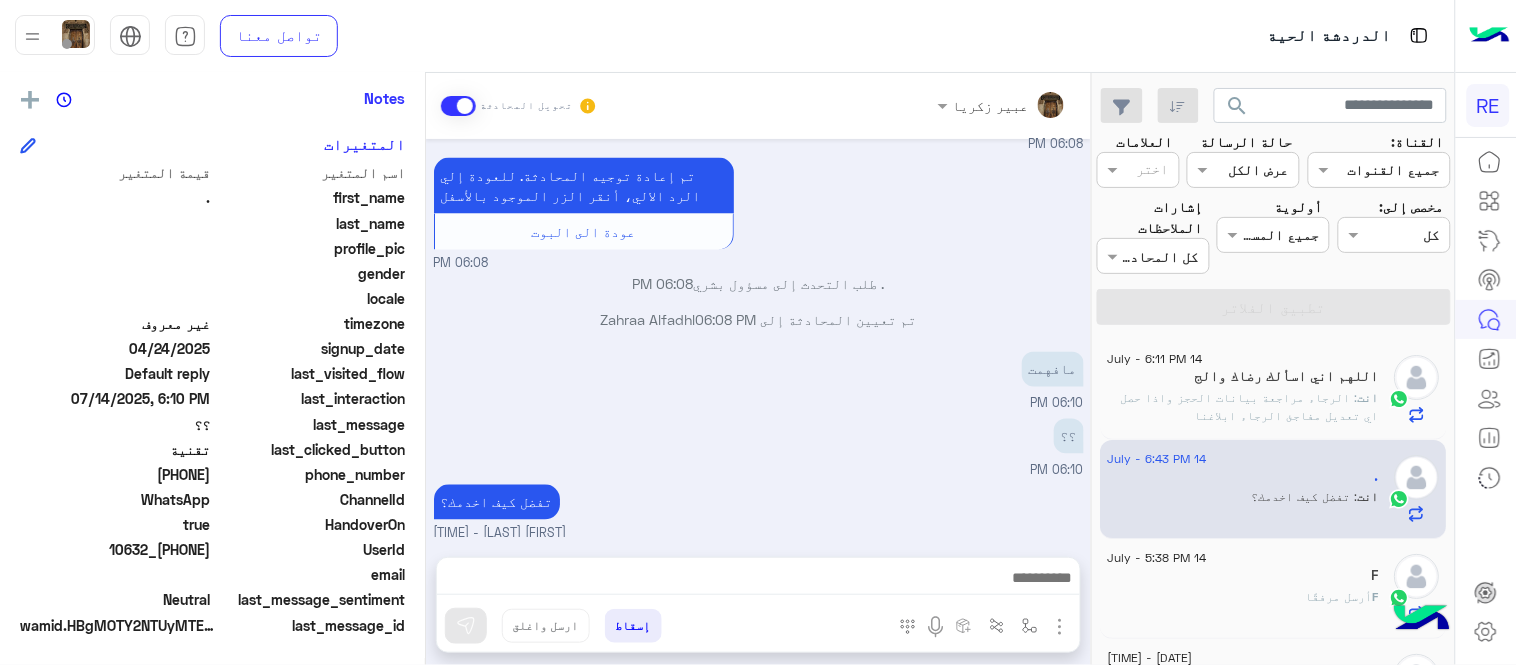 click on "F  أرسل مرفقًا" 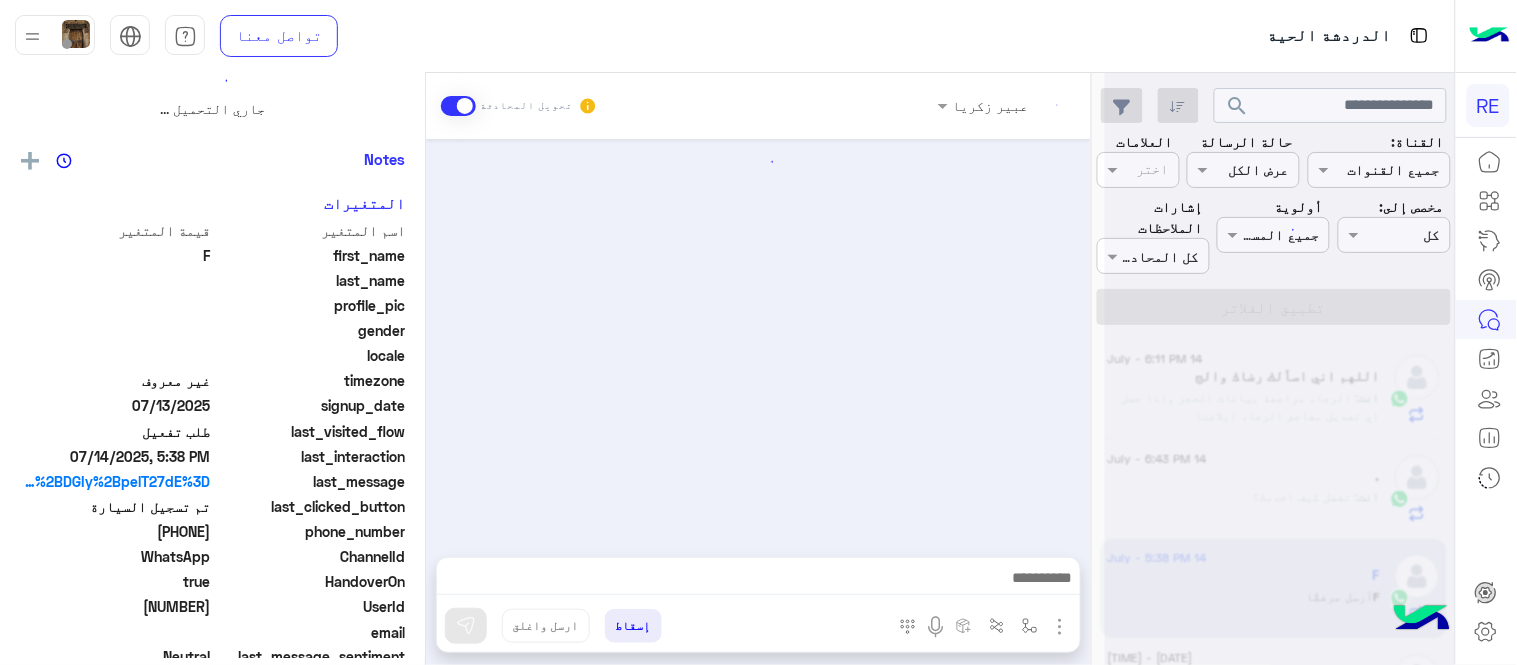 scroll, scrollTop: 0, scrollLeft: 0, axis: both 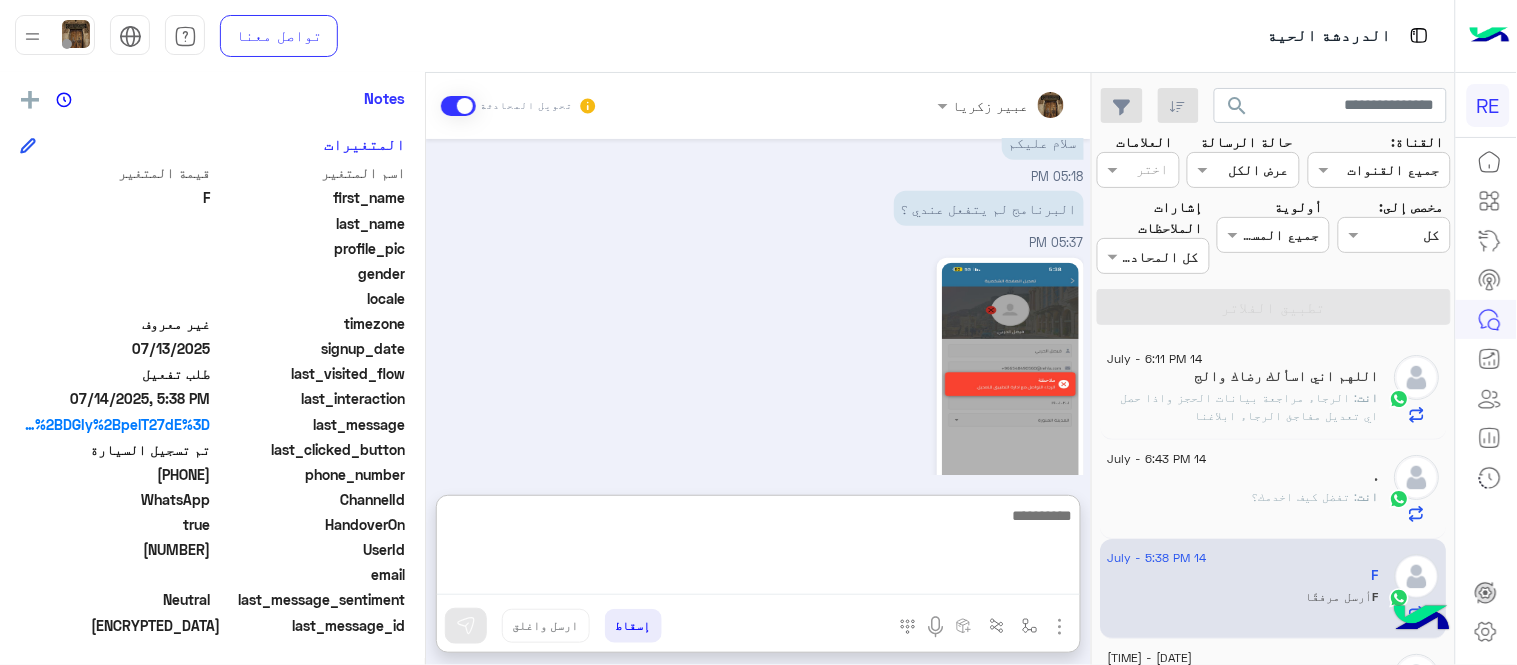 click at bounding box center (758, 549) 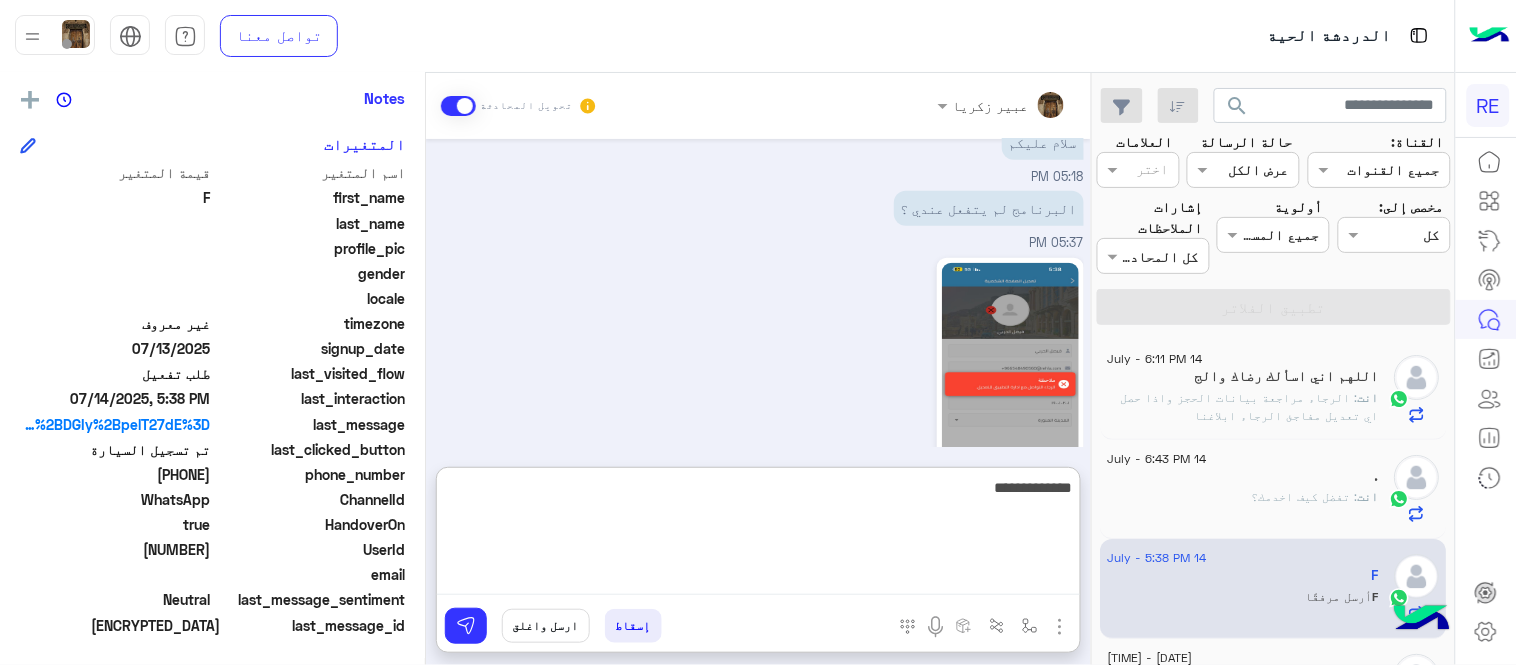 type on "**********" 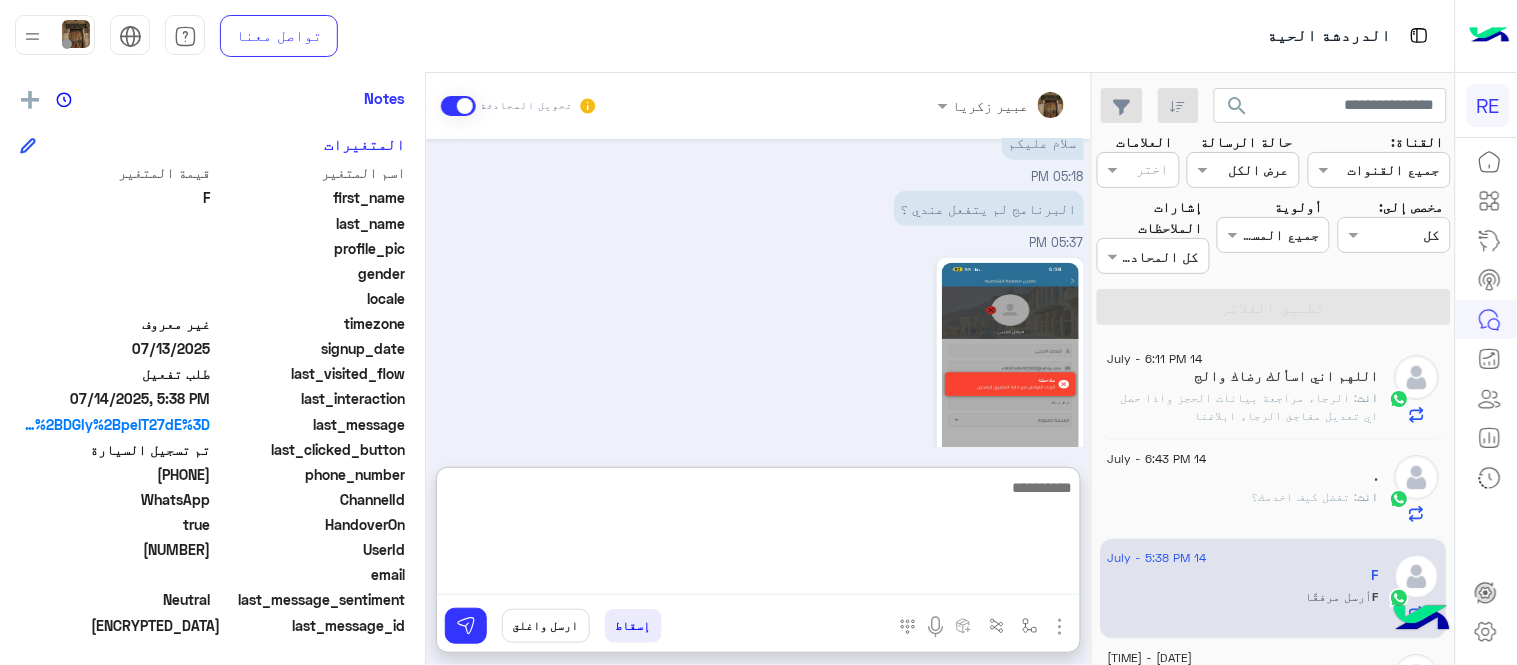 scroll, scrollTop: 723, scrollLeft: 0, axis: vertical 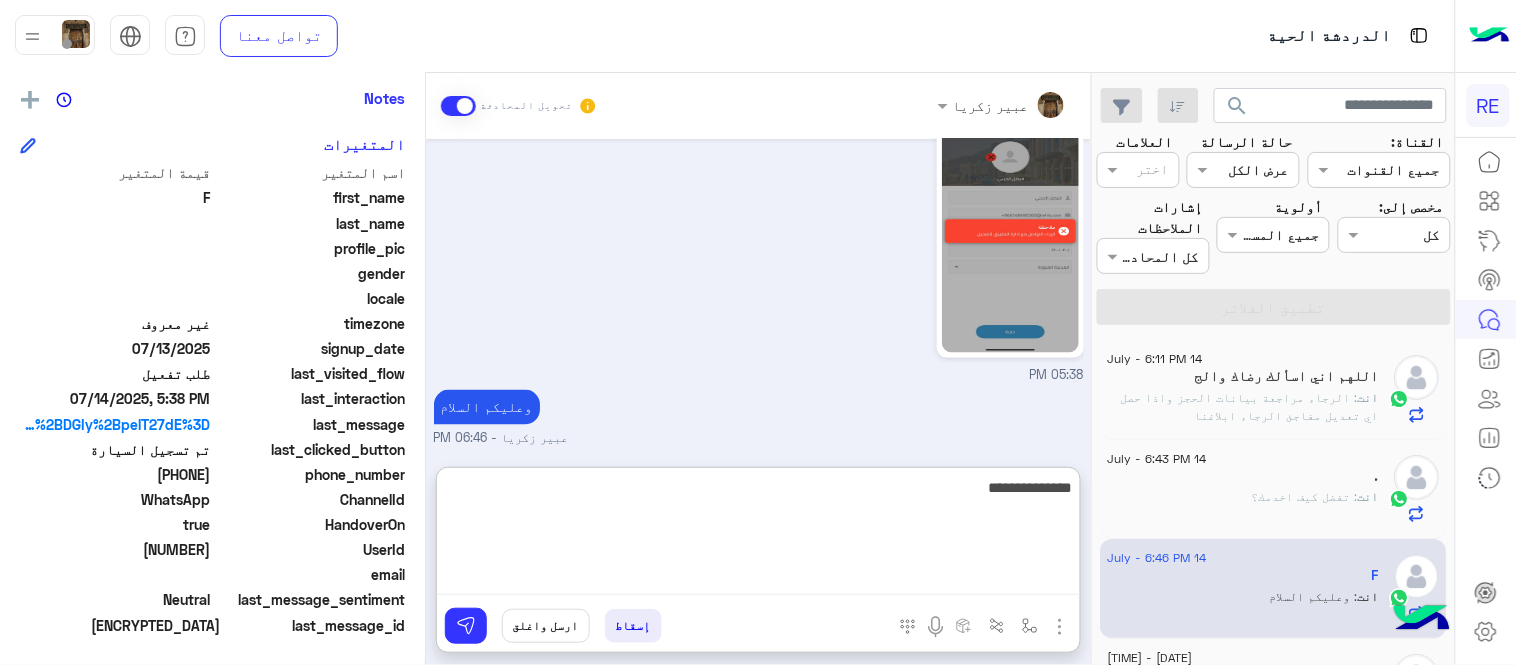 type on "**********" 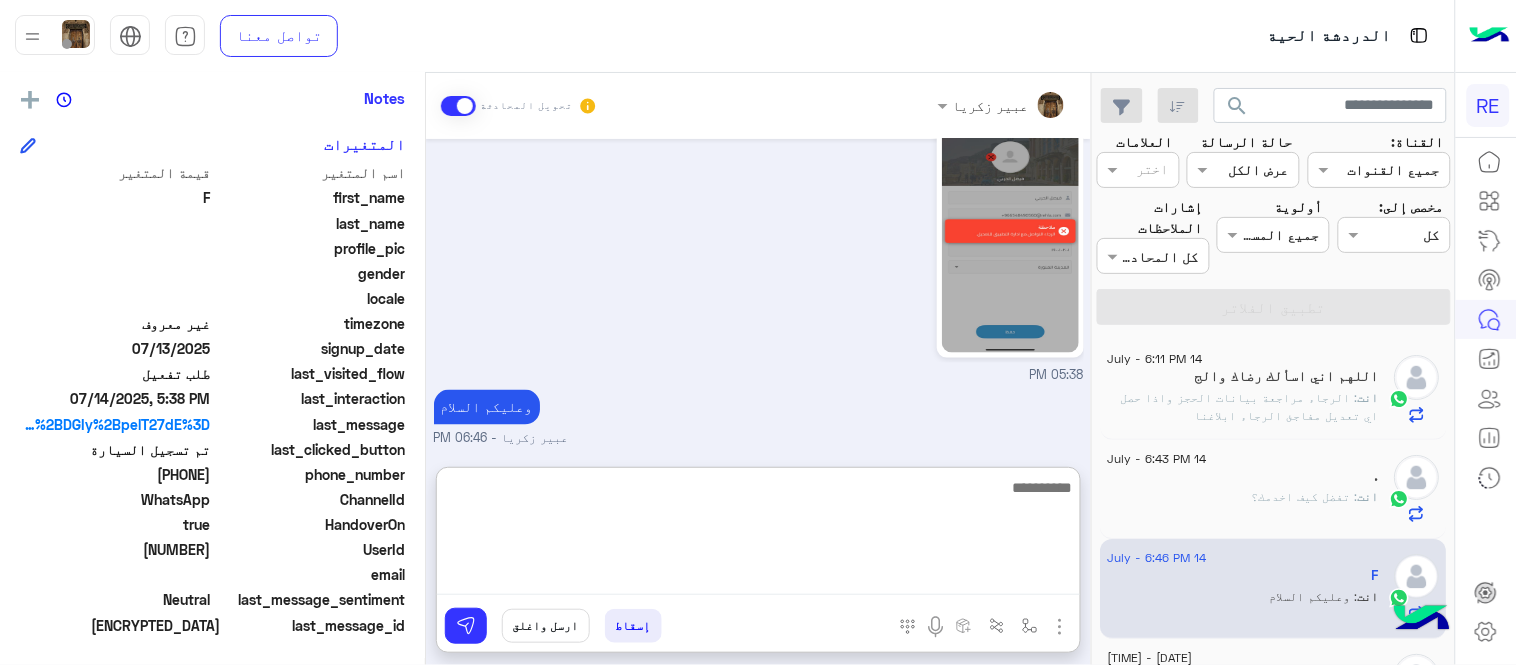 scroll, scrollTop: 786, scrollLeft: 0, axis: vertical 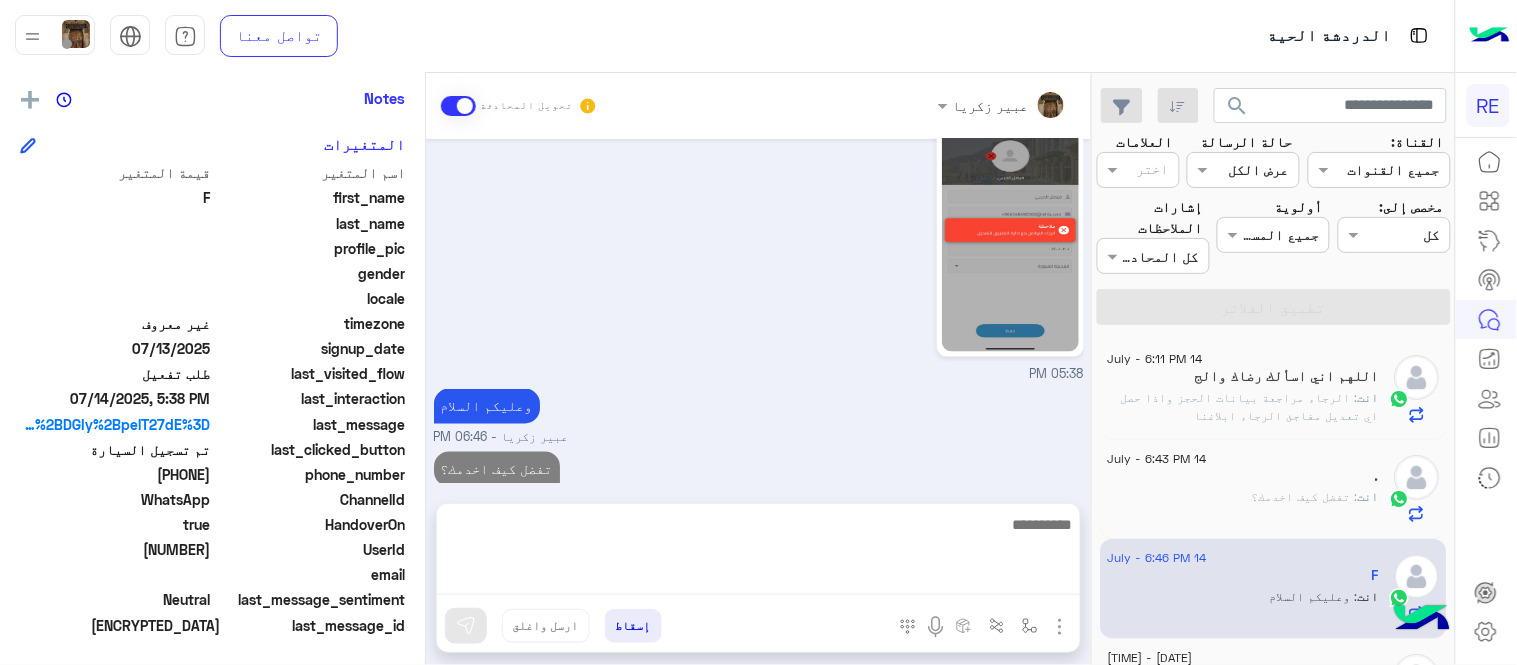 click on "Jul 13, 2025   تم تسجيل السيارة    10:39 PM  اهلا بك عزيزنا الكابتن، سيتم مراجعة حسابك وابلاغك في اقرب وقت شكرا لتواصلك، هل لديك اي استفسار او خدمة اخرى    10:39 PM   Jul 14, 2025   [FIRST] [LAST] وضع التسليم للمحادثات نشط   12:34 AM      زودني برقم الهاتف المسجل بالتطبيق  [FIRST] [LAST] -  12:34 AM   [FIRST] [LAST] انضم إلى المحادثة   12:34 AM      [PHONE]   12:36 AM  تم التفعيل  [FIRST] [LAST] -  12:42 AM  سلام عليكم   05:18 PM  البرنامج لم يتفعل عندي ؟   05:37 PM    05:38 PM  وعليكم السلام  [FIRST] [LAST] -  06:46 PM  تفضل كيف اخدمك؟   06:46 PM" at bounding box center (758, 311) 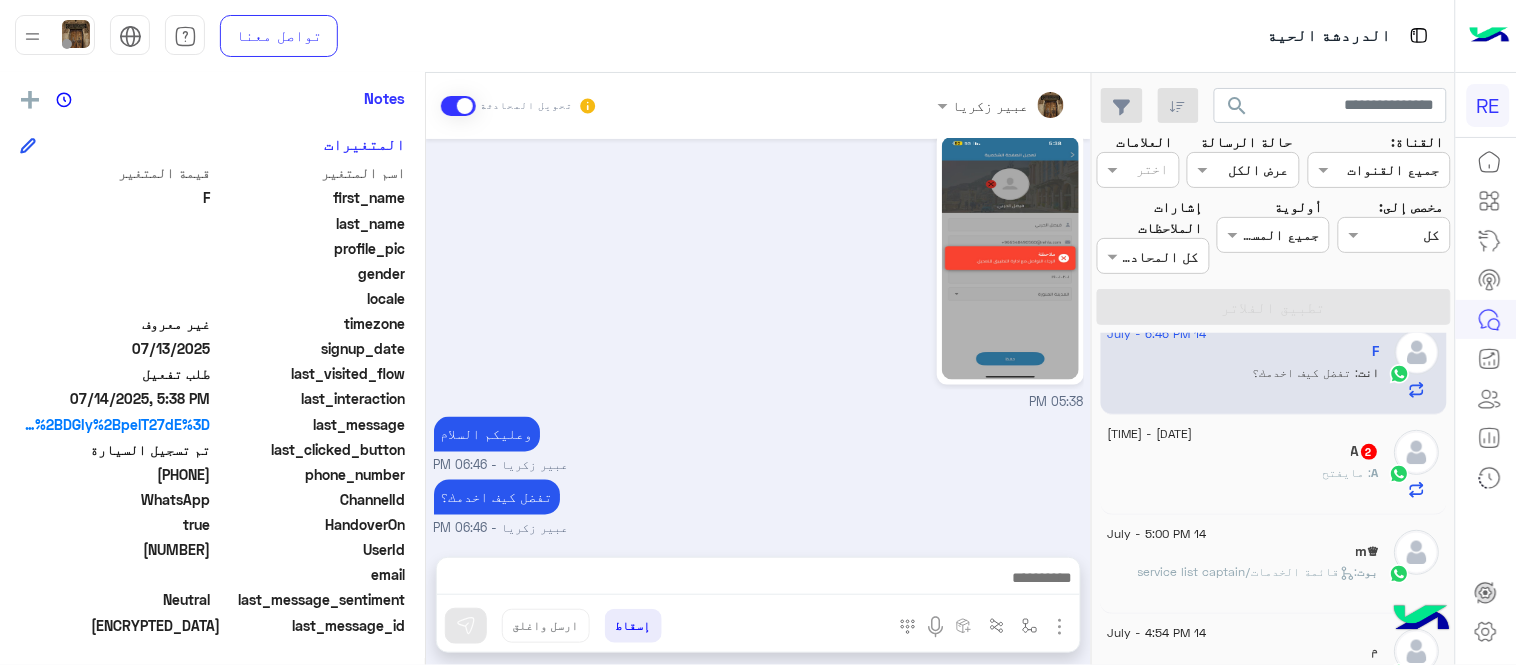 scroll, scrollTop: 216, scrollLeft: 0, axis: vertical 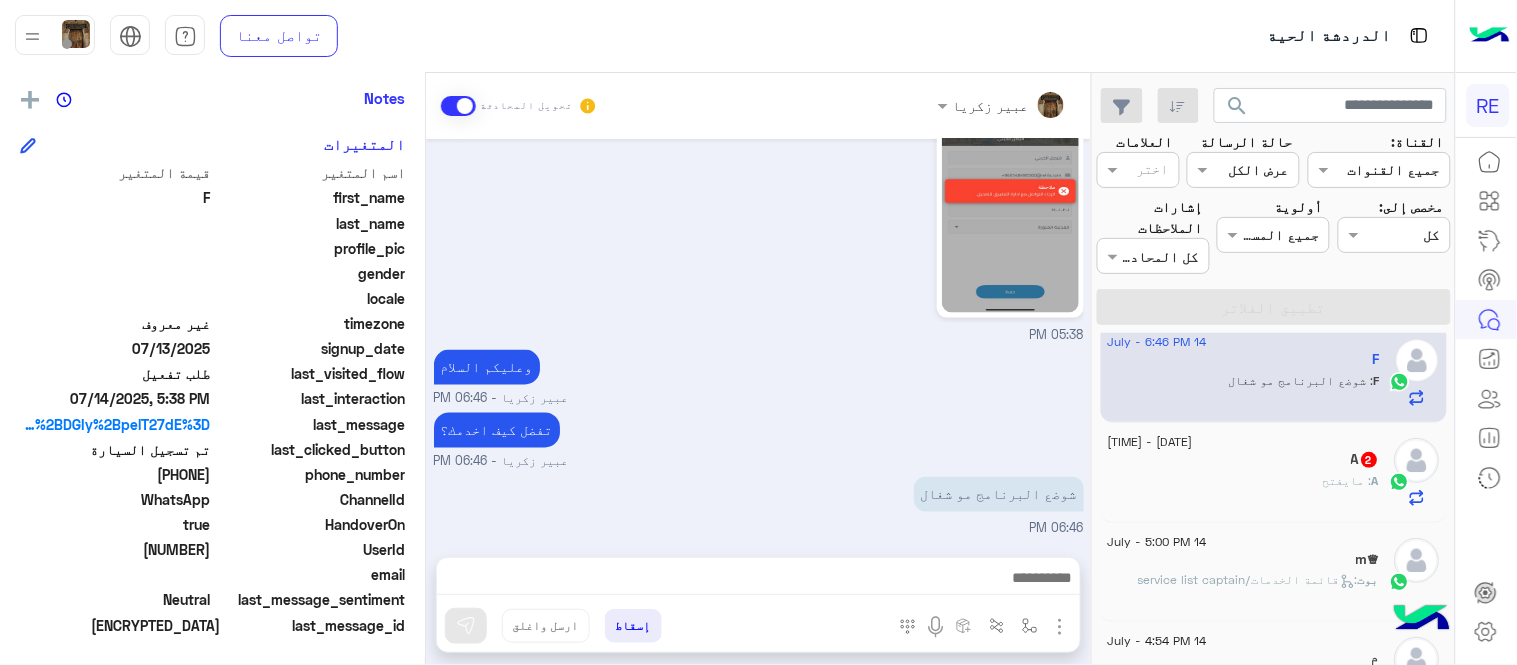 click on "شوضع البرنامج مو شغال 06:46 PM" at bounding box center (759, 505) 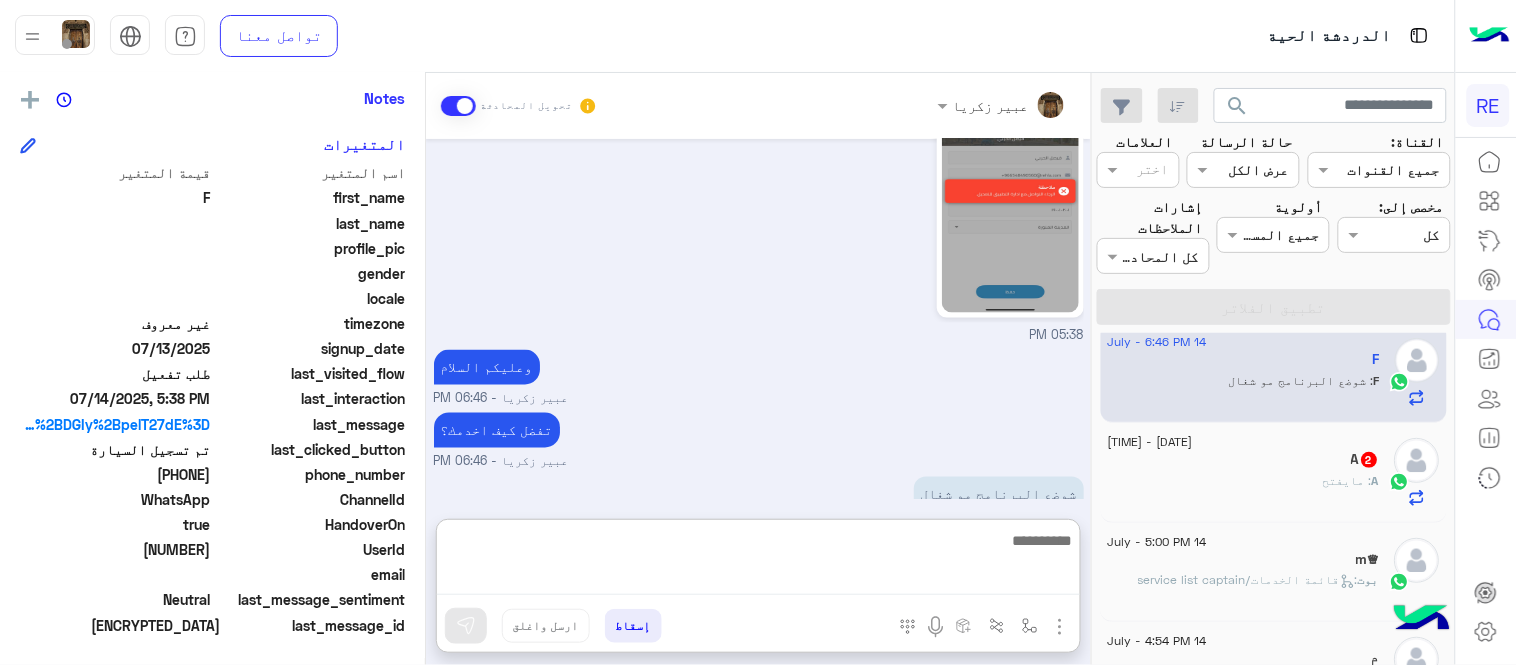 scroll, scrollTop: 786, scrollLeft: 0, axis: vertical 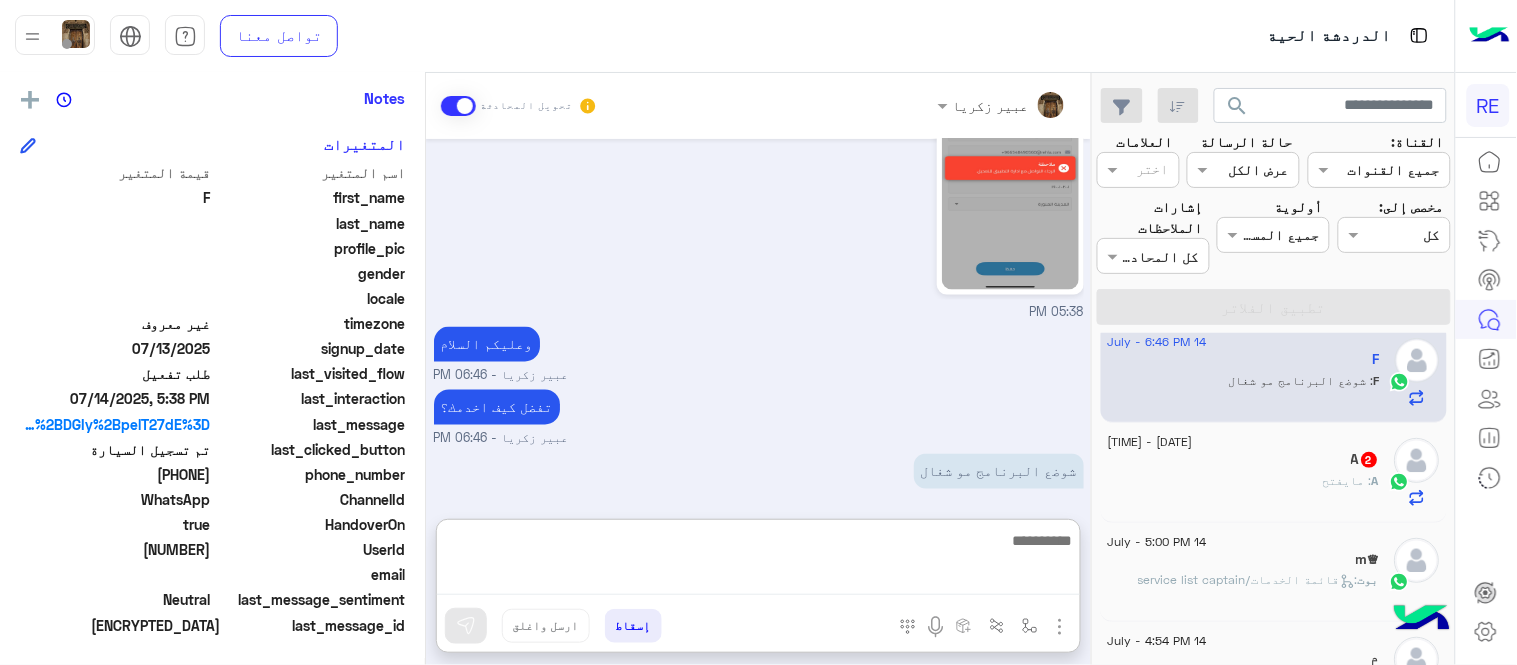 click at bounding box center (758, 561) 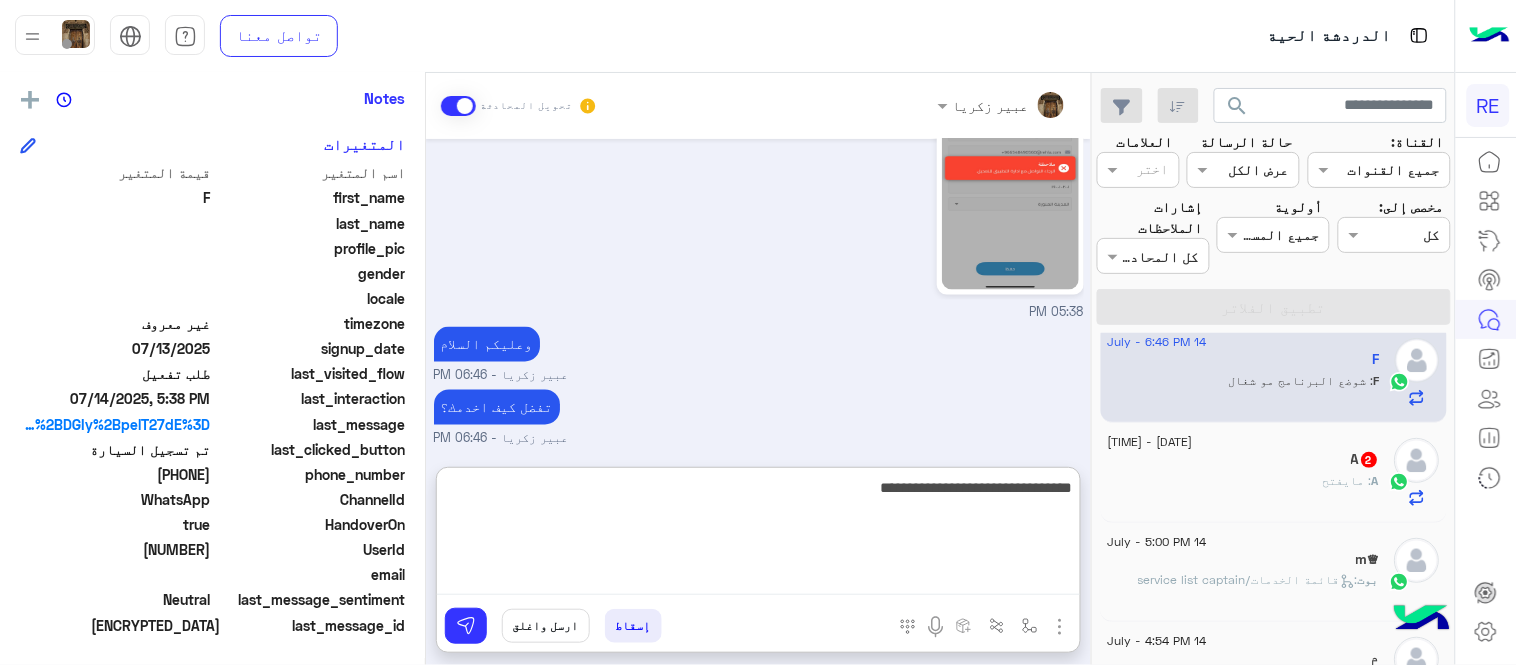 type on "**********" 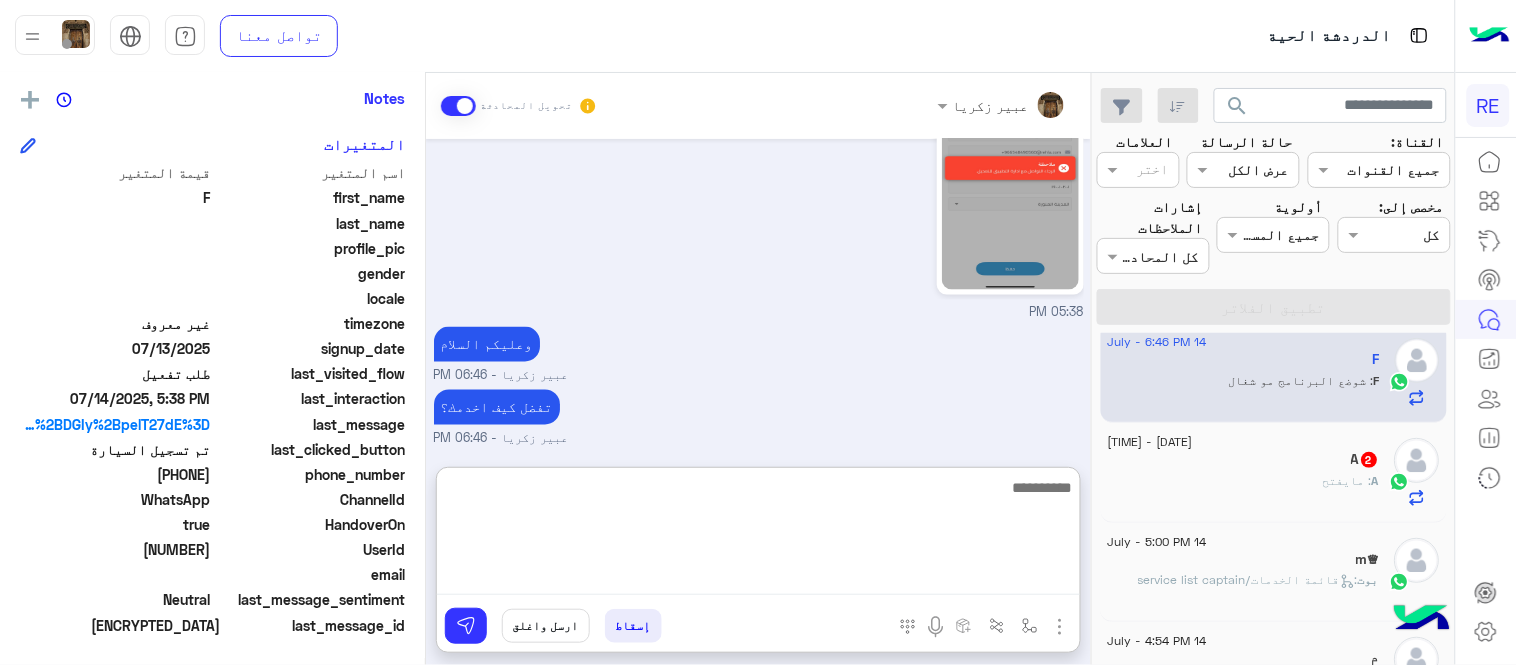 scroll, scrollTop: 916, scrollLeft: 0, axis: vertical 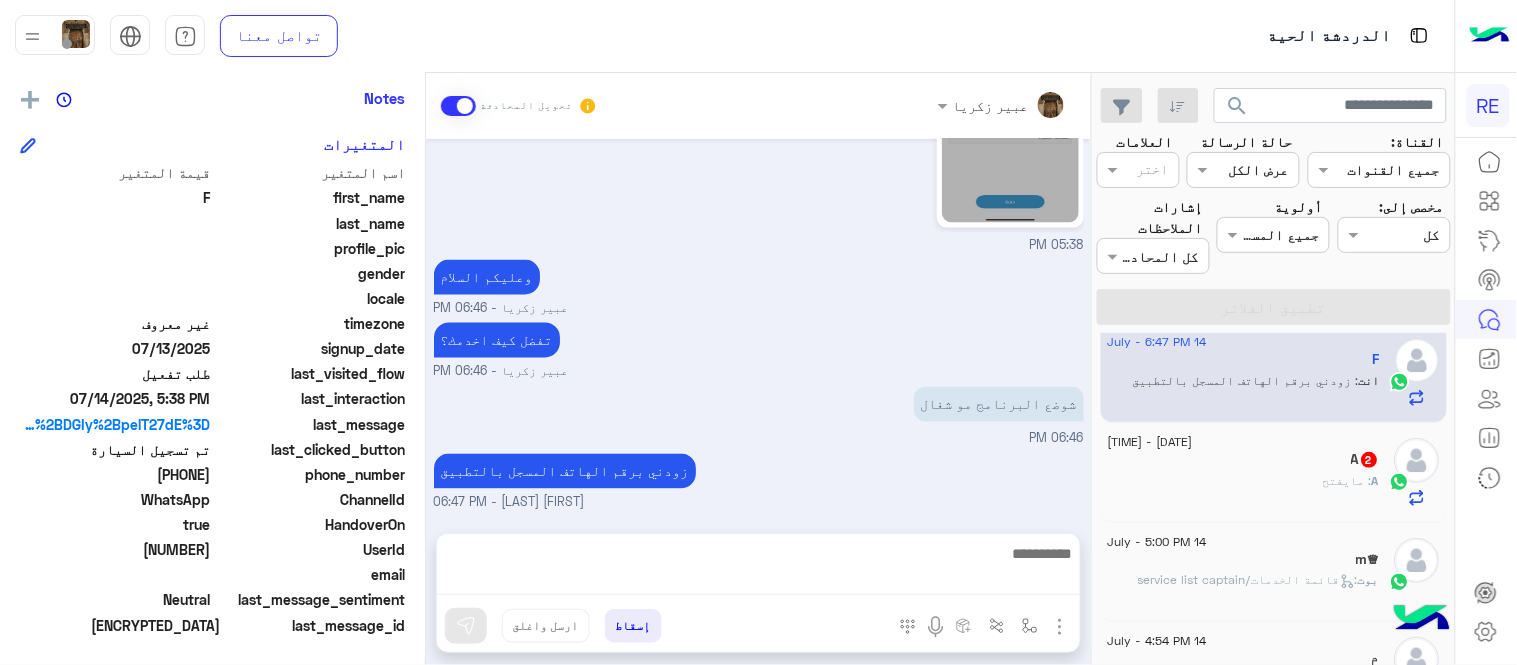 click on "A : مايفتح" 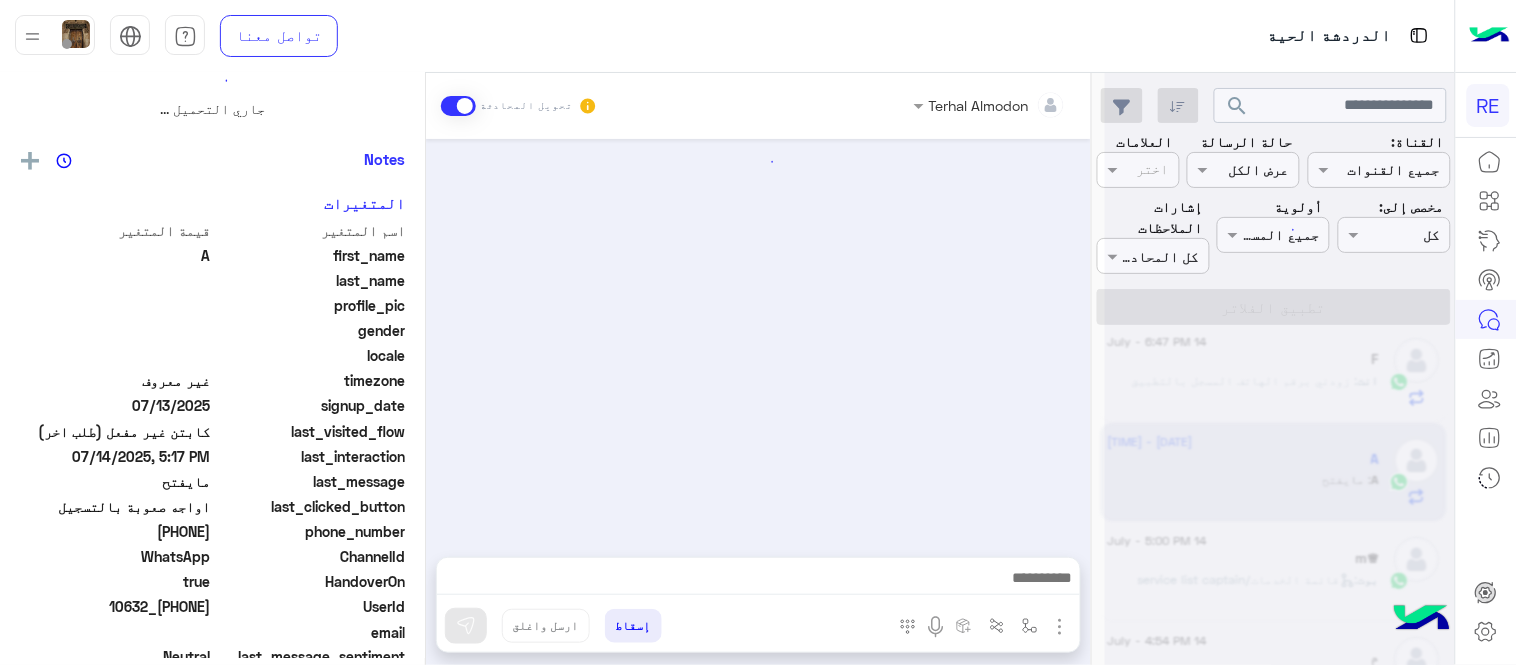 scroll, scrollTop: 468, scrollLeft: 0, axis: vertical 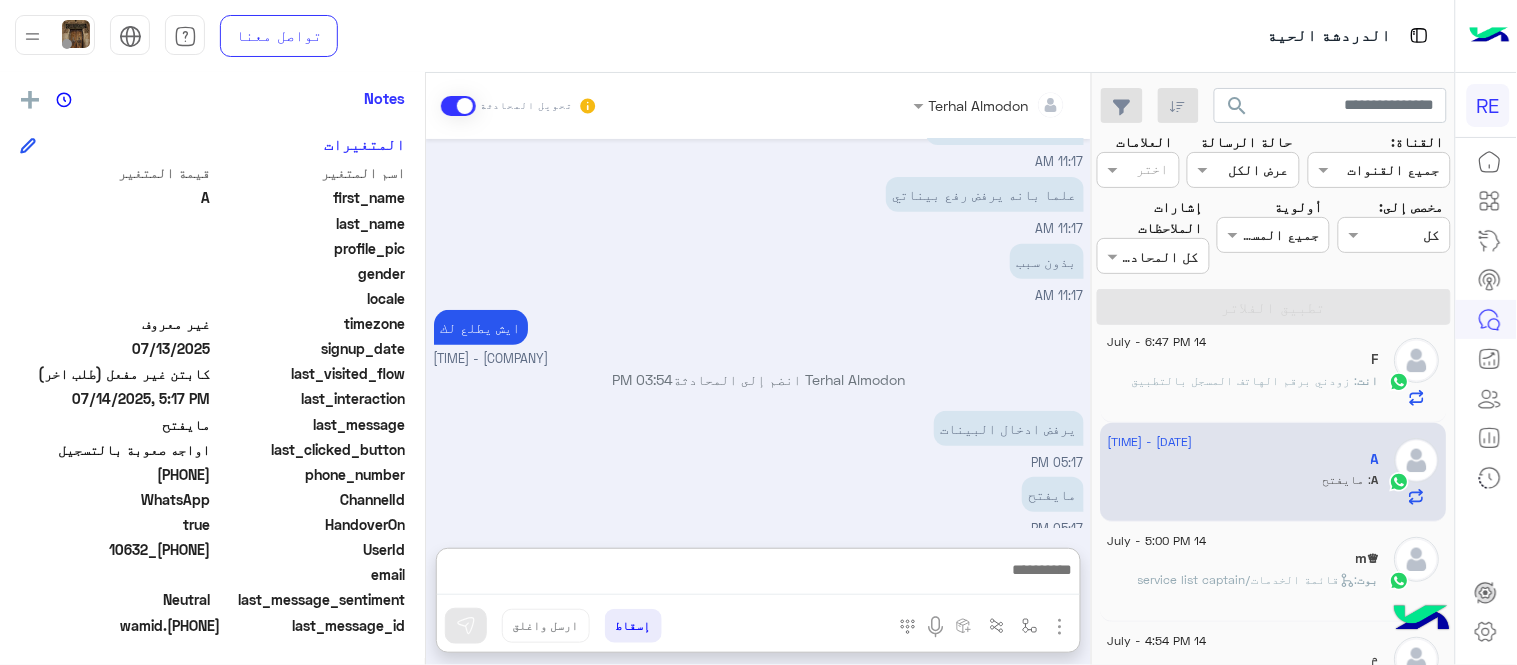 click at bounding box center (758, 576) 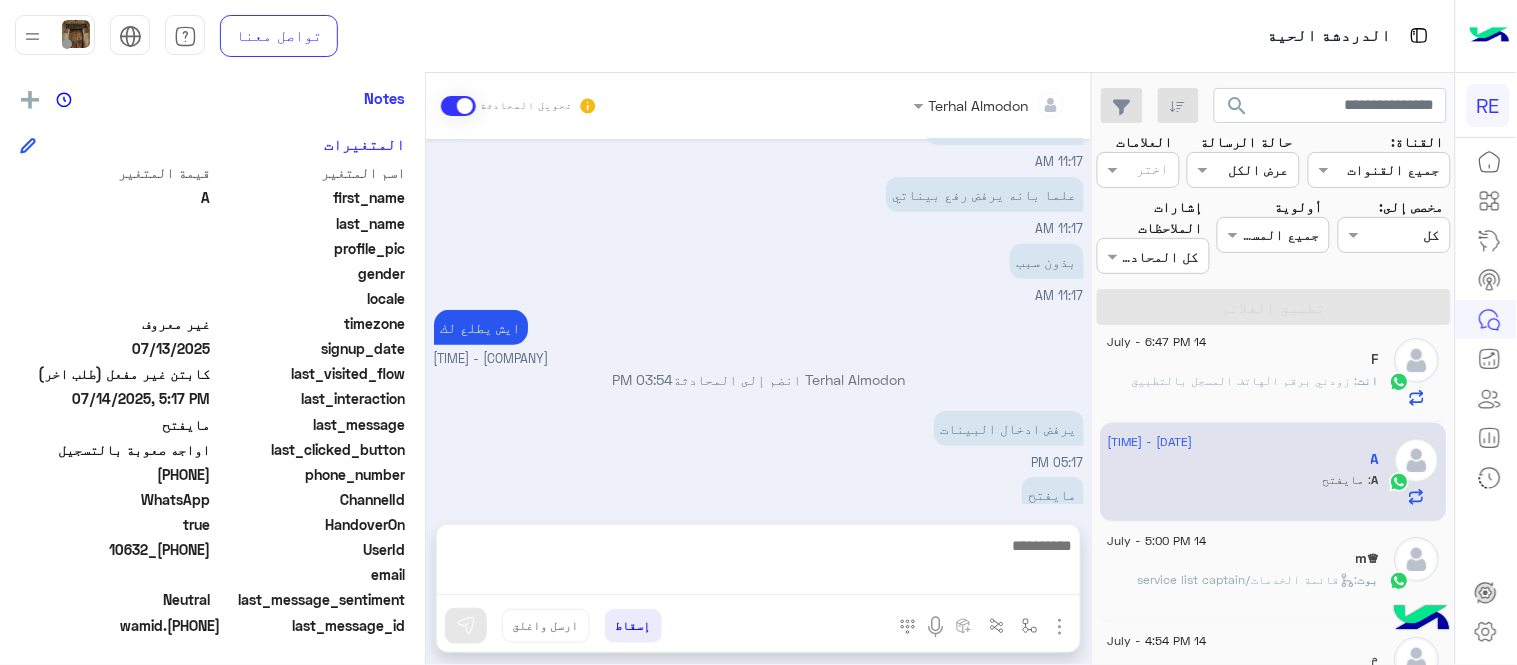 click on "يرفض ادخال البينات   05:17 PM" at bounding box center (759, 439) 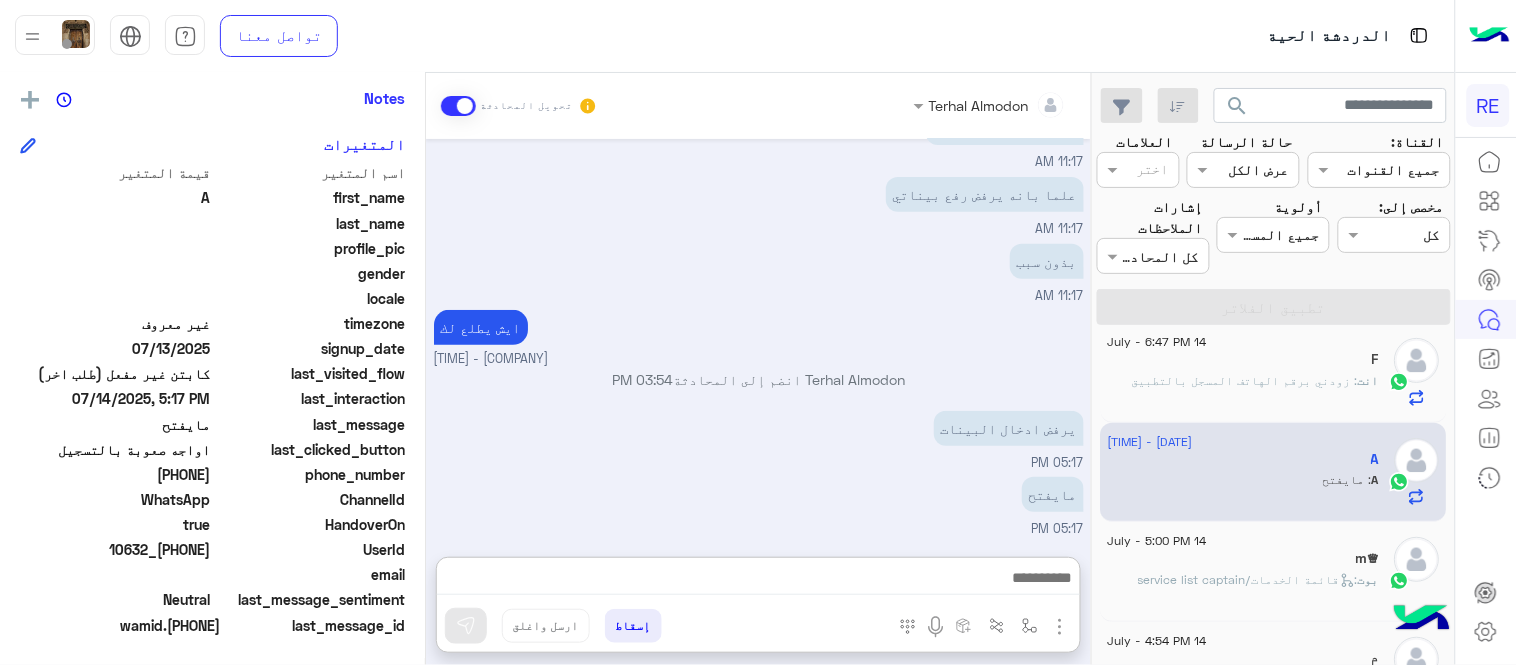 click at bounding box center (758, 580) 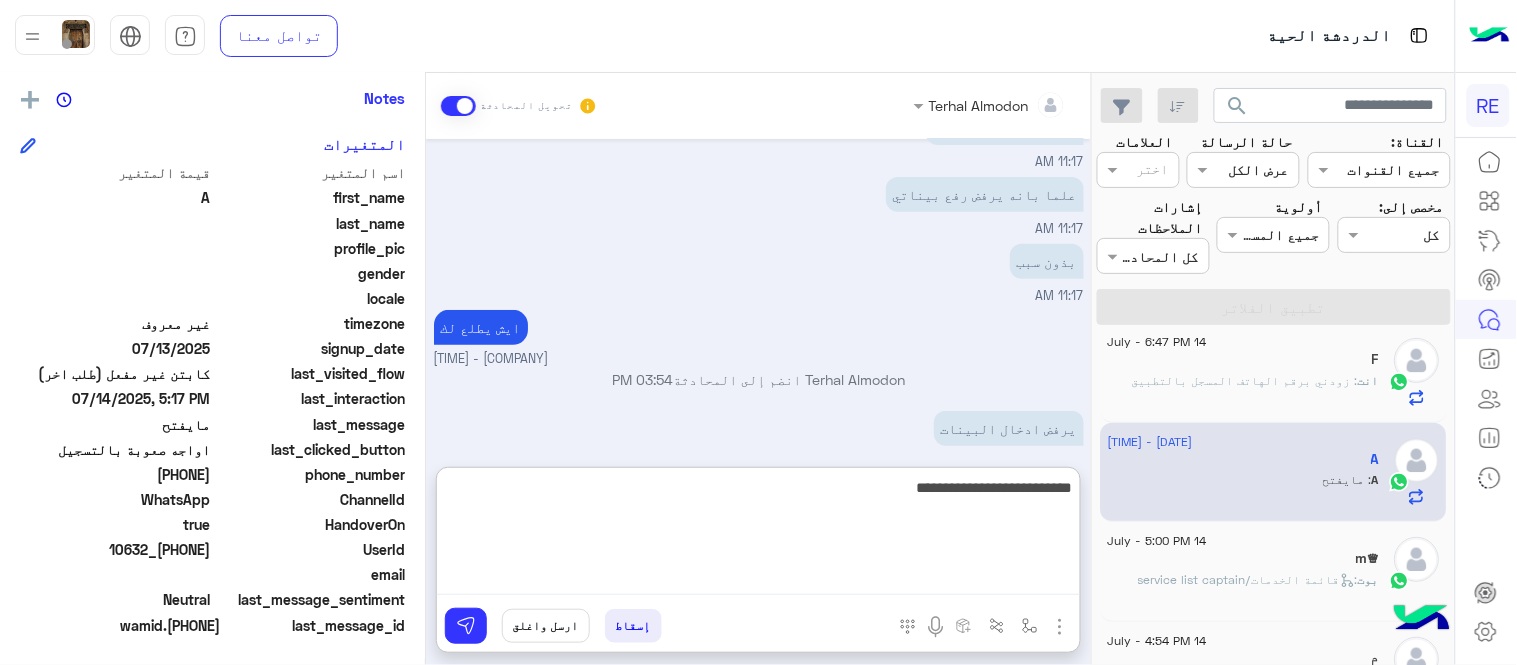 type on "**********" 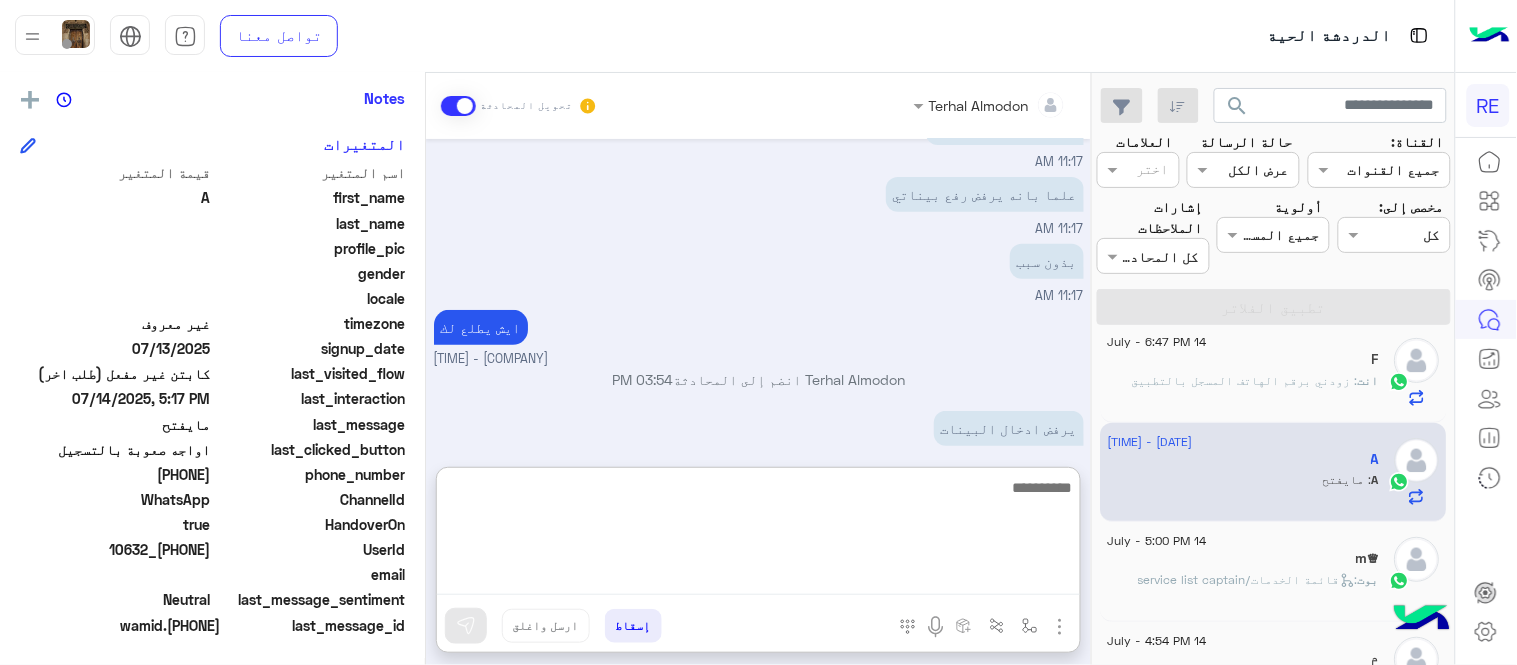 scroll, scrollTop: 360, scrollLeft: 0, axis: vertical 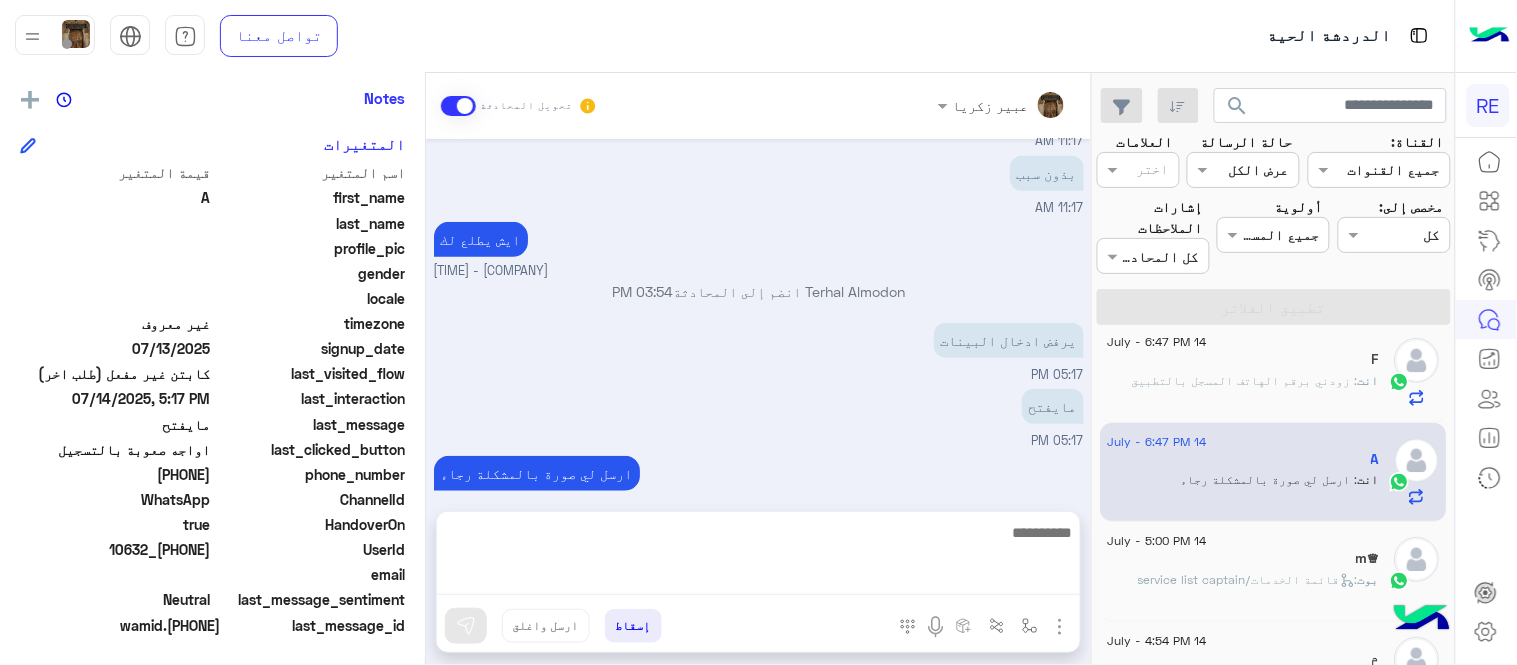 click on "[FIRST] [LAST] تحويل المحادثة     [DATE]   [FIRST] [LAST] وضع التسليم للمحادثات نشط   [TIME]      تفضل كيف اخدمك؟  [FIRST] [LAST] -  [TIME]   [FIRST] [LAST] انضم إلى المحادثة   [TIME]      يشرفني الانظمام معكم   [TIME]  علما بانه يرفض رفع بيناتي   [TIME]  بذون سبب   [TIME]  ايش يطلع لك  [COMPANY] -  [TIME]   [COMPANY] انضم إلى المحادثة   [TIME]      يرفض ادخال البينات   [TIME]  مايفتح   [TIME]  ارسل لي صورة بالمشكلة رجاء  [FIRST] [LAST] -  [TIME]   إسقاط   ارسل واغلق" at bounding box center (758, 373) 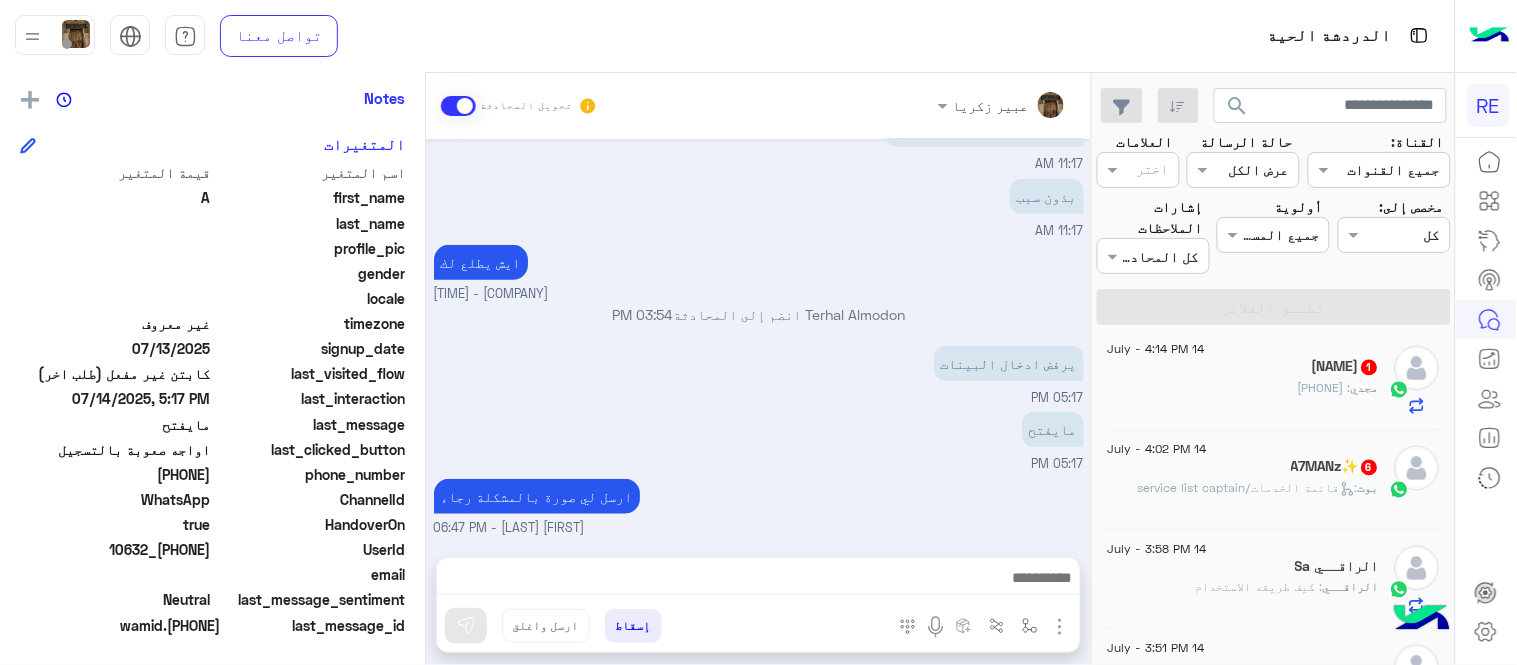 scroll, scrollTop: 1012, scrollLeft: 0, axis: vertical 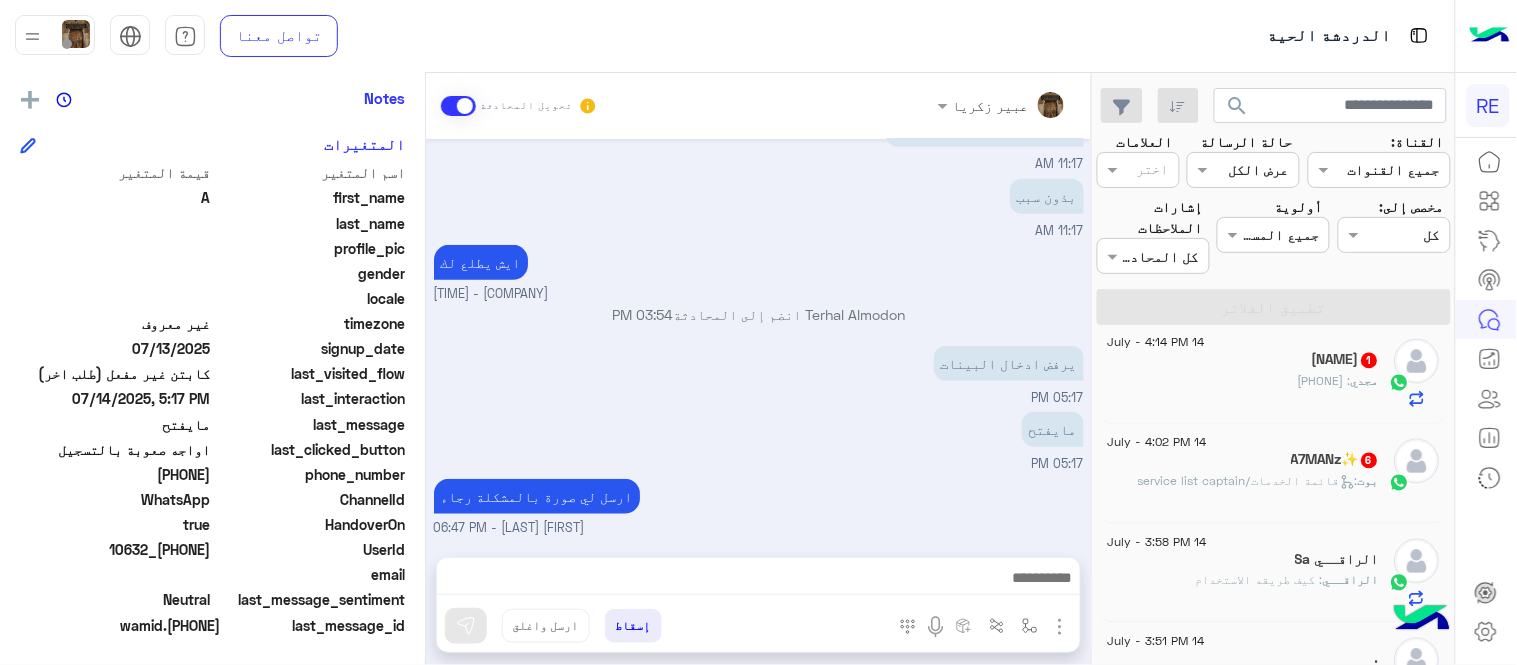 click on ":   قائمة الخدمات/service list captain" 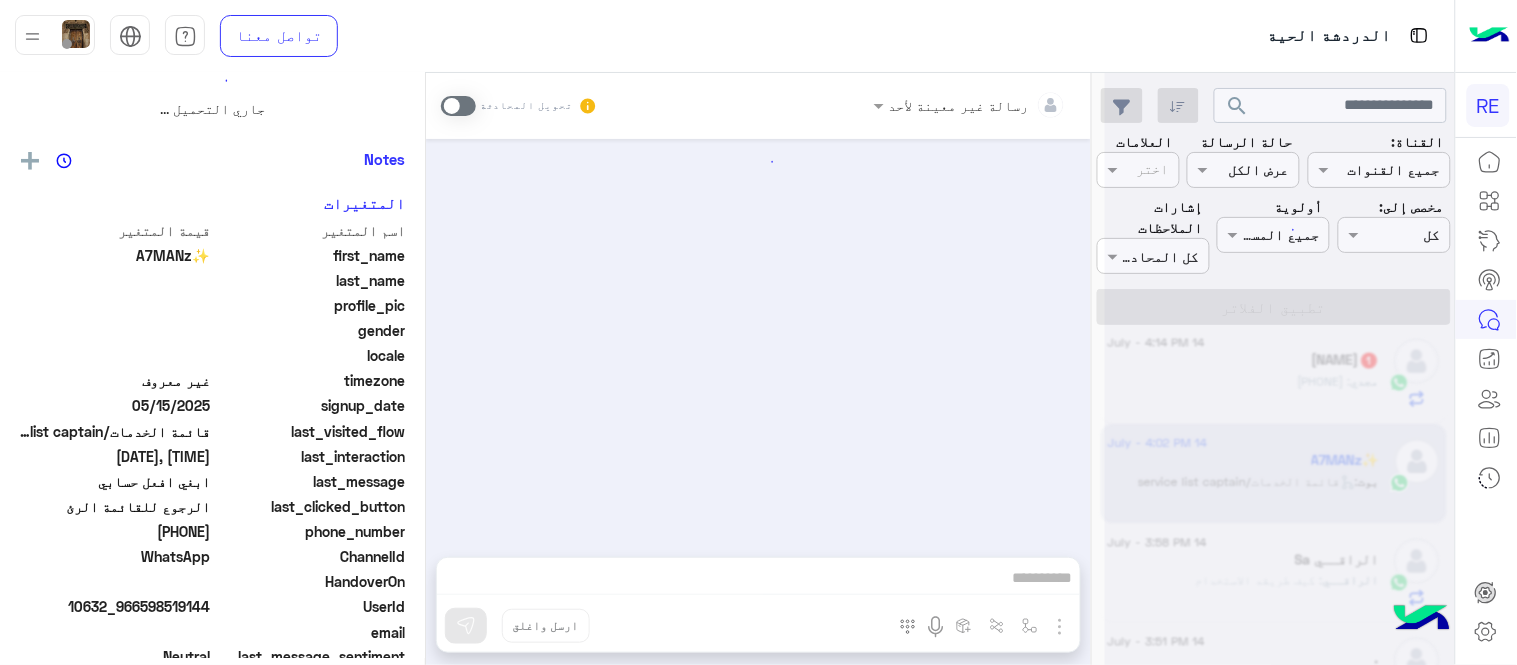 scroll, scrollTop: 0, scrollLeft: 0, axis: both 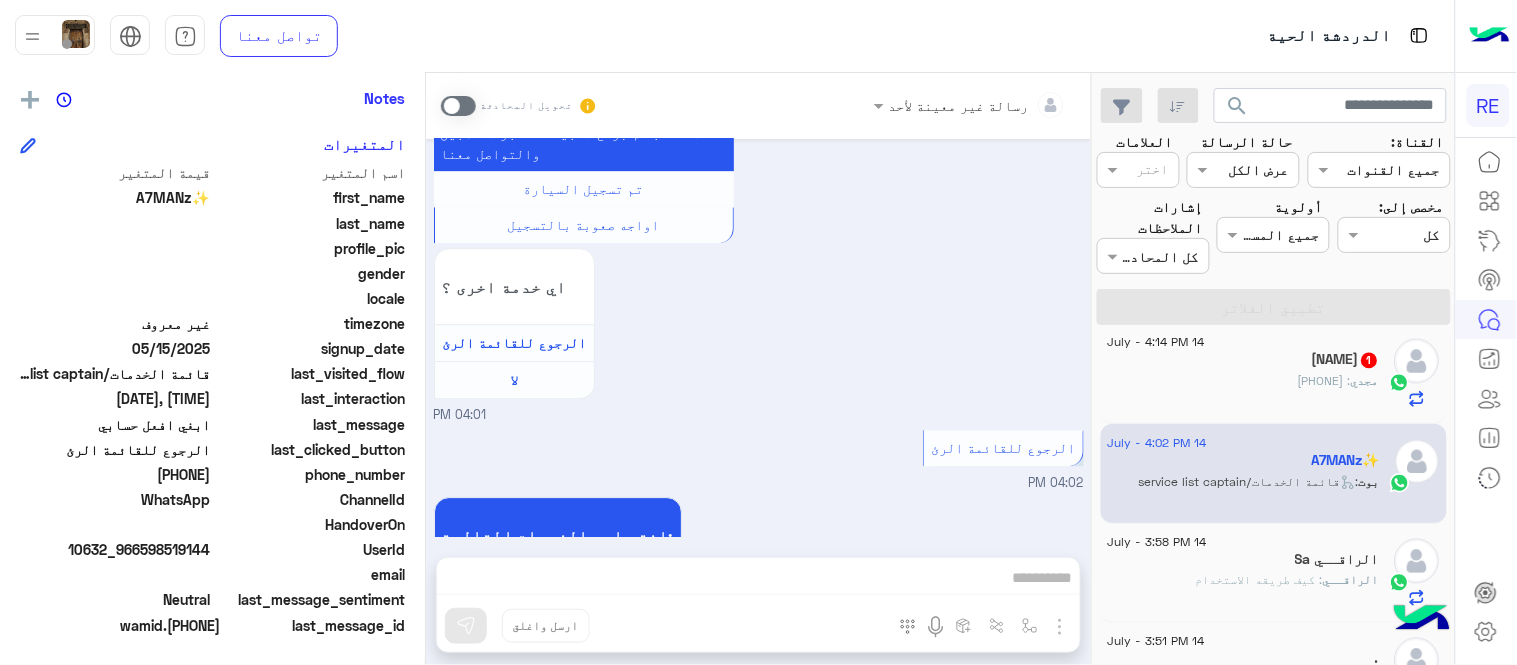 click at bounding box center (458, 106) 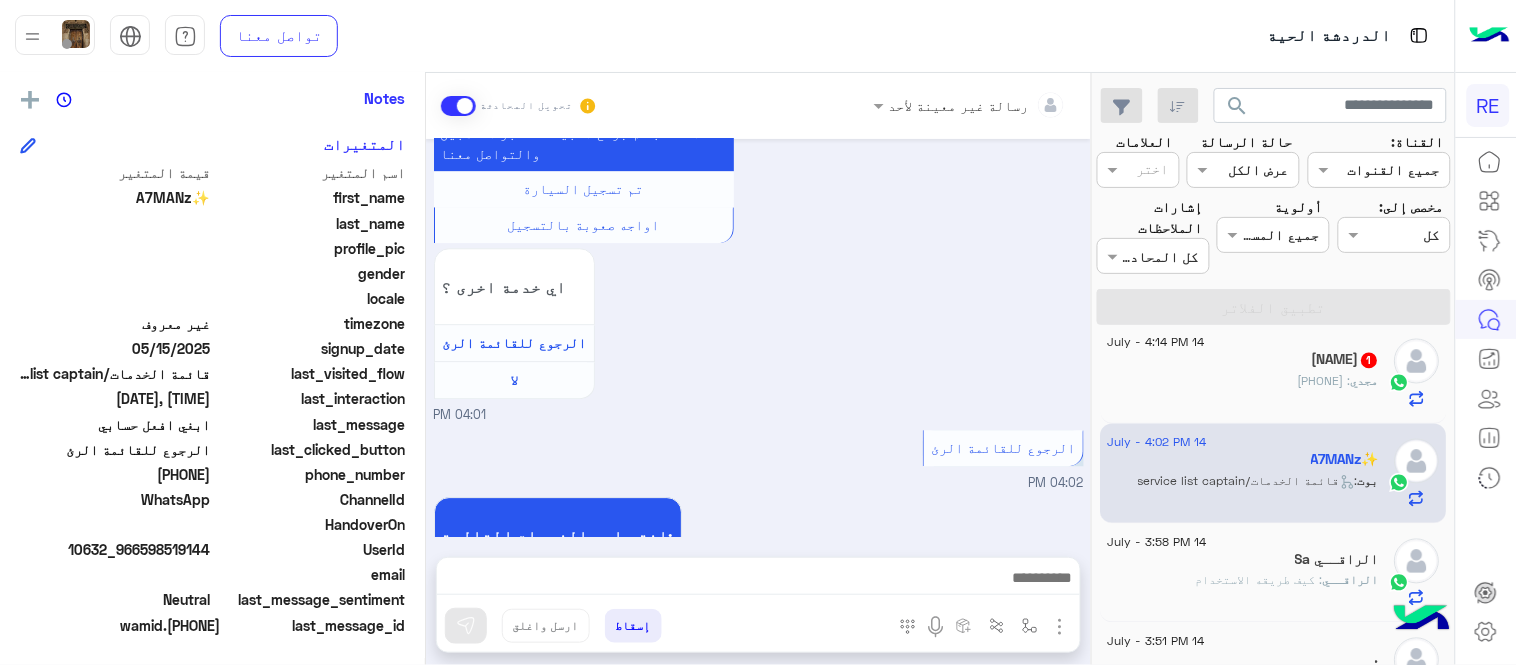scroll, scrollTop: 1390, scrollLeft: 0, axis: vertical 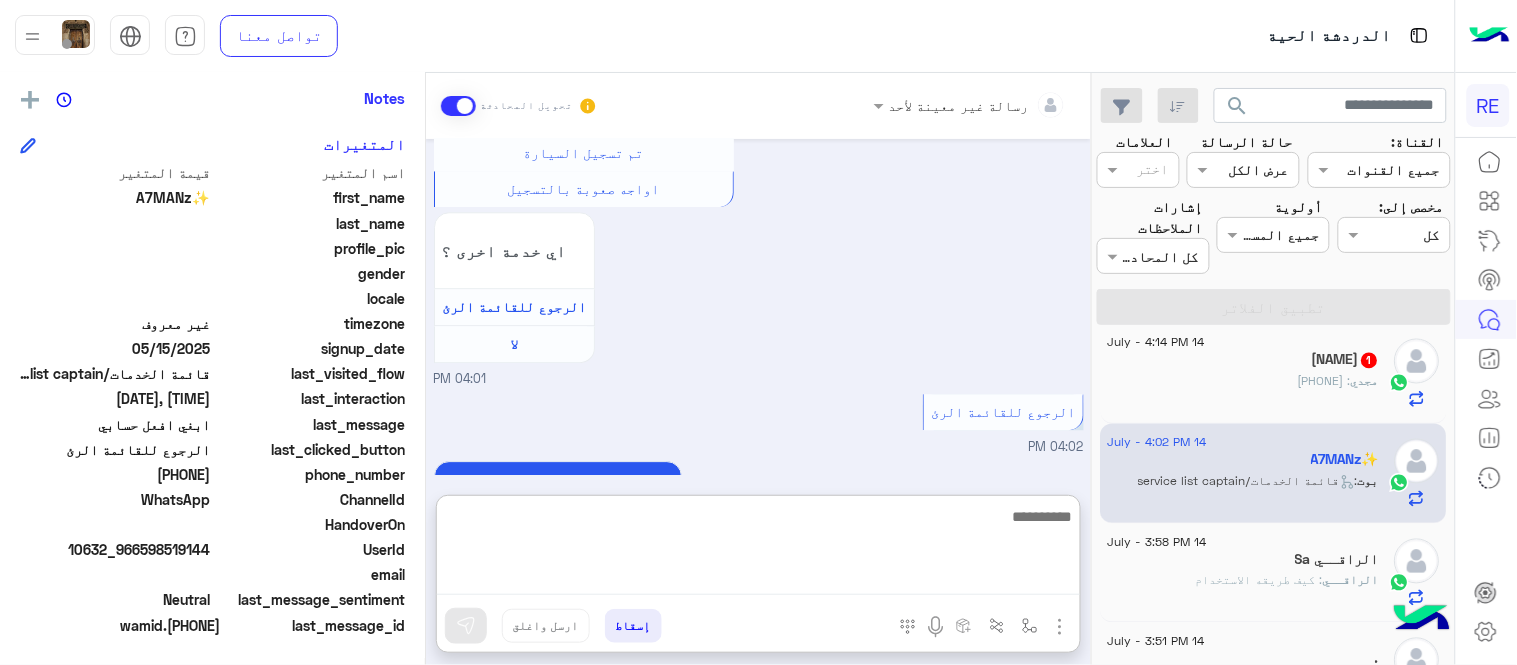 click at bounding box center (758, 549) 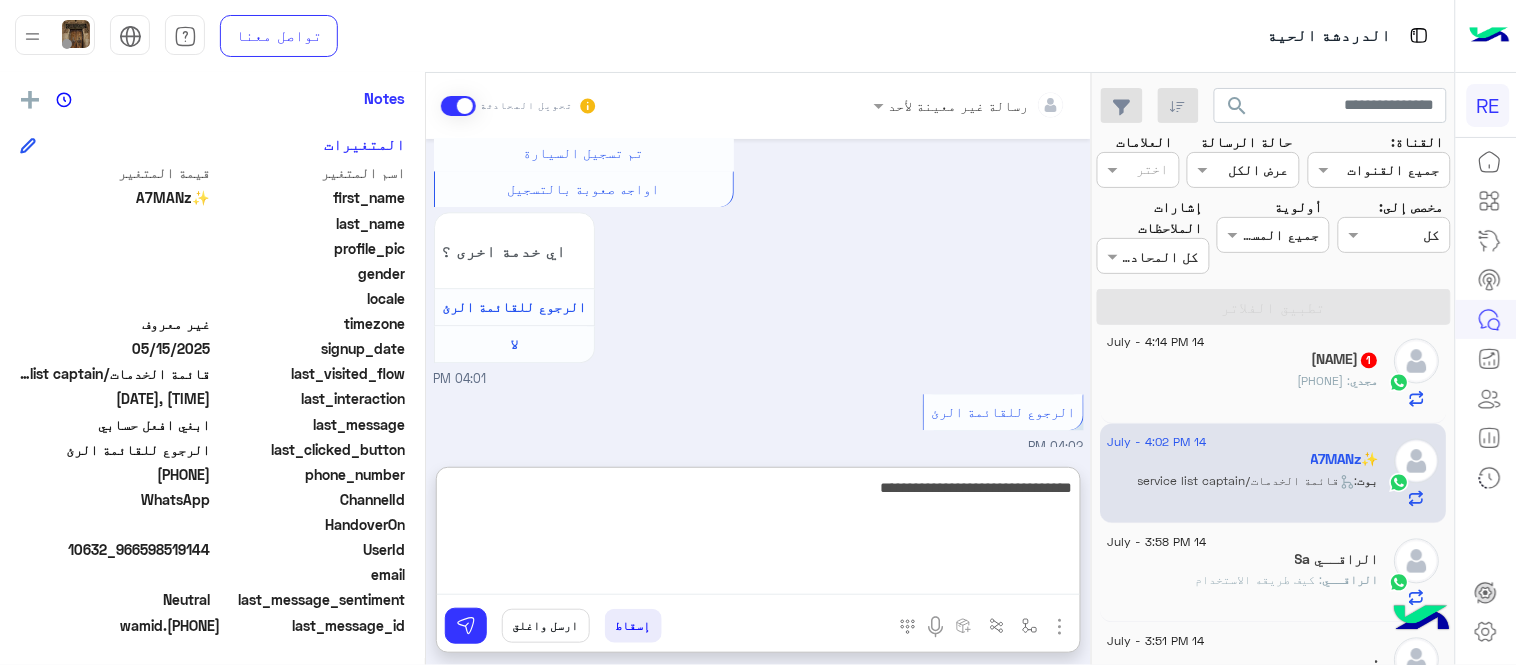 type on "**********" 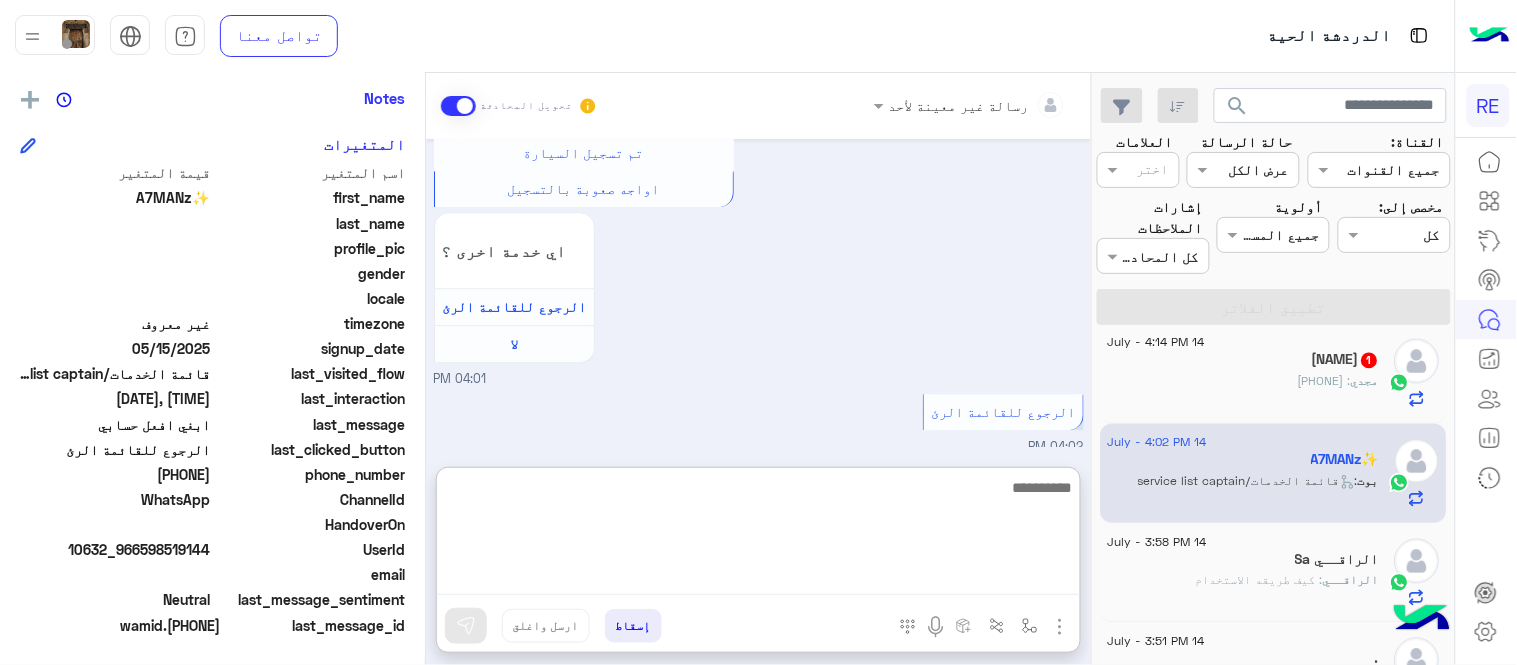 scroll, scrollTop: 1544, scrollLeft: 0, axis: vertical 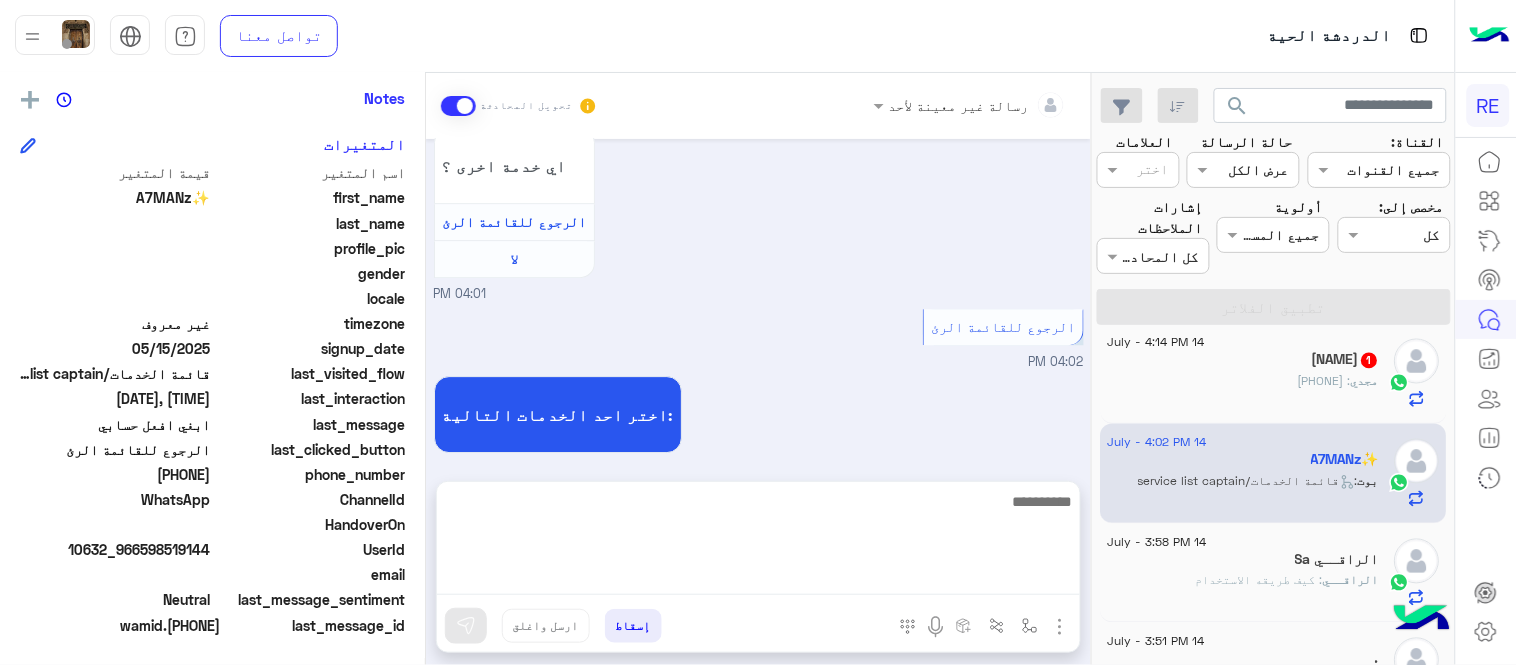 click on "Jul 14, 2025 ابغي افعل حسابي 04:01 PM سعدنا بتواصلك، نأمل منك توضيح استفسارك أكثر 04:01 PM عربي 04:01 PM هل أنت ؟ كابتن 👨🏻‍✈️ عميل 🧳 رحال (مرشد مرخص) 🏖️ 04:01 PM كابتن  04:01 PM اختر احد الخدمات التالية: 04:01 PM تفعيل حساب 04:01 PM يمكنك الاطلاع على شروط الانضمام لرحلة ك (كابتن ) الموجودة بالصورة أعلاه،
لتحميل التطبيق عبر الرابط التالي : 📲
http://onelink.to/Rehla يسعدنا انضمامك لتطبيق رحلة يمكنك اتباع الخطوات الموضحة لتسجيل بيانات سيارتك بالفيديو التالي : عزيزي الكابتن، فضلًا ، للرغبة بتفعيل الحساب قم برفع البيانات عبر التطبيق والتواصل معنا تم تسجيل السيارة لا 04:01 PM" at bounding box center (758, 300) 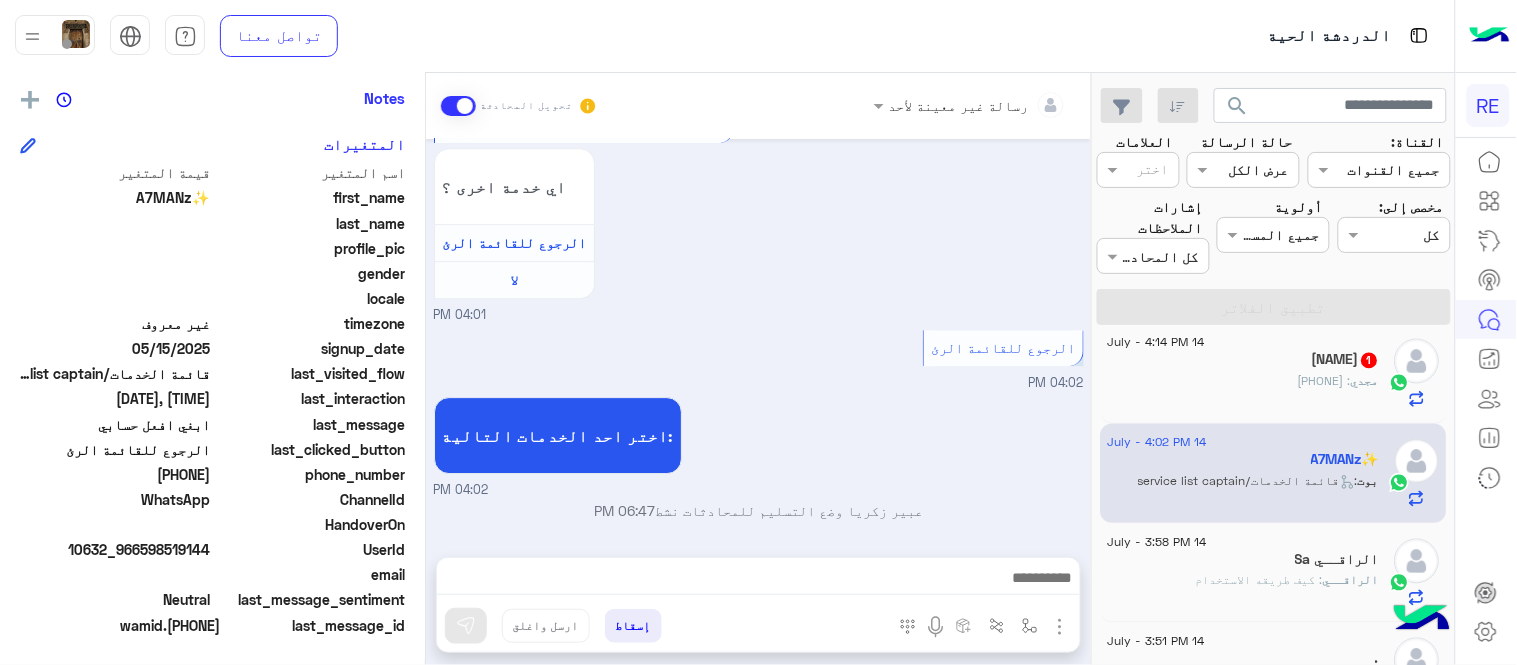 scroll, scrollTop: 1490, scrollLeft: 0, axis: vertical 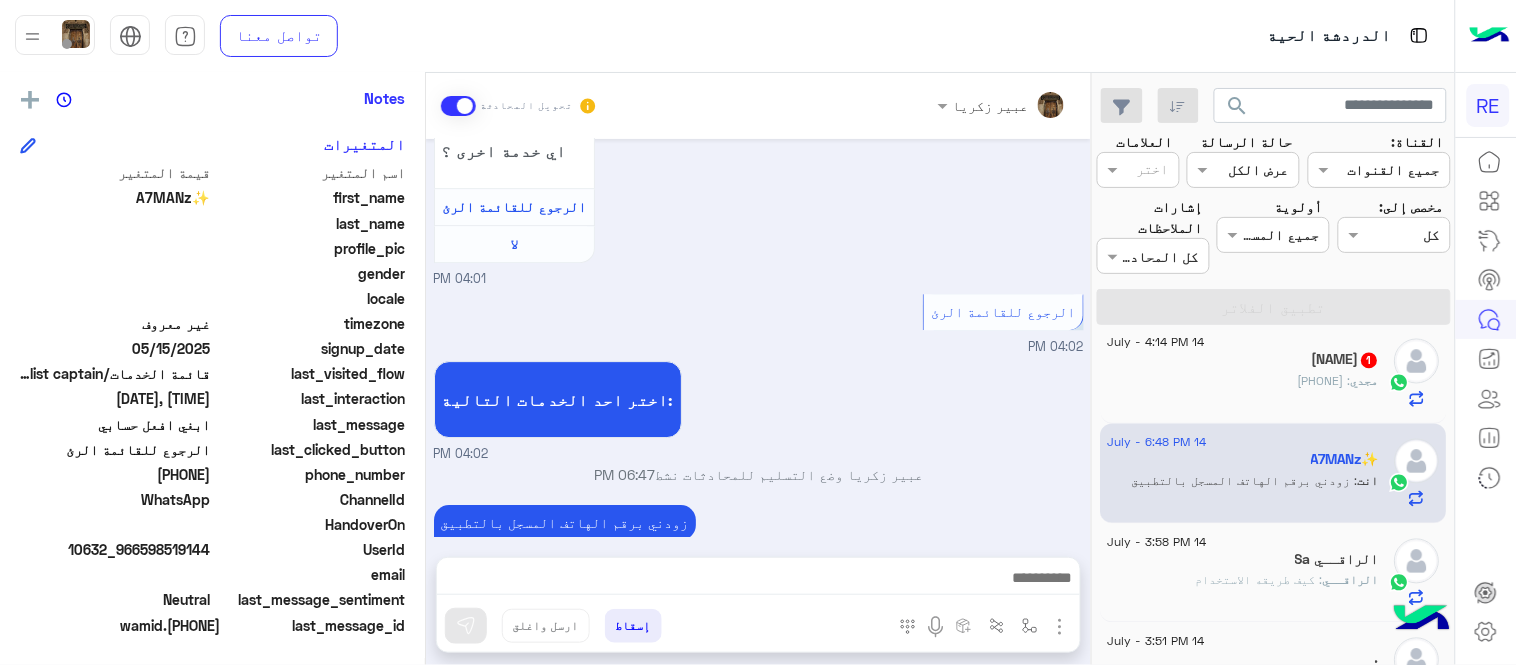 click on "[FIRST] [LAST]  1" 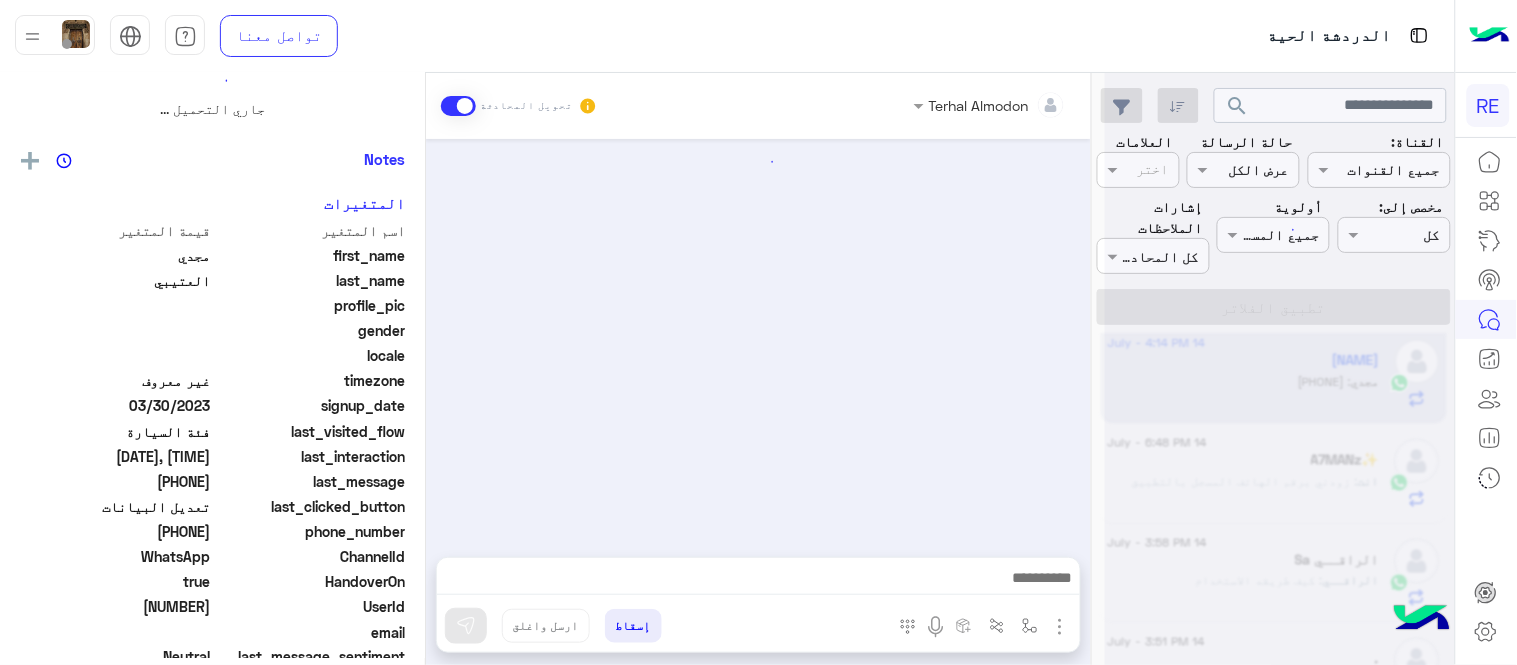 scroll, scrollTop: 0, scrollLeft: 0, axis: both 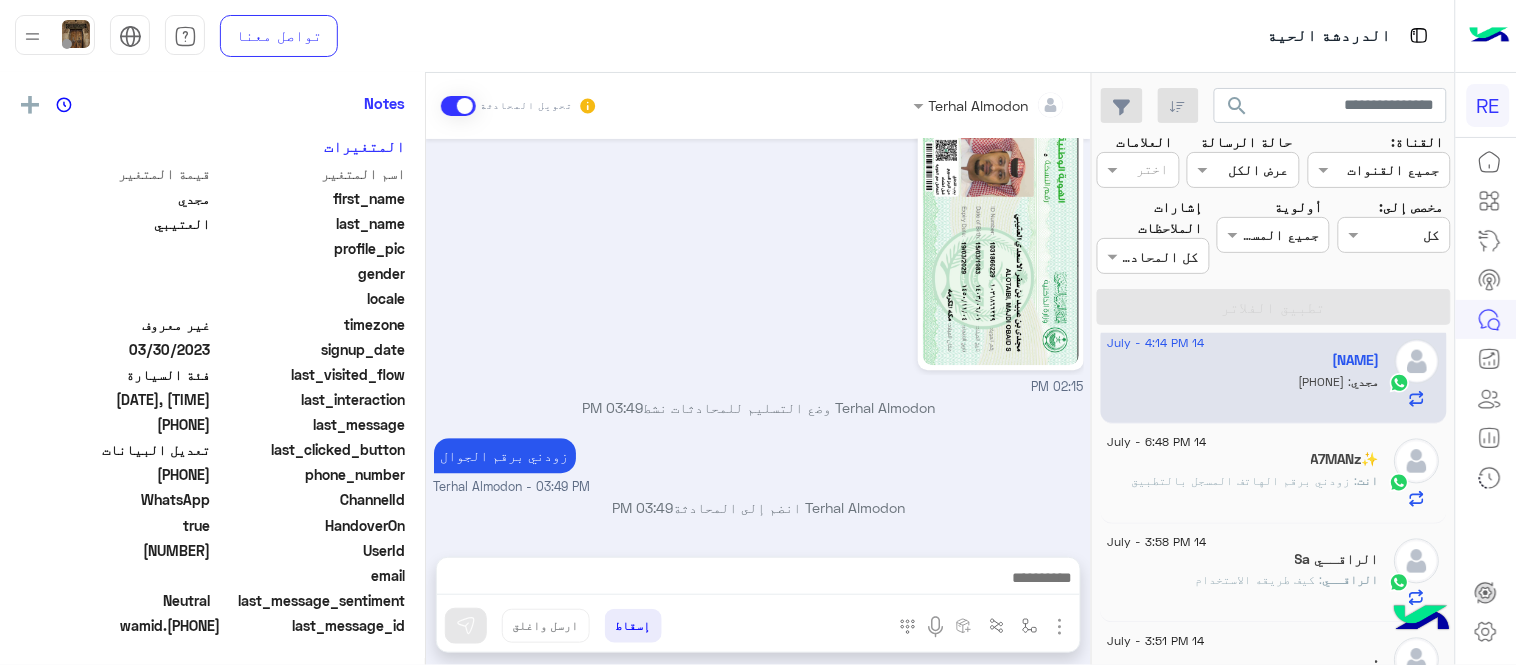 click on "[PHONE]" at bounding box center [1050, 556] 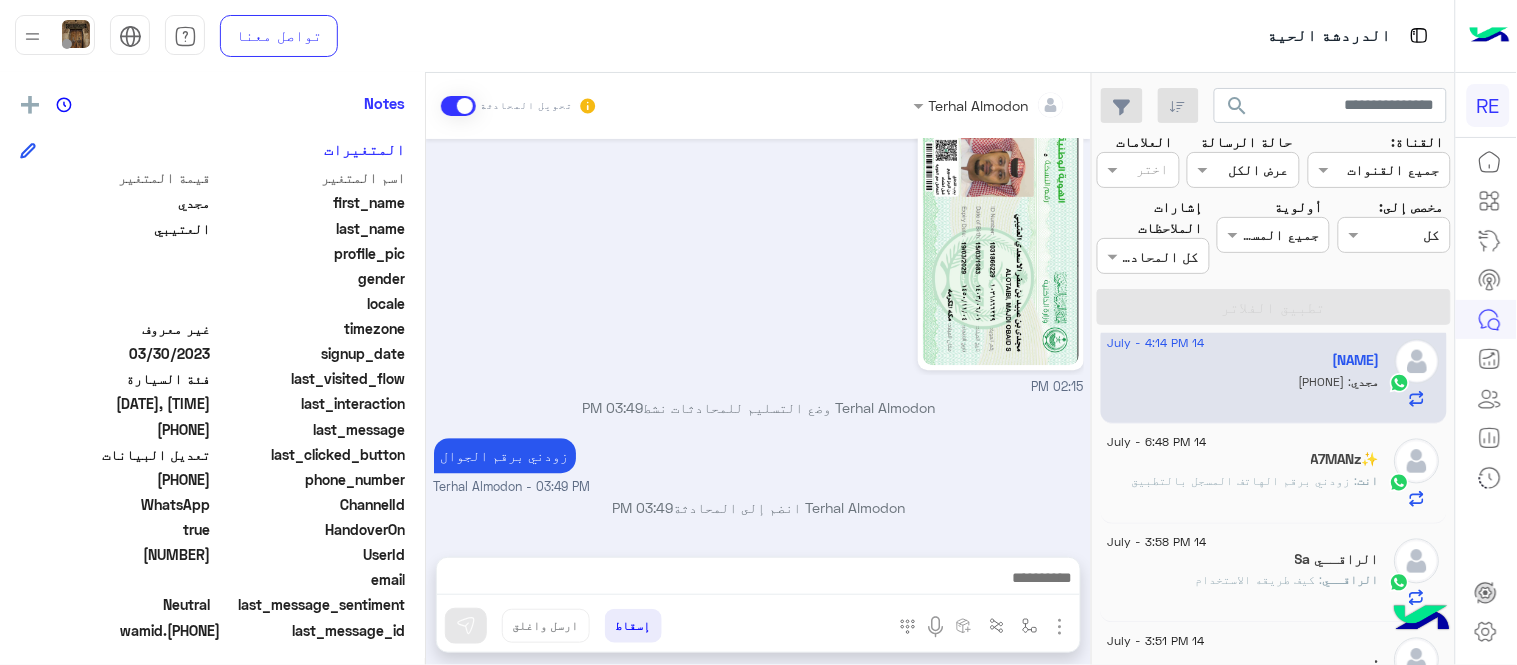 scroll, scrollTop: 410, scrollLeft: 0, axis: vertical 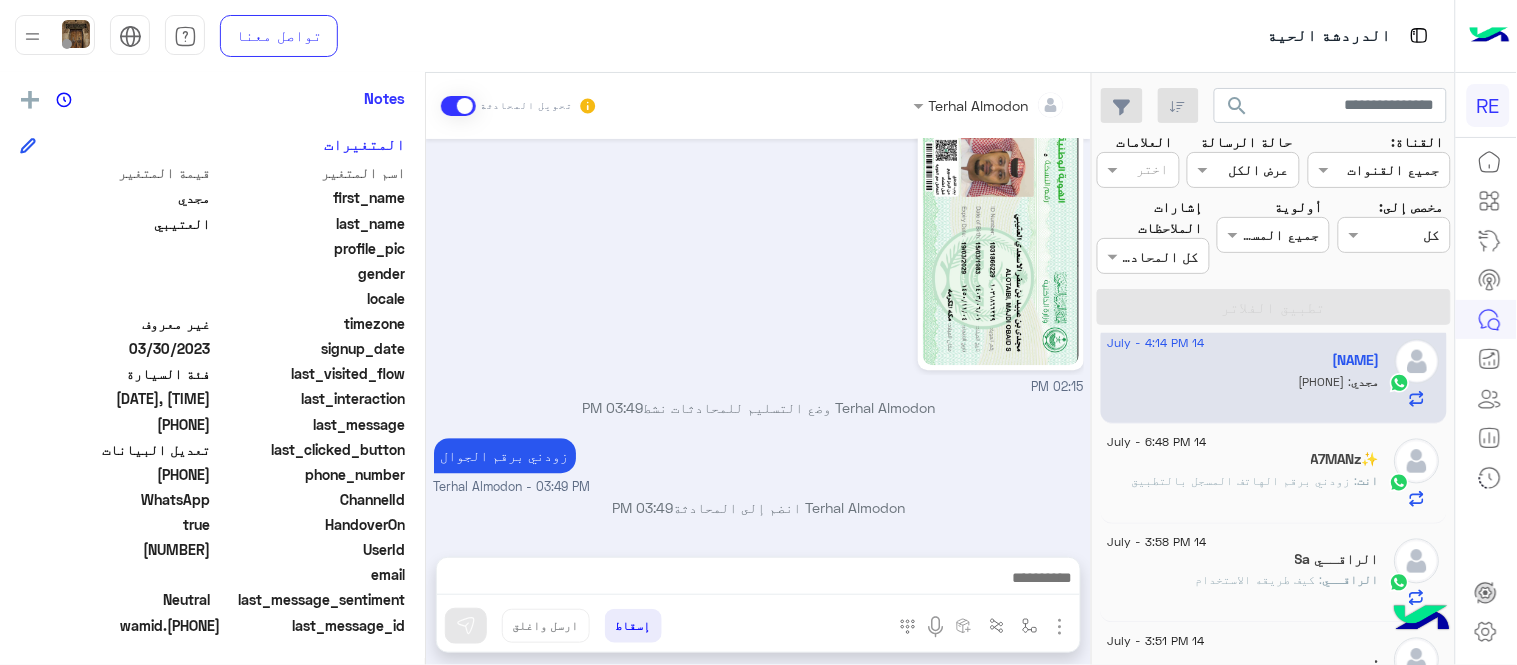 copy on "[PHONE]" 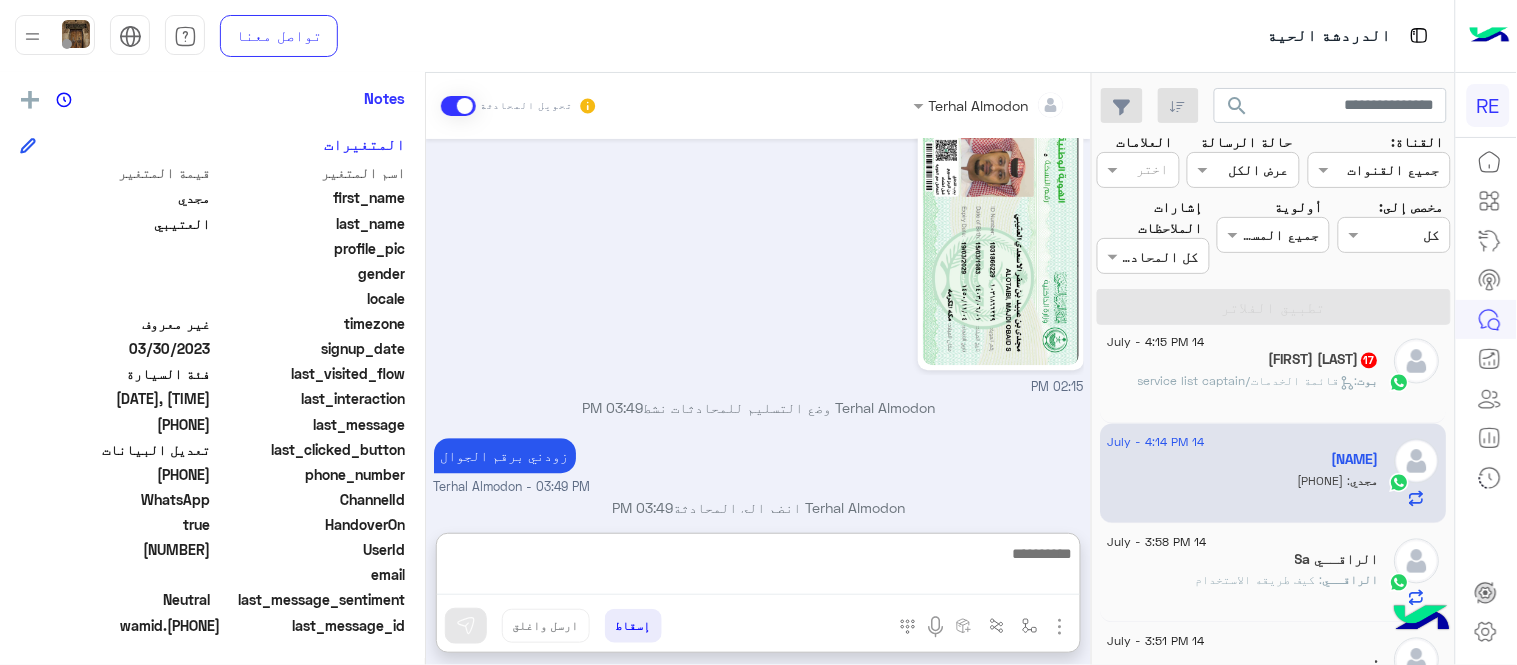 click at bounding box center (758, 568) 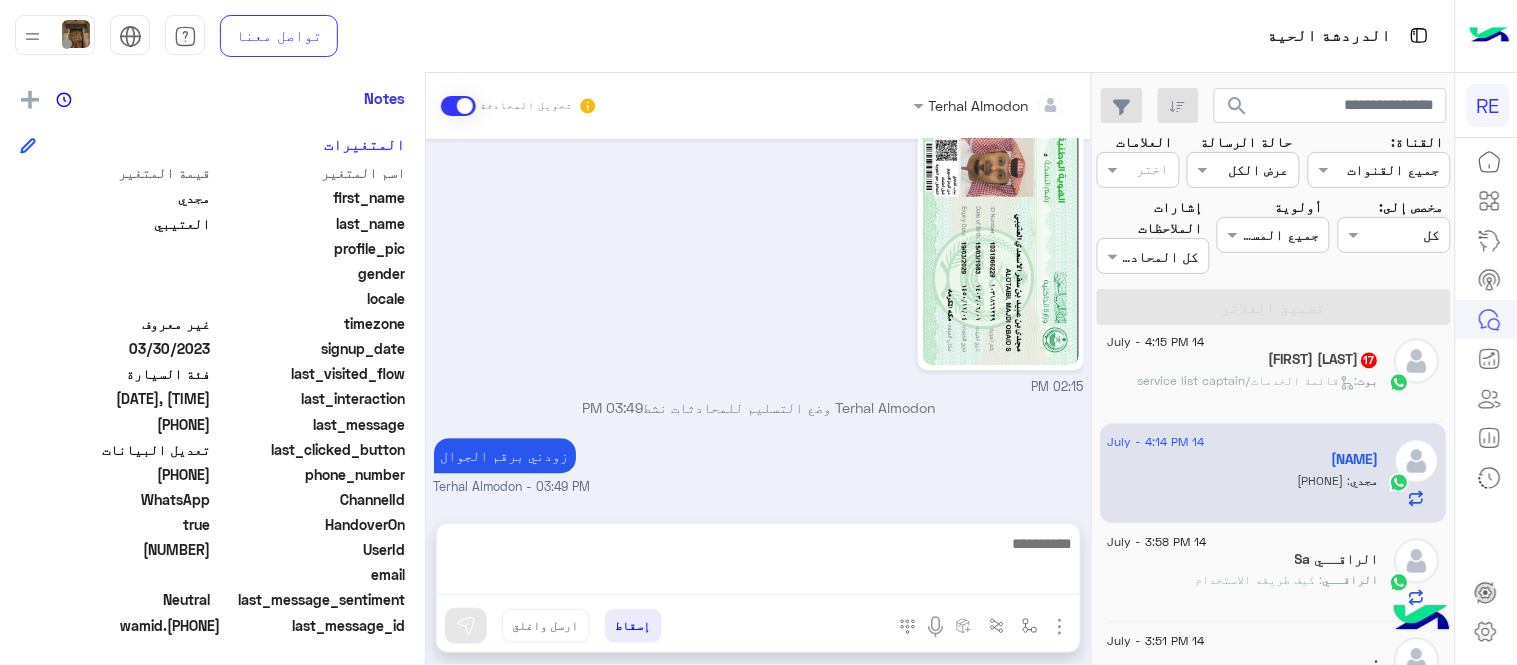 click on "زودني برقم الجوال  Terhal Almodon -  03:49 PM" at bounding box center [759, 465] 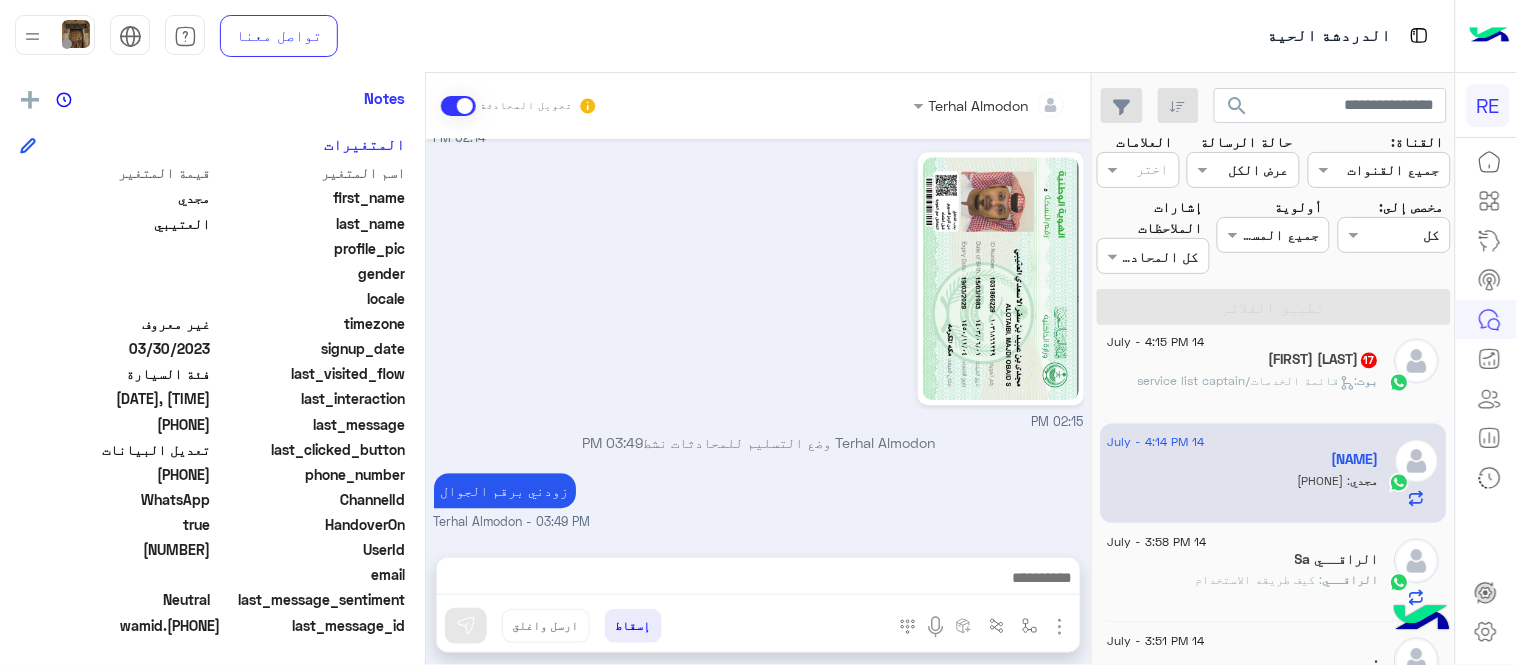 scroll, scrollTop: 1351, scrollLeft: 0, axis: vertical 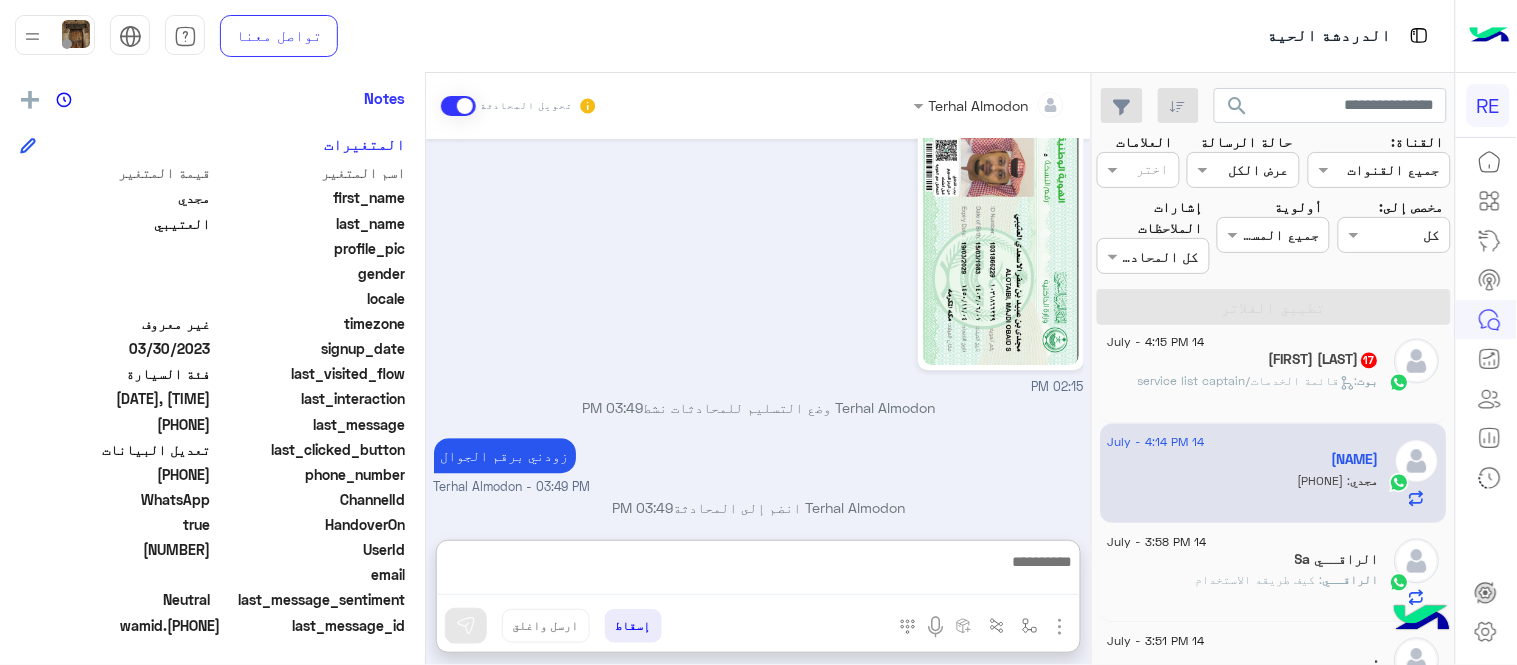 click at bounding box center (758, 572) 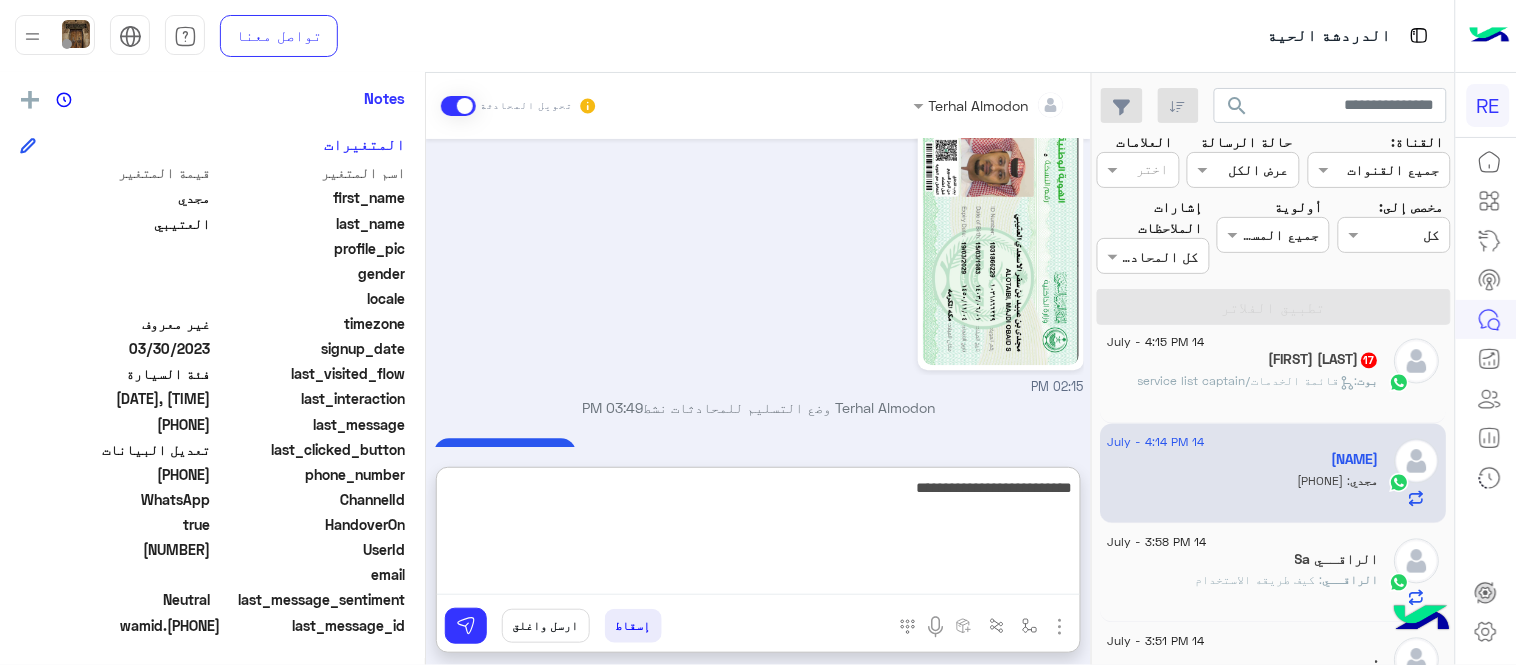type on "**********" 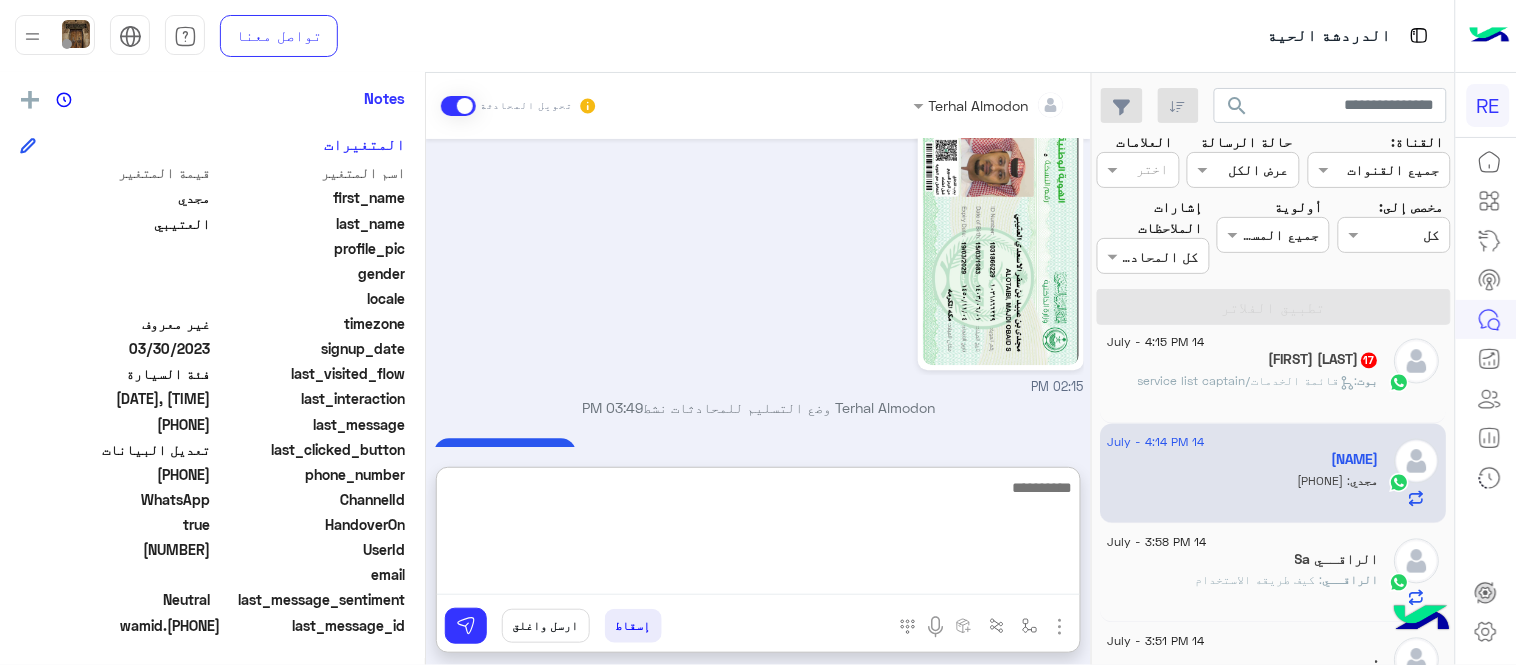 scroll, scrollTop: 1504, scrollLeft: 0, axis: vertical 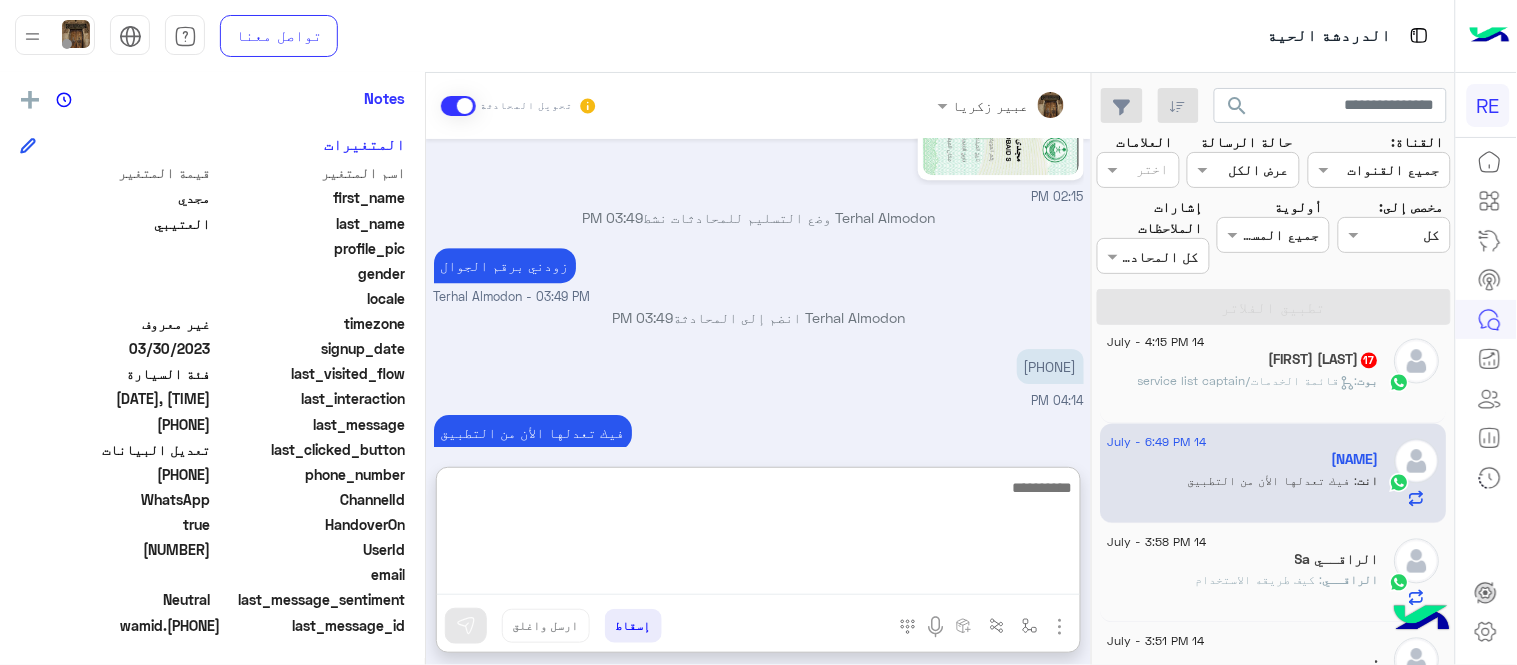 click on "Jul 14, 2025 يمكنك الاطلاع على شروط الانضمام لرحلة ك (كابتن ) الموجودة بالصورة أعلاه،
لتحميل التطبيق عبر الرابط التالي : 📲
http://onelink.to/Rehla يسعدنا انضمامك لتطبيق رحلة يمكنك اتباع الخطوات الموضحة لتسجيل بيانات سيارتك بالفيديو التالي : عزيزي الكابتن، فضلًا ، للرغبة بتفعيل الحساب قم برفع البيانات عبر التطبيق والتواصل معنا تم تسجيل السيارة اواجه صعوبة بالتسجيل اي خدمة اخرى ؟ الرجوع للقائمة الرئ لا 02:12 PM اواجه صعوبة بالتسجيل 02:13 PM مرحبا بك، اترك لنا استفسارك وسيتم مراجعته وابلاغك في أقرب وقت شكرا لتواصلك معنا، دمت بخير 02:13 PM تعديل البيانات 02:14 PM 02:14 PM" at bounding box center [758, 293] 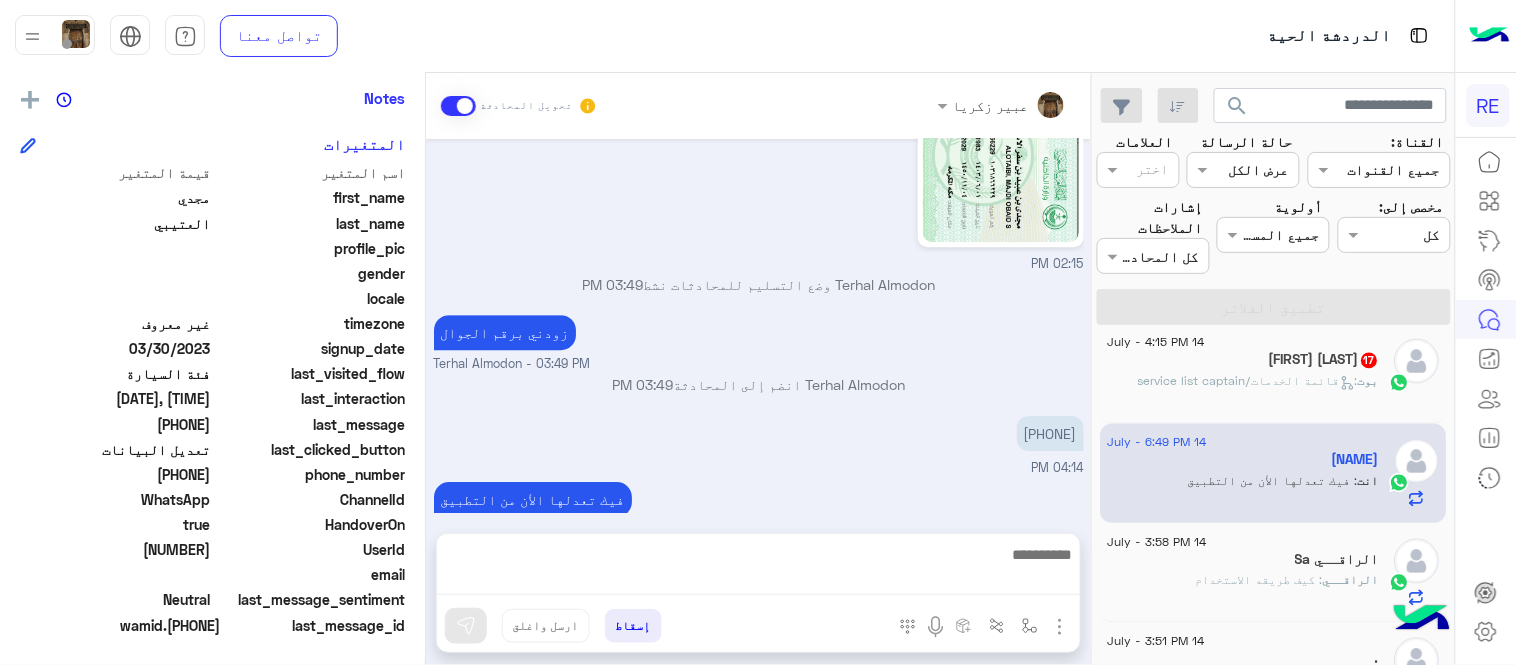 scroll, scrollTop: 1451, scrollLeft: 0, axis: vertical 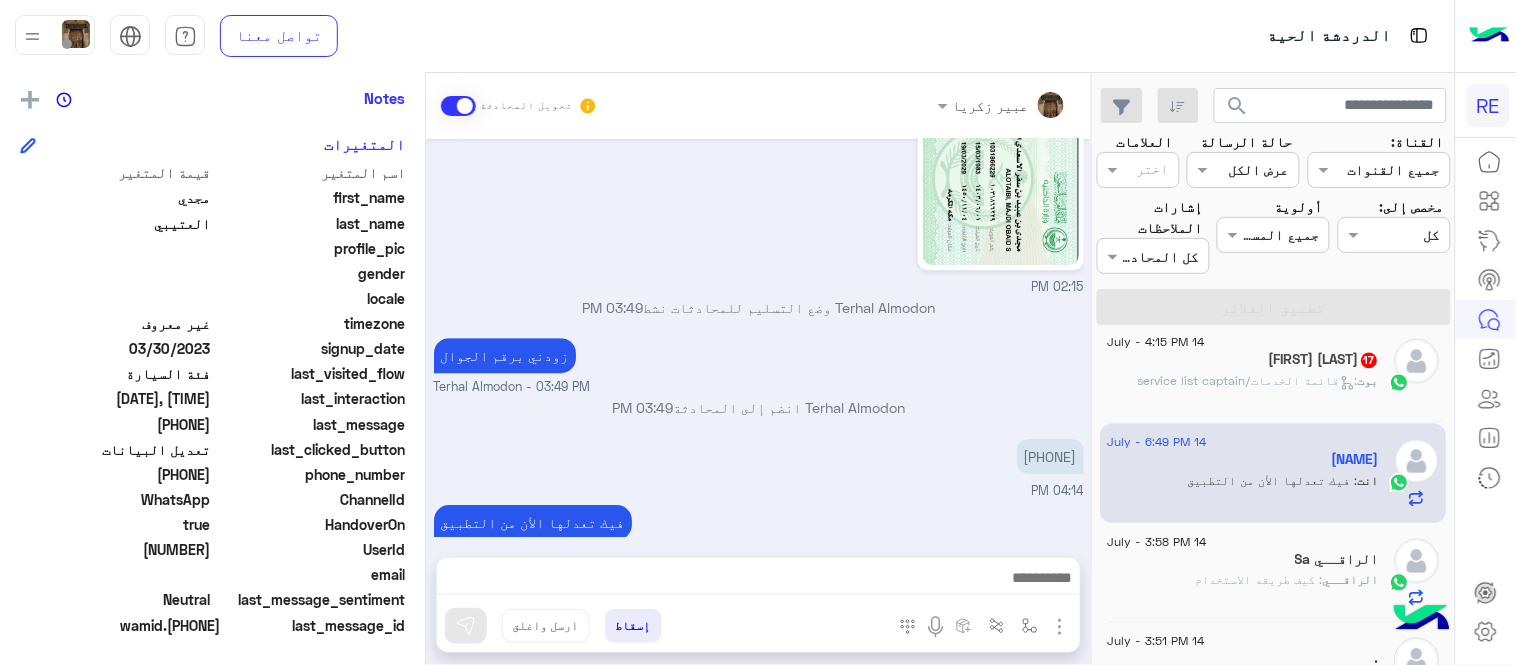click on "بوت :   قائمة الخدمات/service list captain" 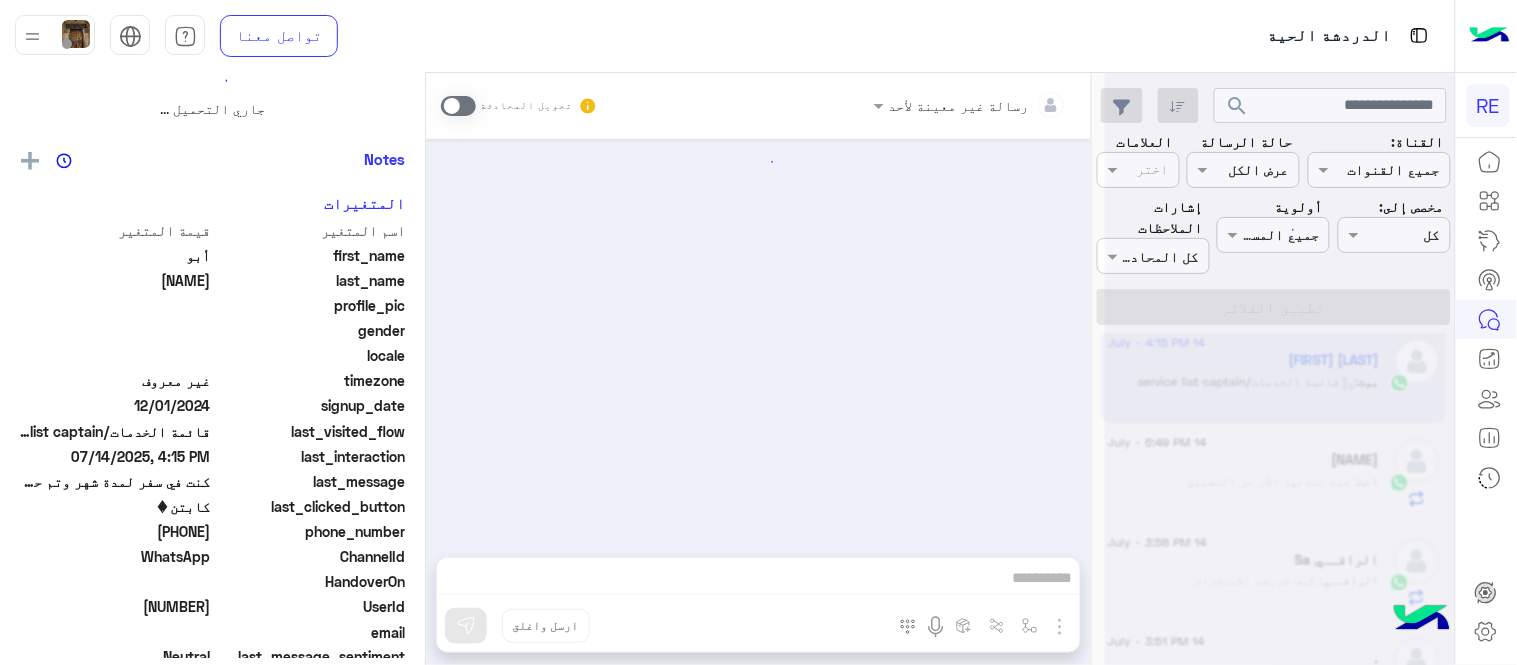 scroll, scrollTop: 0, scrollLeft: 0, axis: both 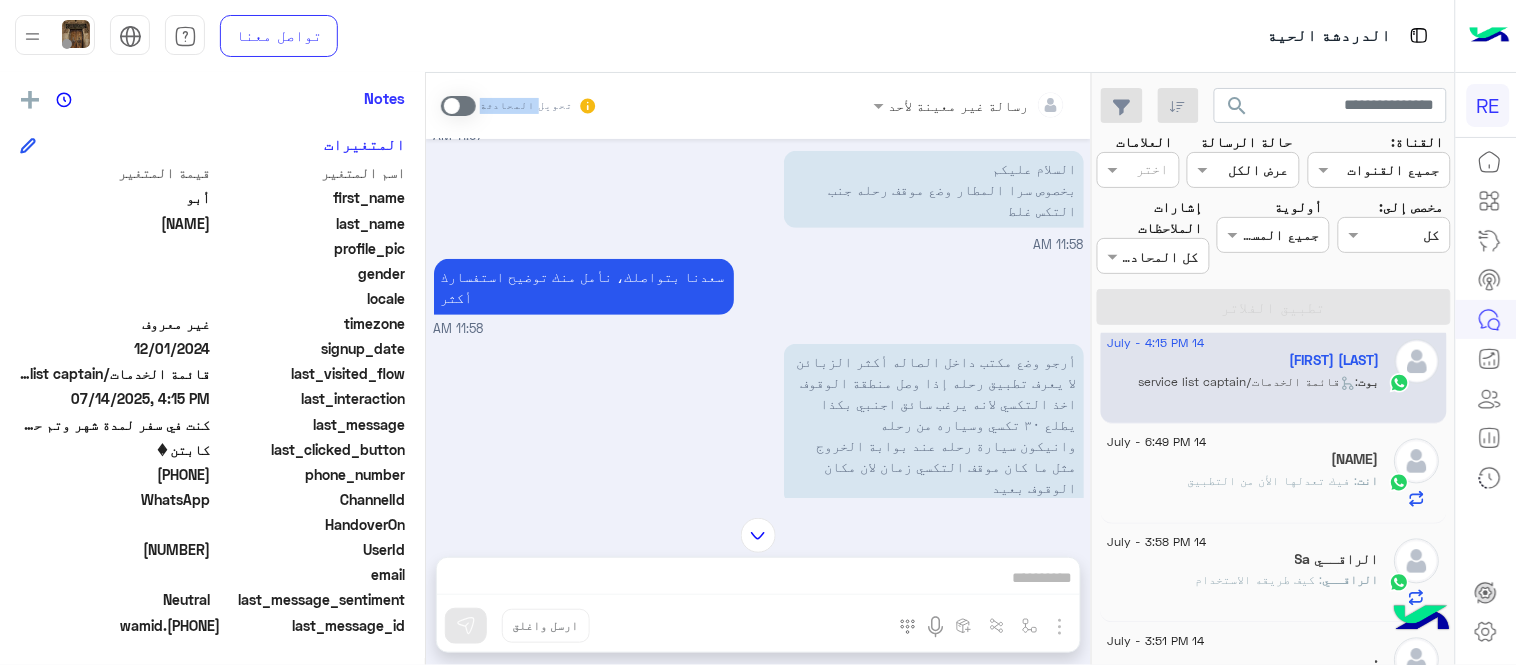 drag, startPoint x: 522, startPoint y: 124, endPoint x: 446, endPoint y: 80, distance: 87.81799 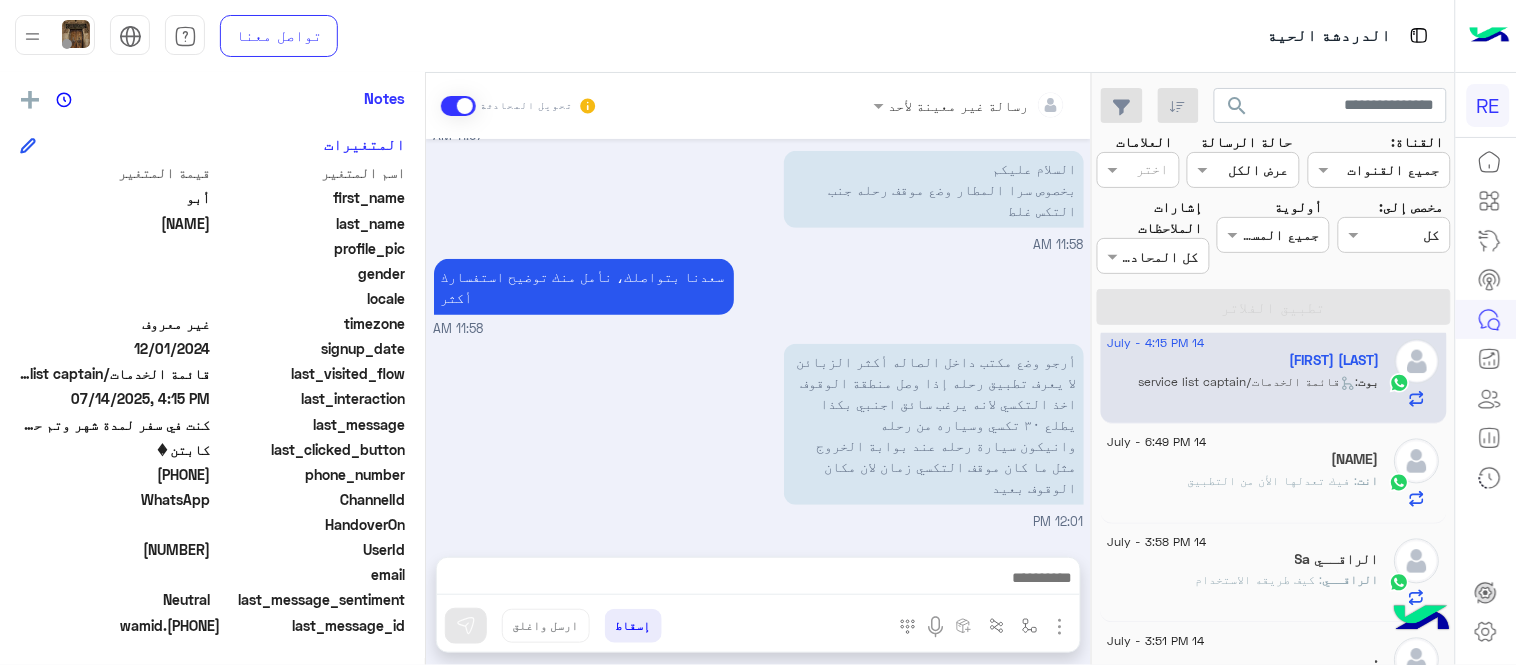 scroll, scrollTop: 3141, scrollLeft: 0, axis: vertical 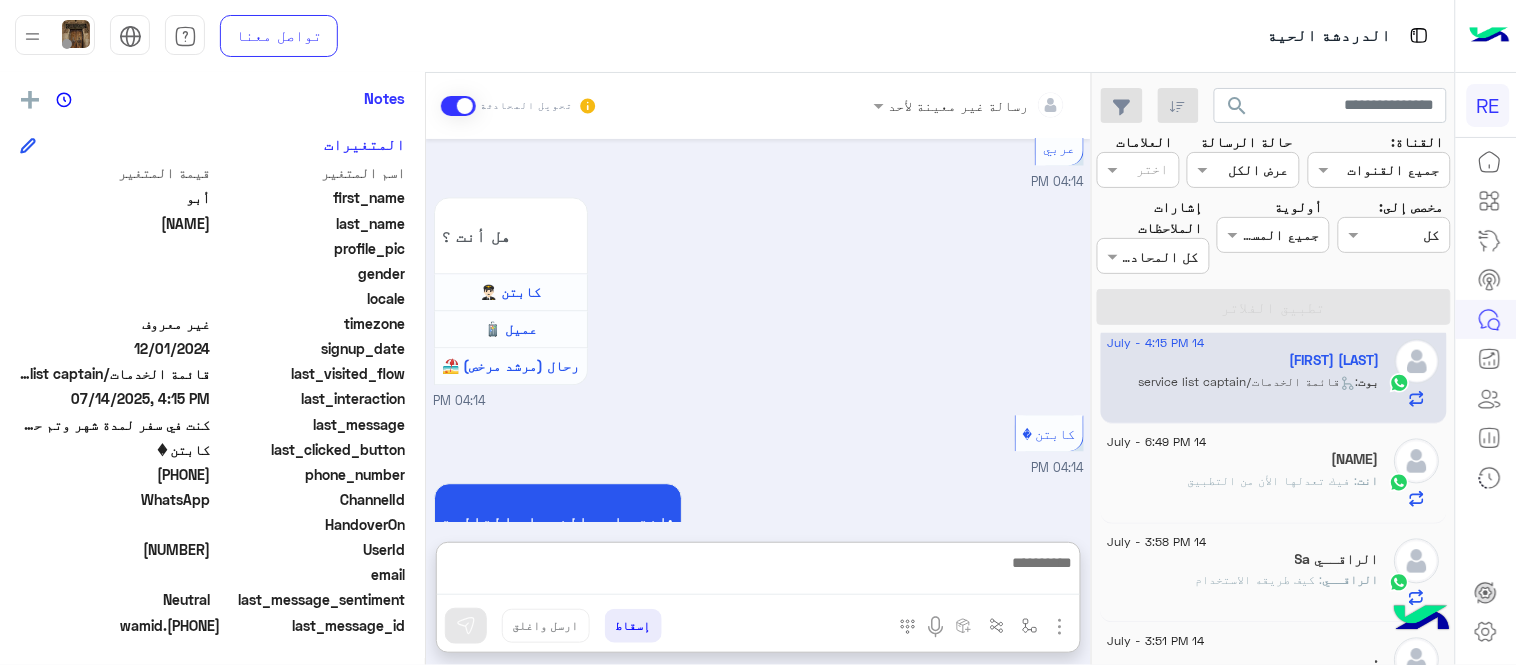 click at bounding box center [758, 572] 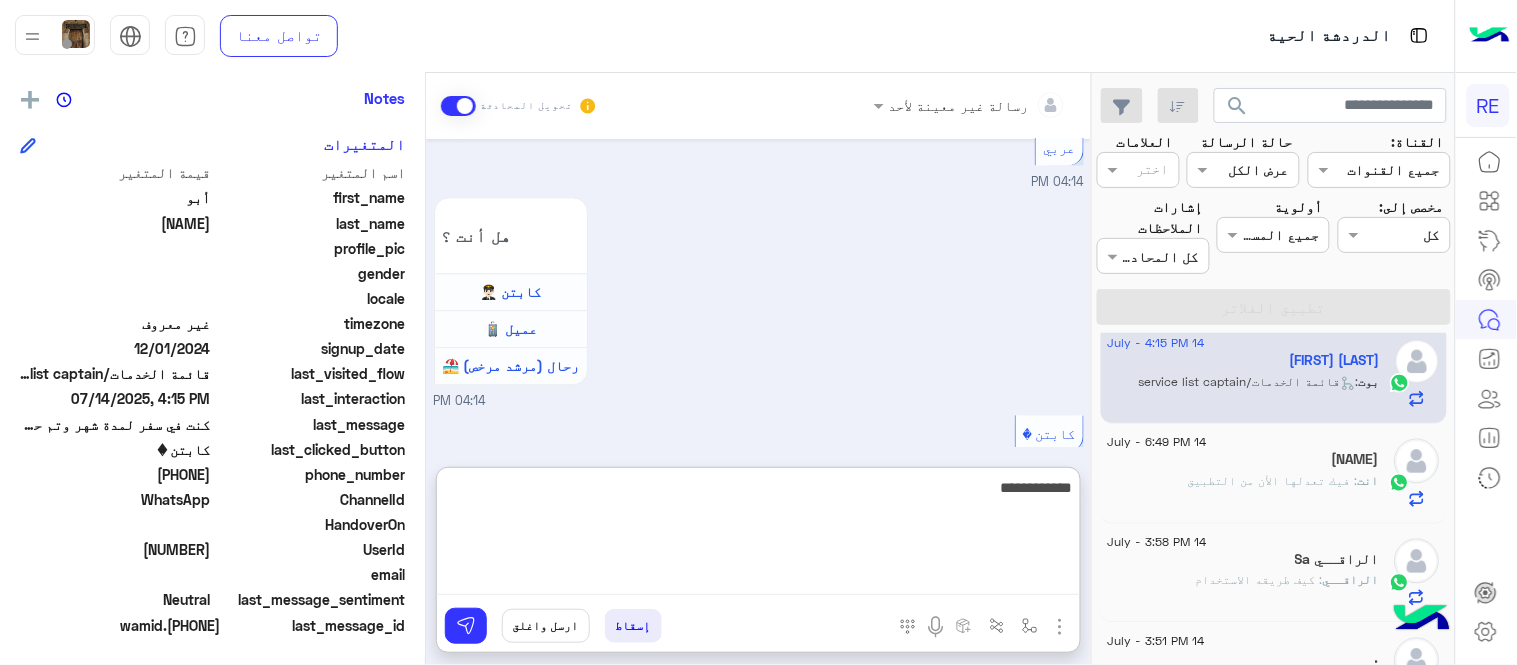 type on "**********" 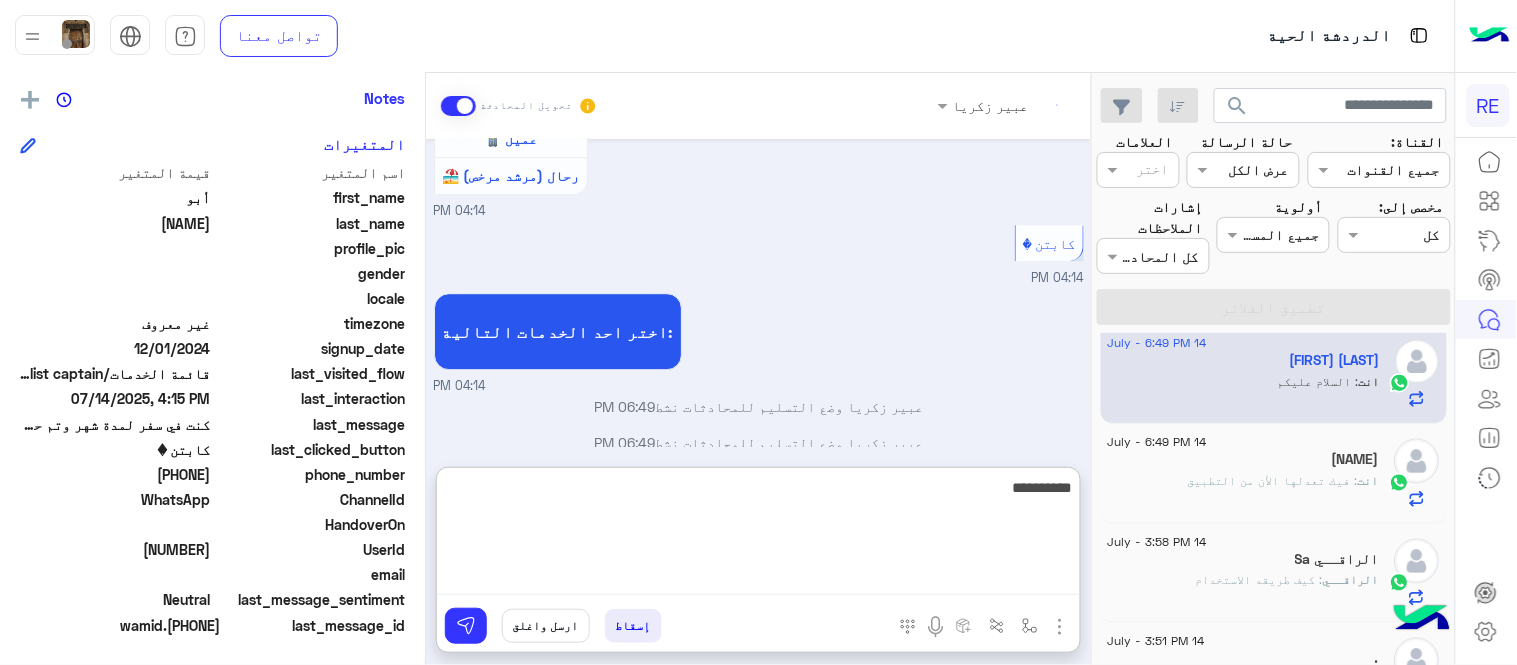 scroll, scrollTop: 3366, scrollLeft: 0, axis: vertical 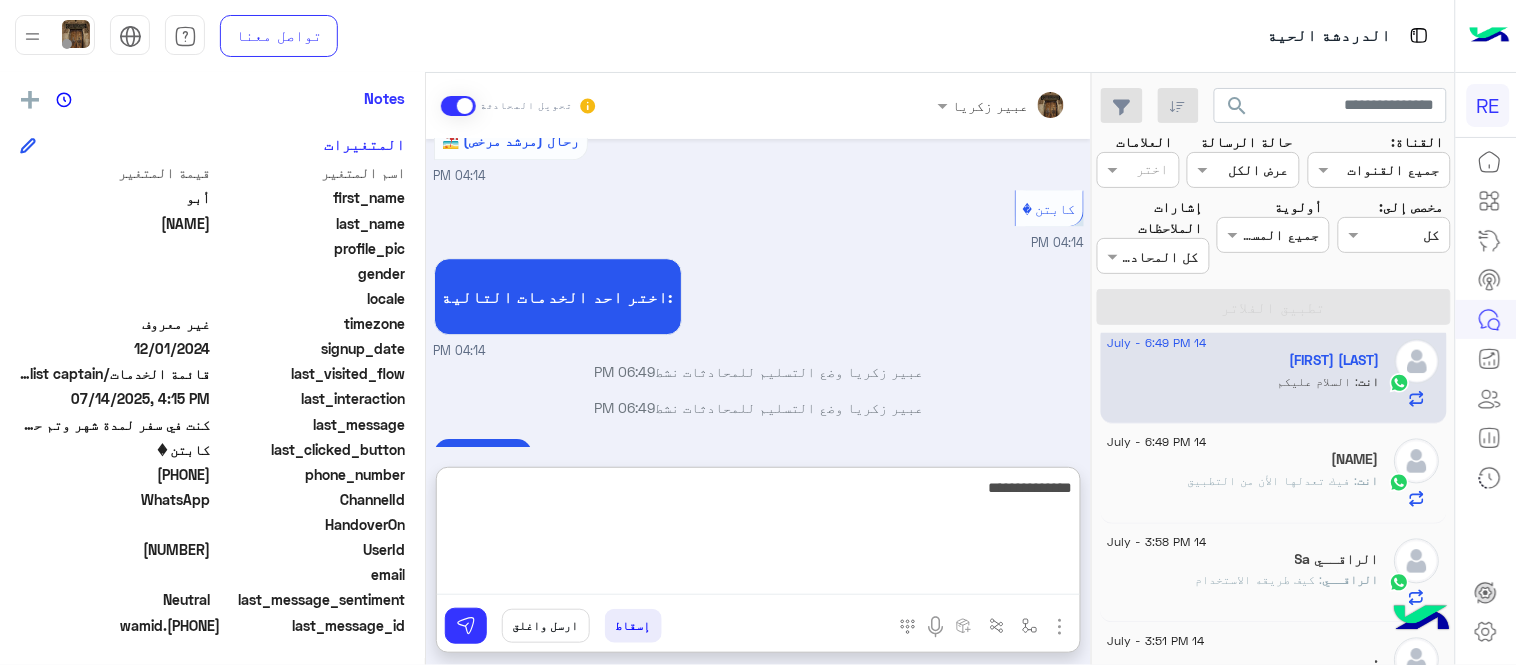 type on "**********" 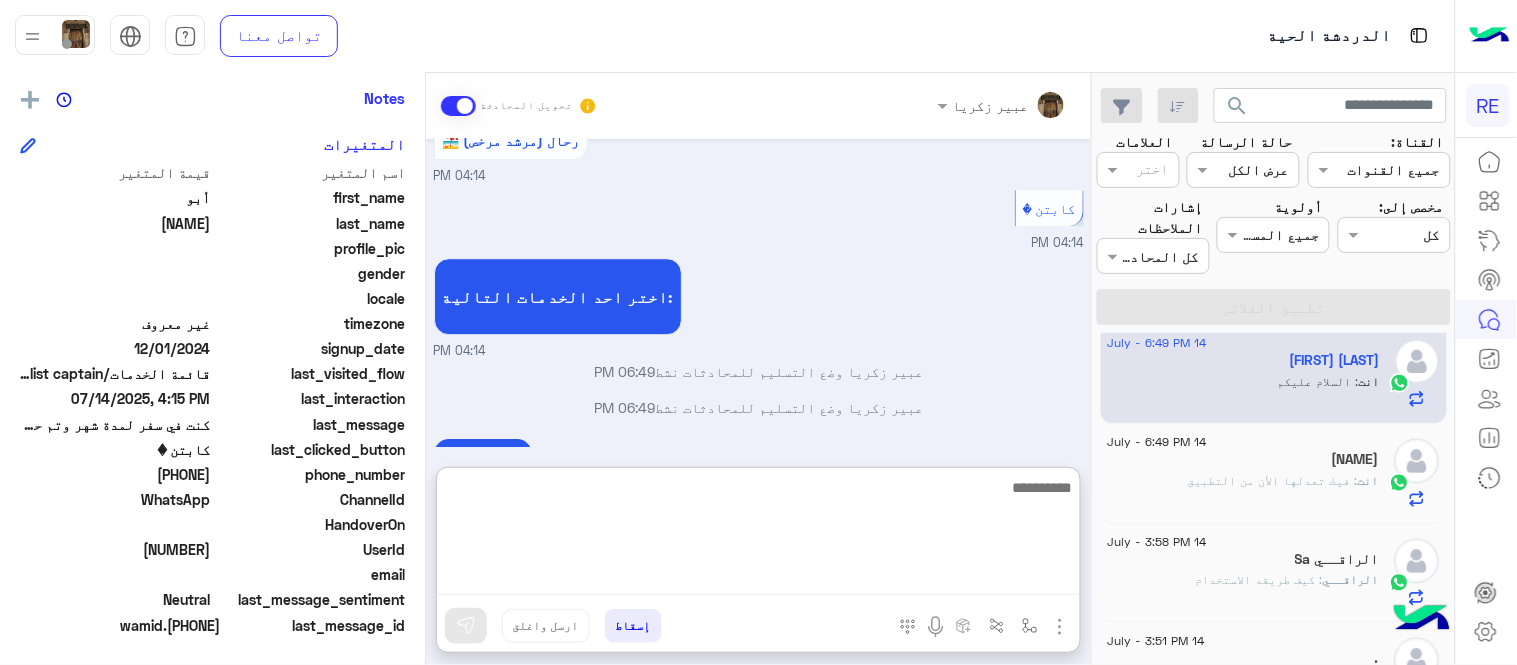 scroll, scrollTop: 3431, scrollLeft: 0, axis: vertical 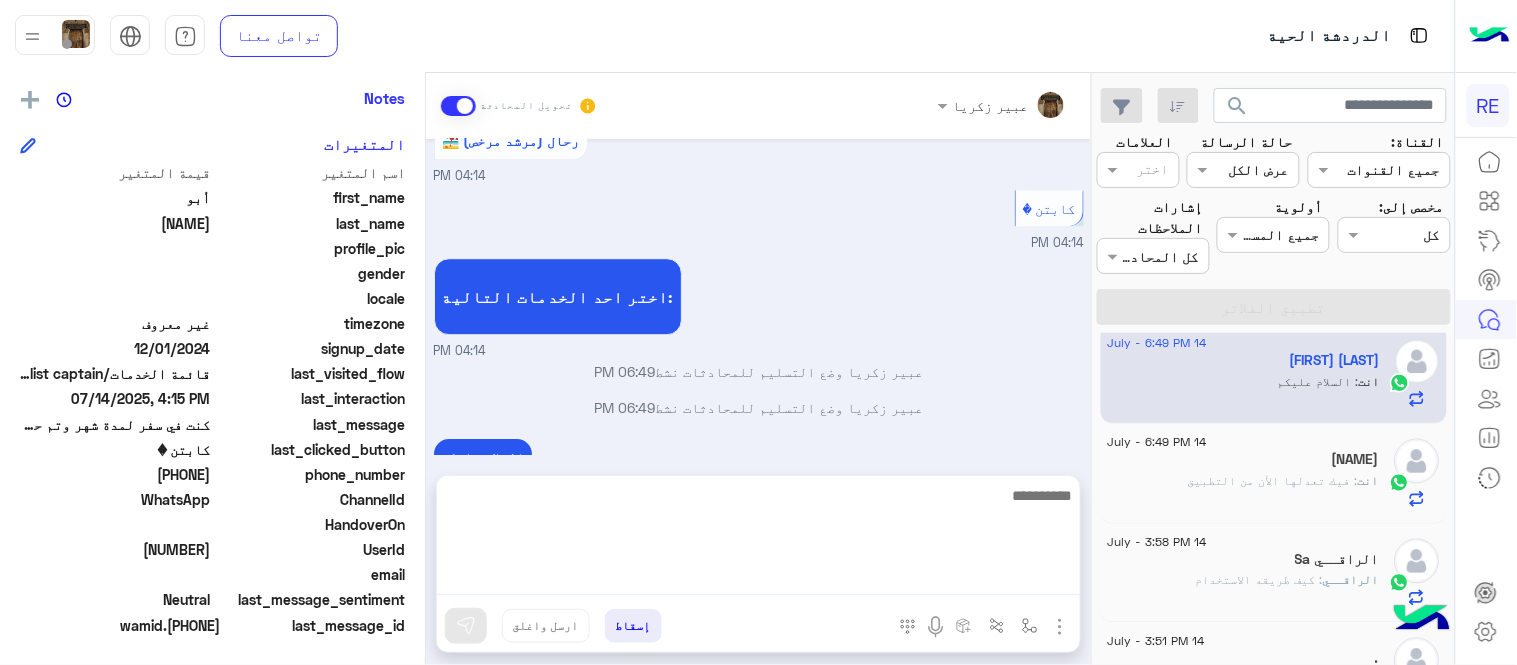 click on "Feb 26, 2025  اترك لنا اقتراحاتك أو ملاحظاتك. اي خدمة اخرى ؟  الرجوع للقائمة الرئ   لا     11:57 AM  السلام عليكم بخصوص سرا المطار وضع موقف رحله جنب التكس غلط   11:58 AM  سعدنا بتواصلك، نأمل منك توضيح استفسارك أكثر    11:58 AM  أرجو وضع مكتب داخل الصاله أكثر الزبائن لا يعرف تطبيق رحله إذا وصل منطقة الوقوف اخذ التكسي لانه يرغب سائق اجنبي بكذا يطلع ٣٠ تكسي وسياره من رحله  وانيكون سيارة رحله عند بوابة الخروج مثل ما كان موقف التكسي زمان لان مكان الوقوف بعيد   12:01 PM  تم إعادة توجيه المحادثة. للعودة إلي الرد الالي، أنقر الزر الموجود بالأسفل  عودة الى البوت     12:01 PM   12:01 PM       12:01 PM        12:01 PM   English" at bounding box center [758, 297] 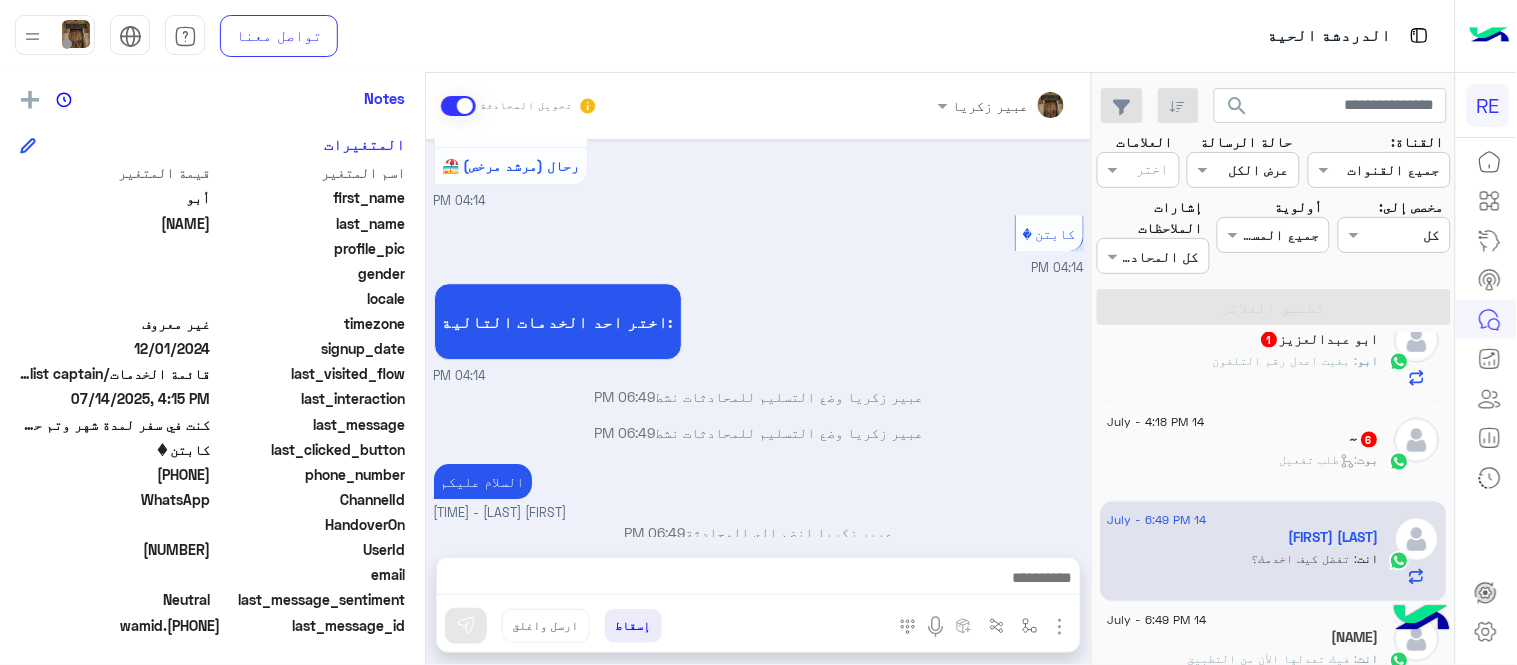 scroll, scrollTop: 840, scrollLeft: 0, axis: vertical 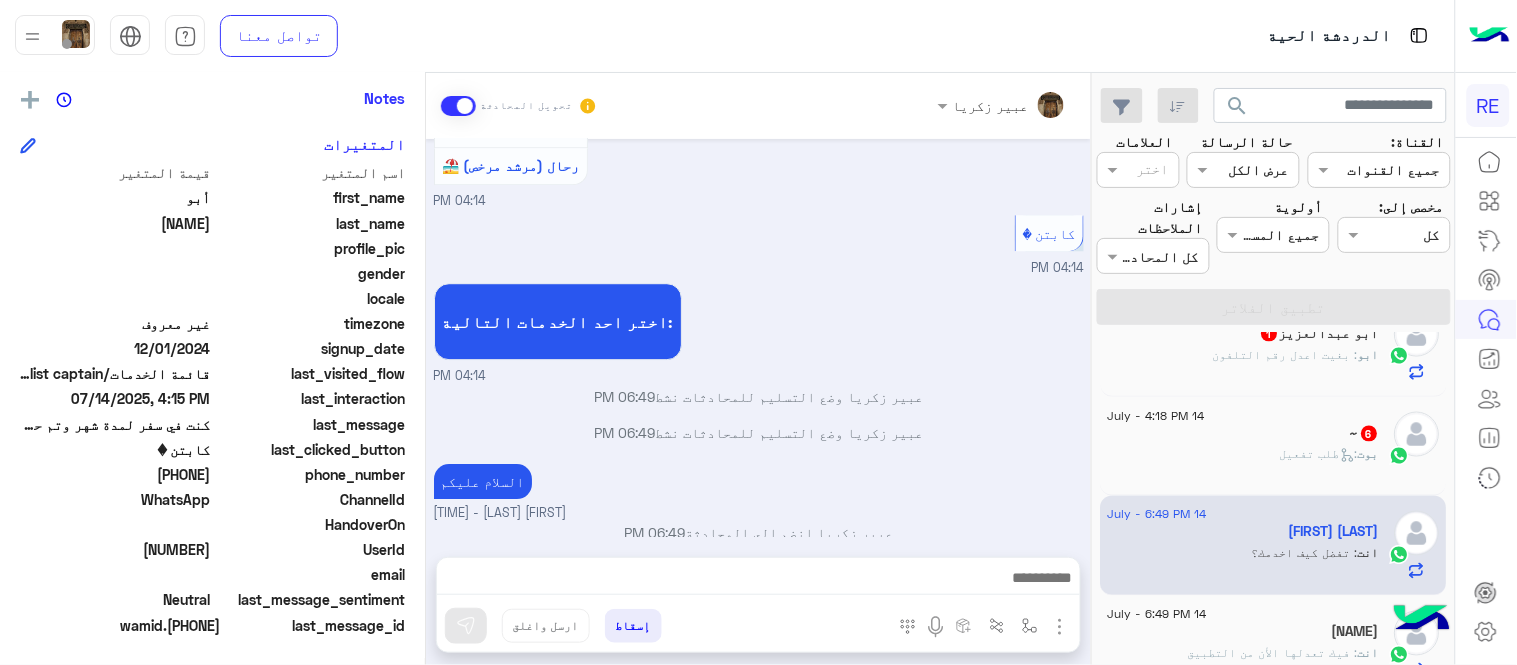 click on "بوت :   طلب تفعيل" 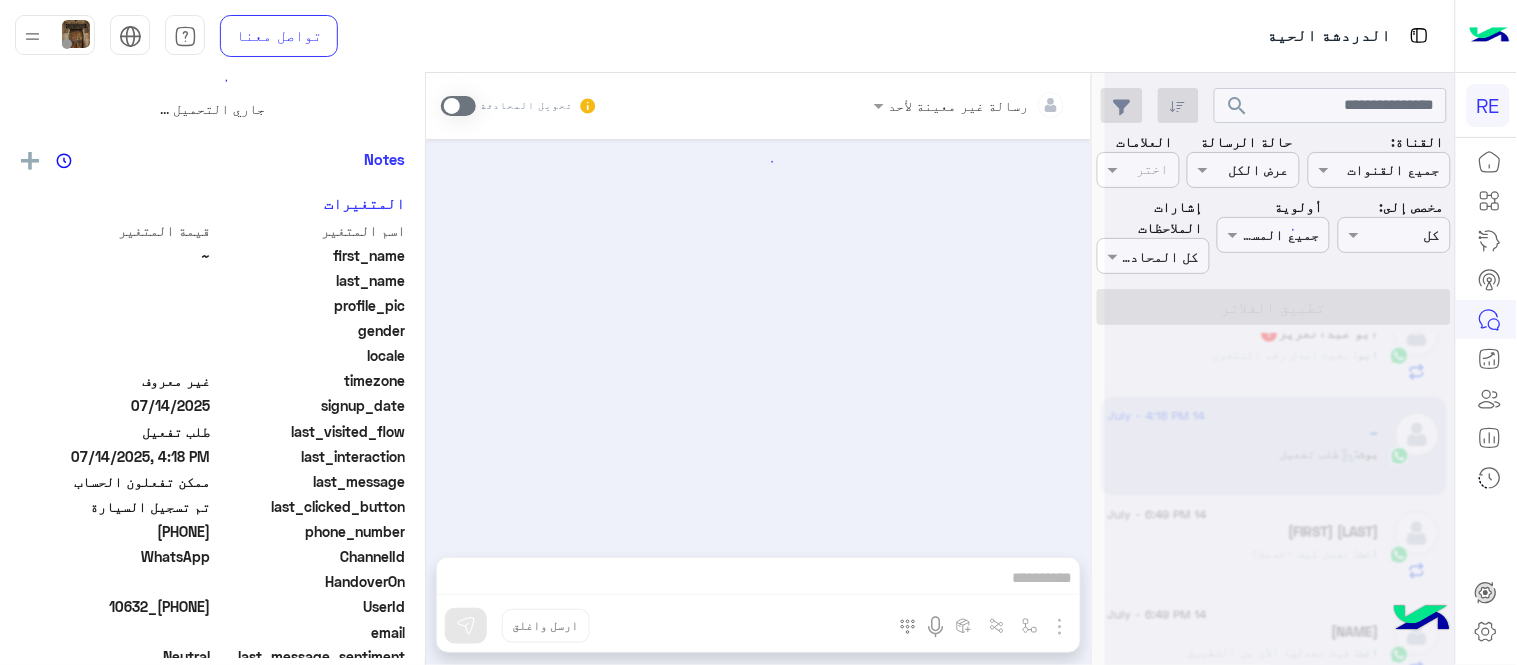 scroll, scrollTop: 0, scrollLeft: 0, axis: both 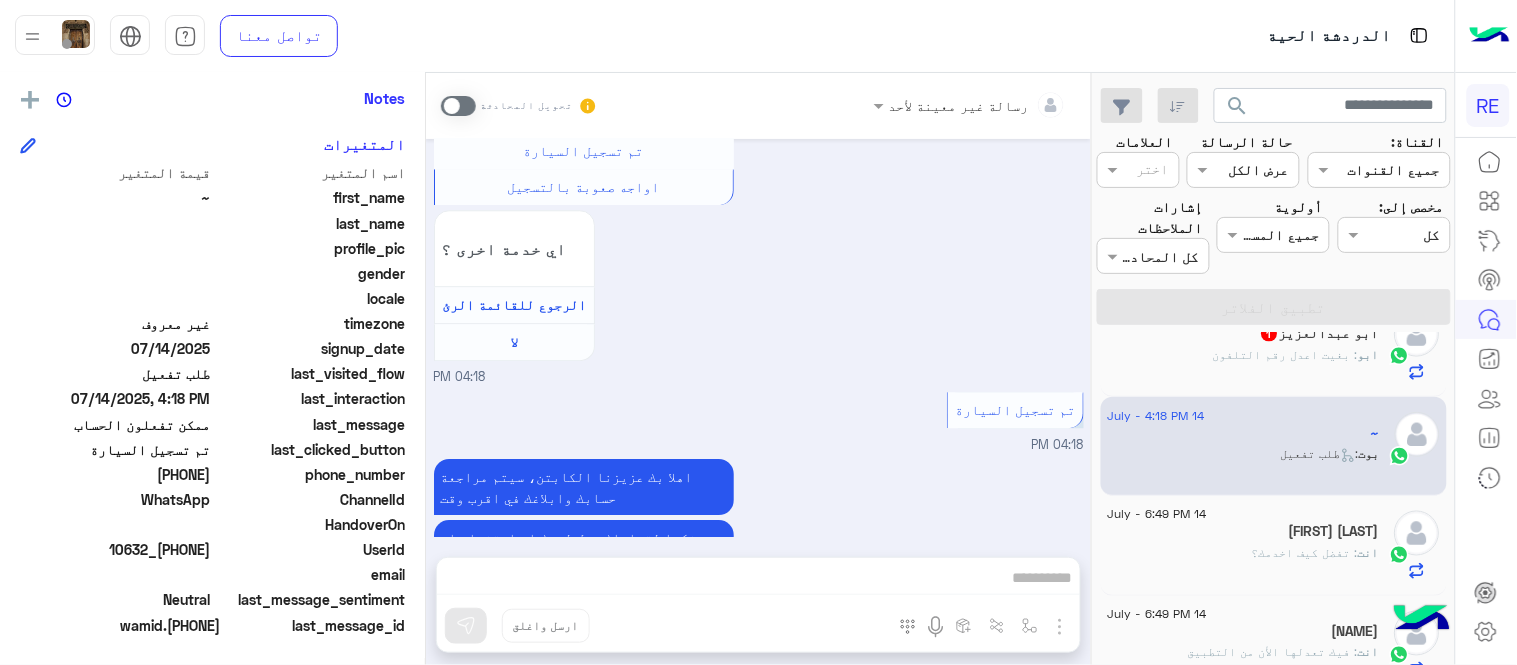click at bounding box center (458, 106) 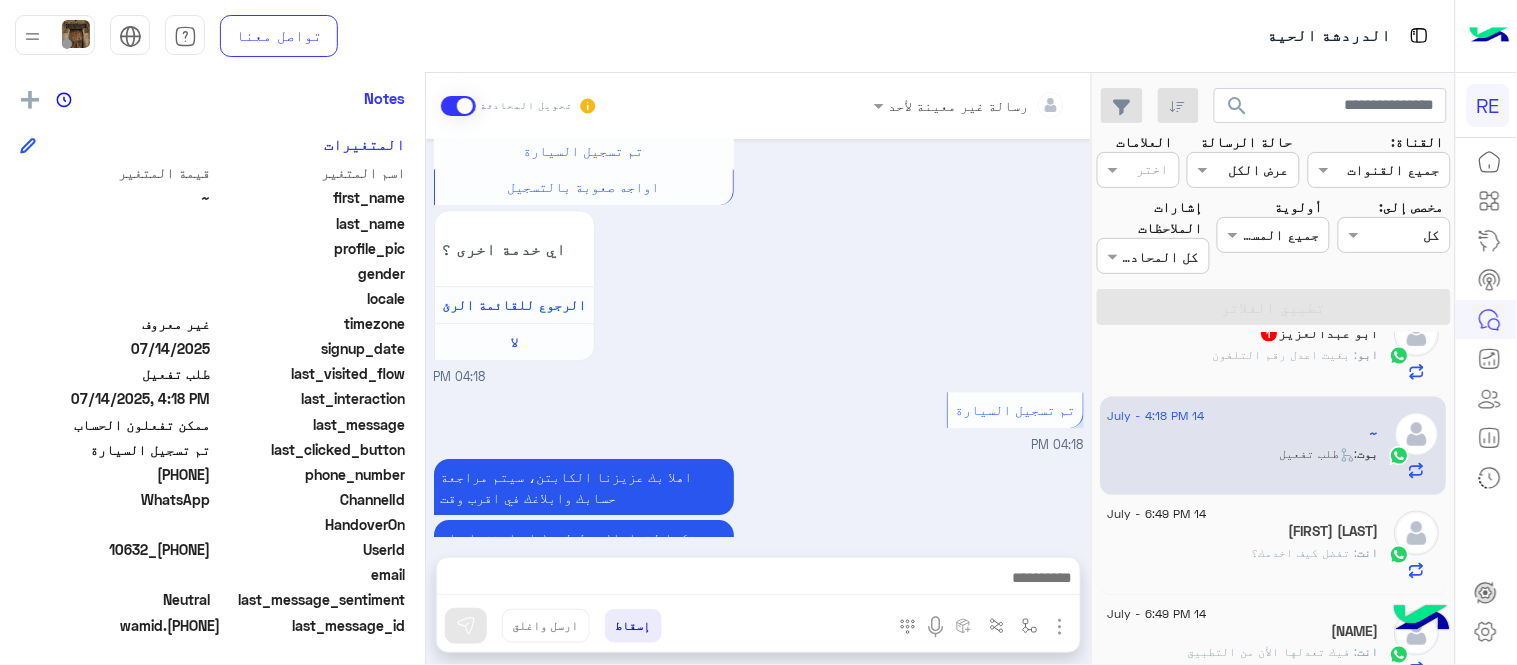 scroll, scrollTop: 1427, scrollLeft: 0, axis: vertical 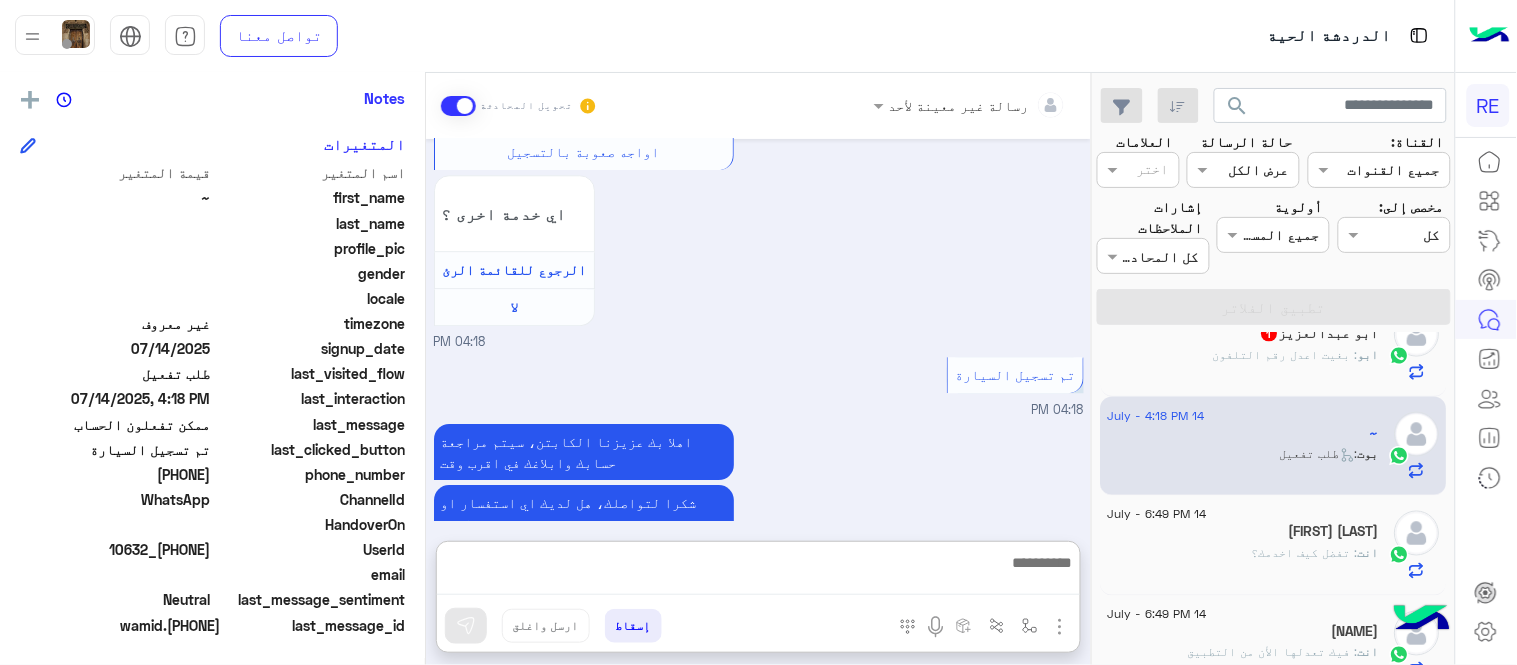click at bounding box center [758, 572] 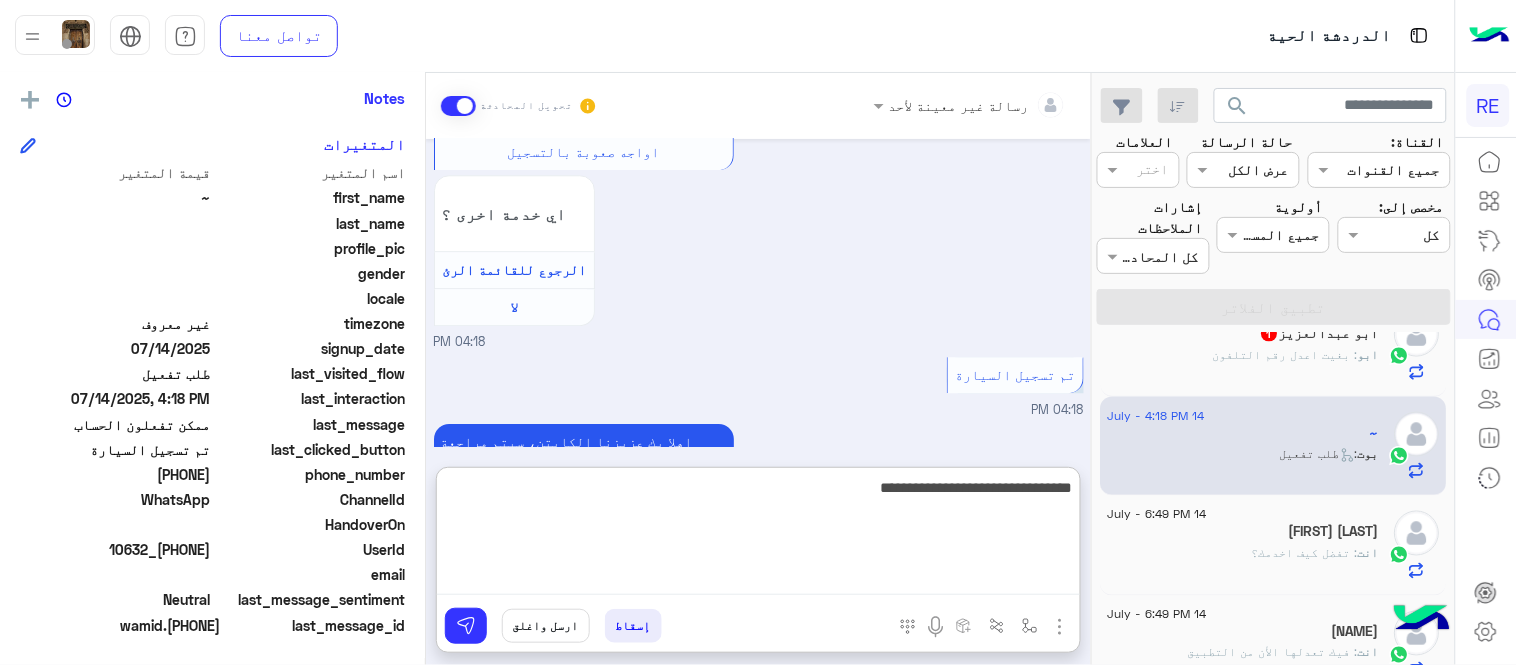 type on "**********" 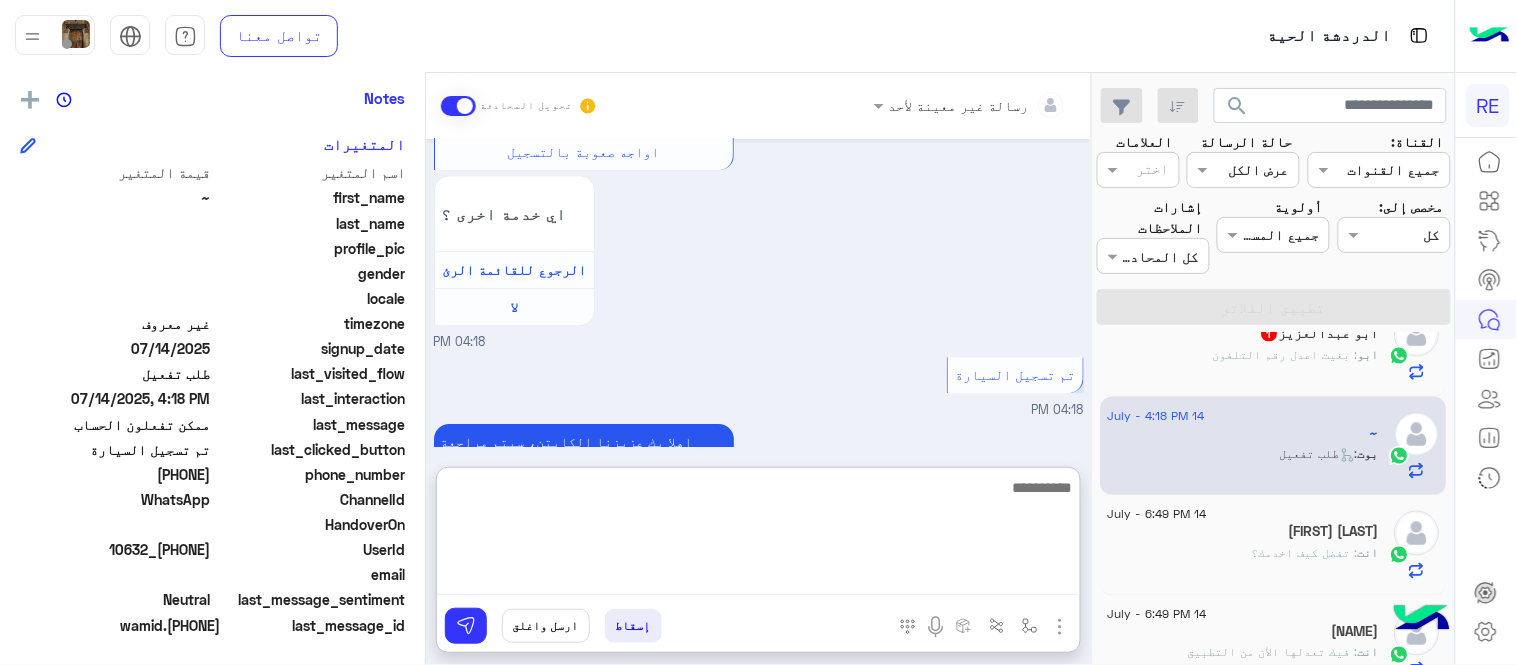 scroll, scrollTop: 1582, scrollLeft: 0, axis: vertical 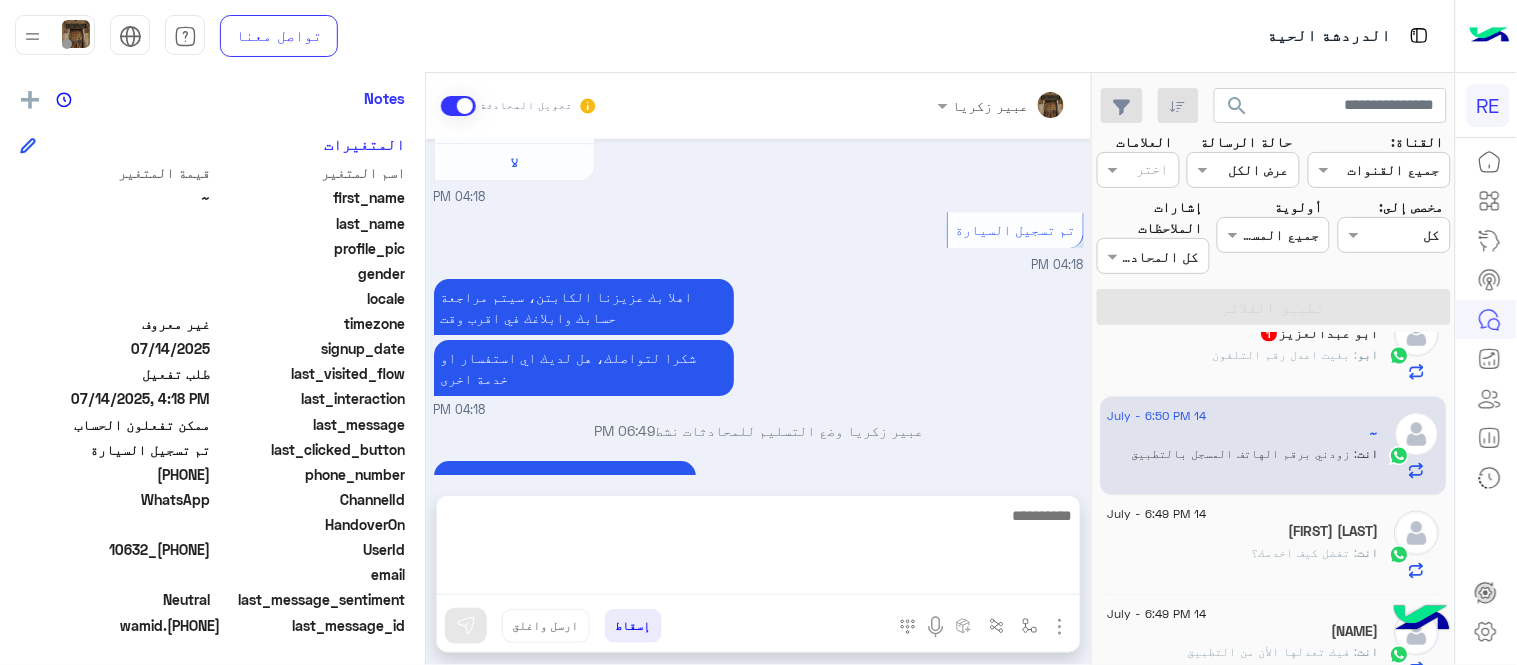 click on "ابو : بغيت اعدل رقم التلفون" 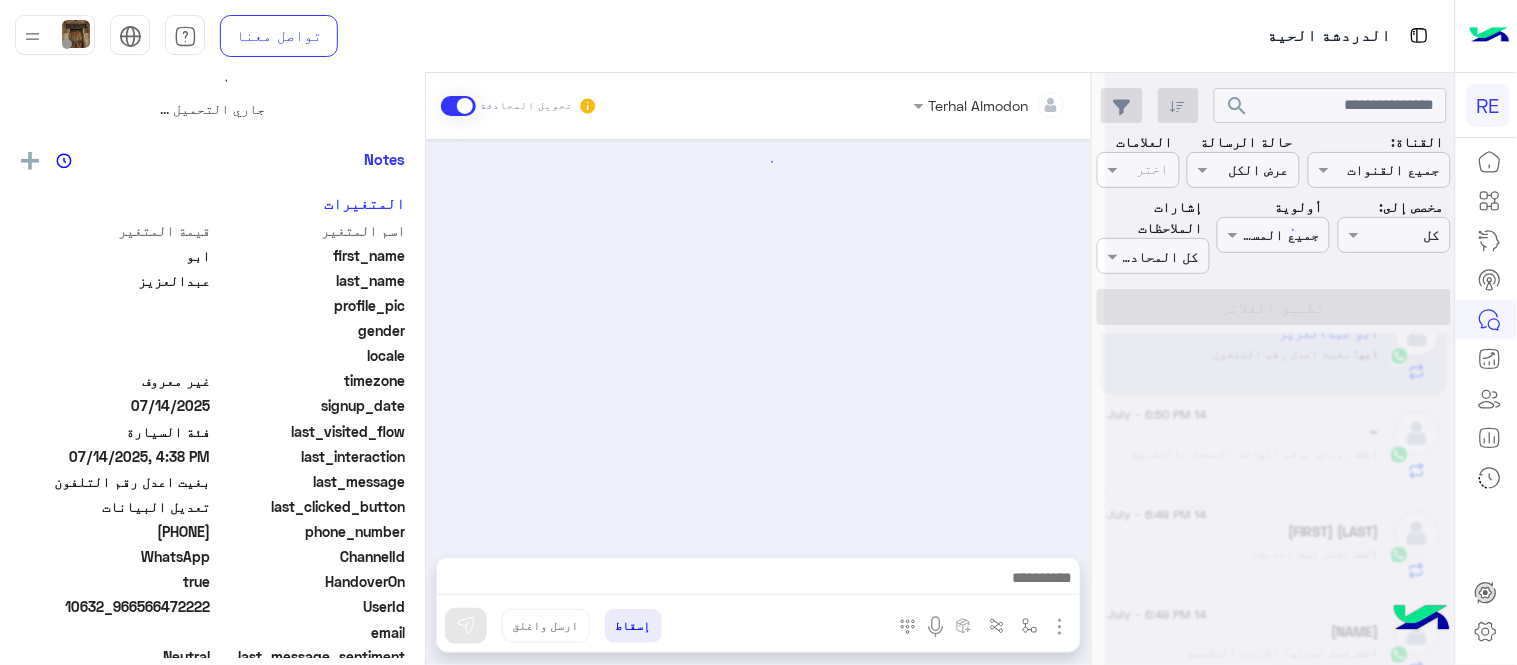 scroll, scrollTop: 0, scrollLeft: 0, axis: both 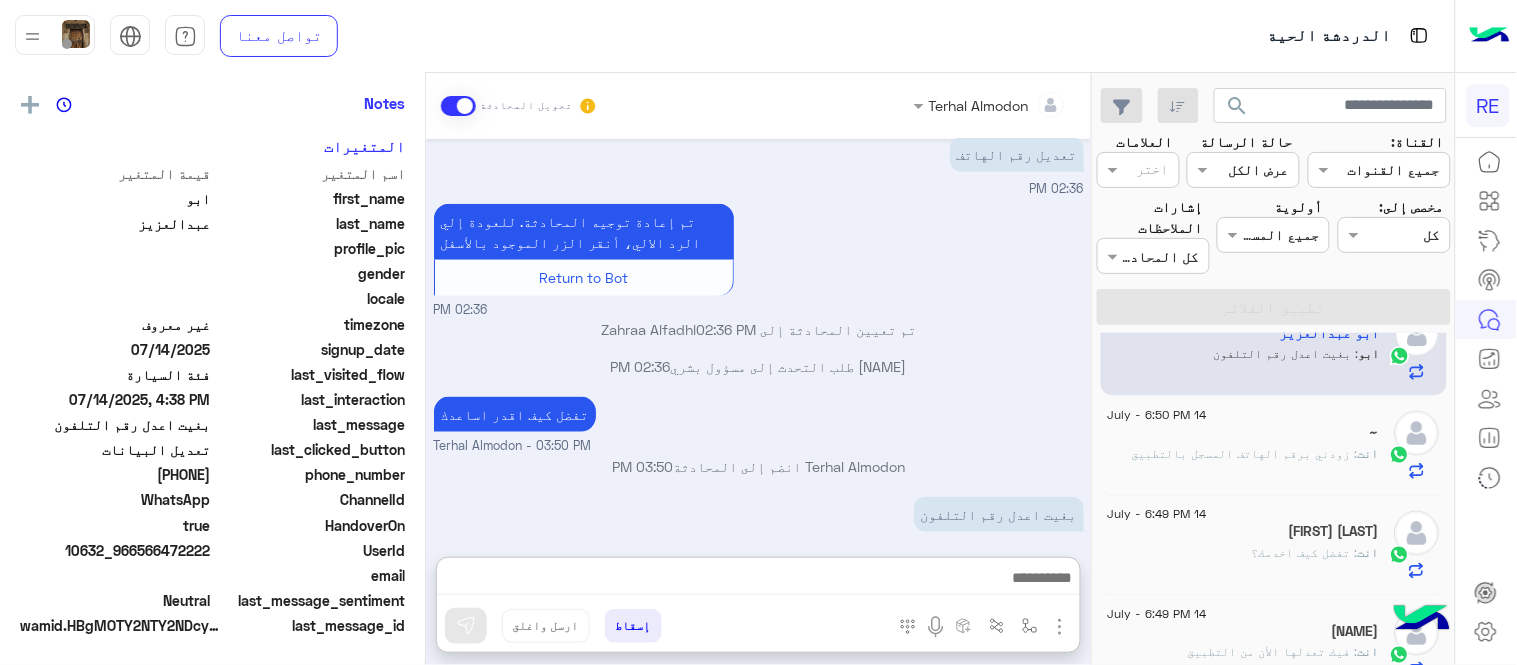 click at bounding box center (758, 580) 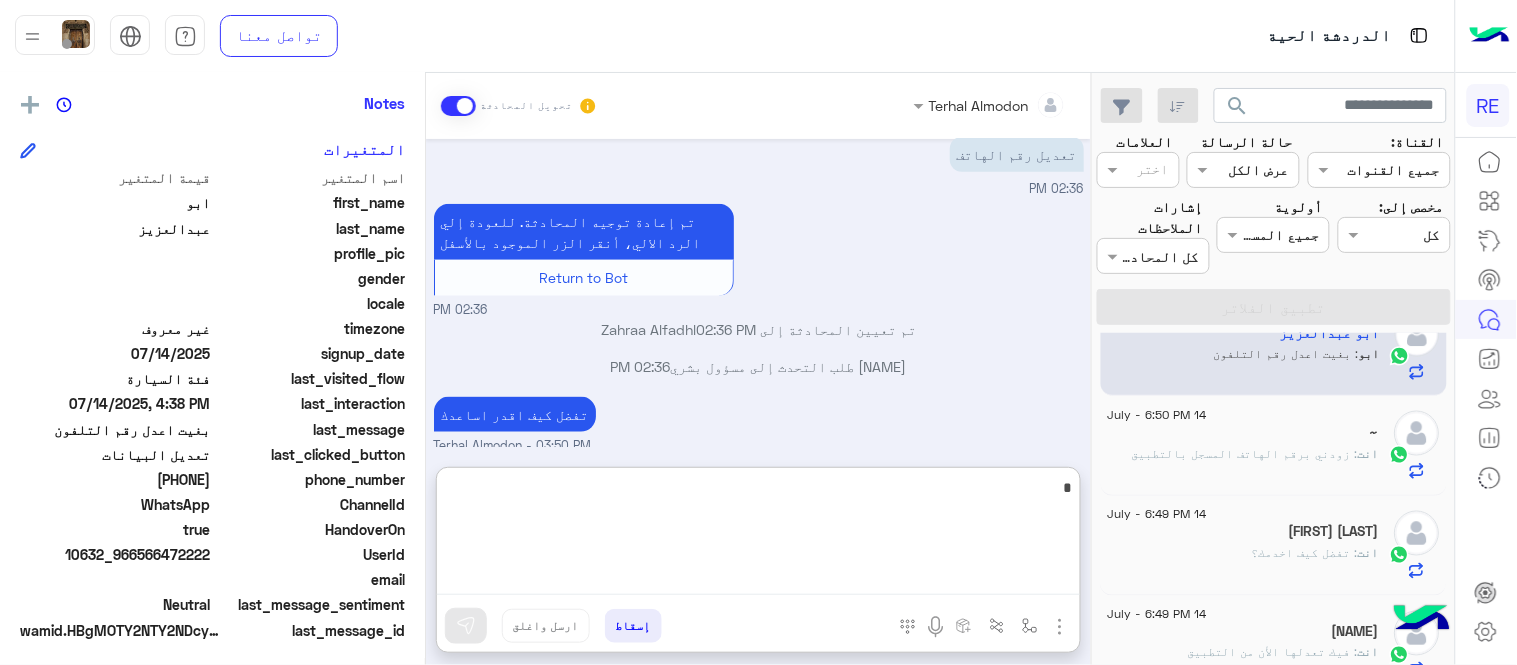 scroll, scrollTop: 410, scrollLeft: 0, axis: vertical 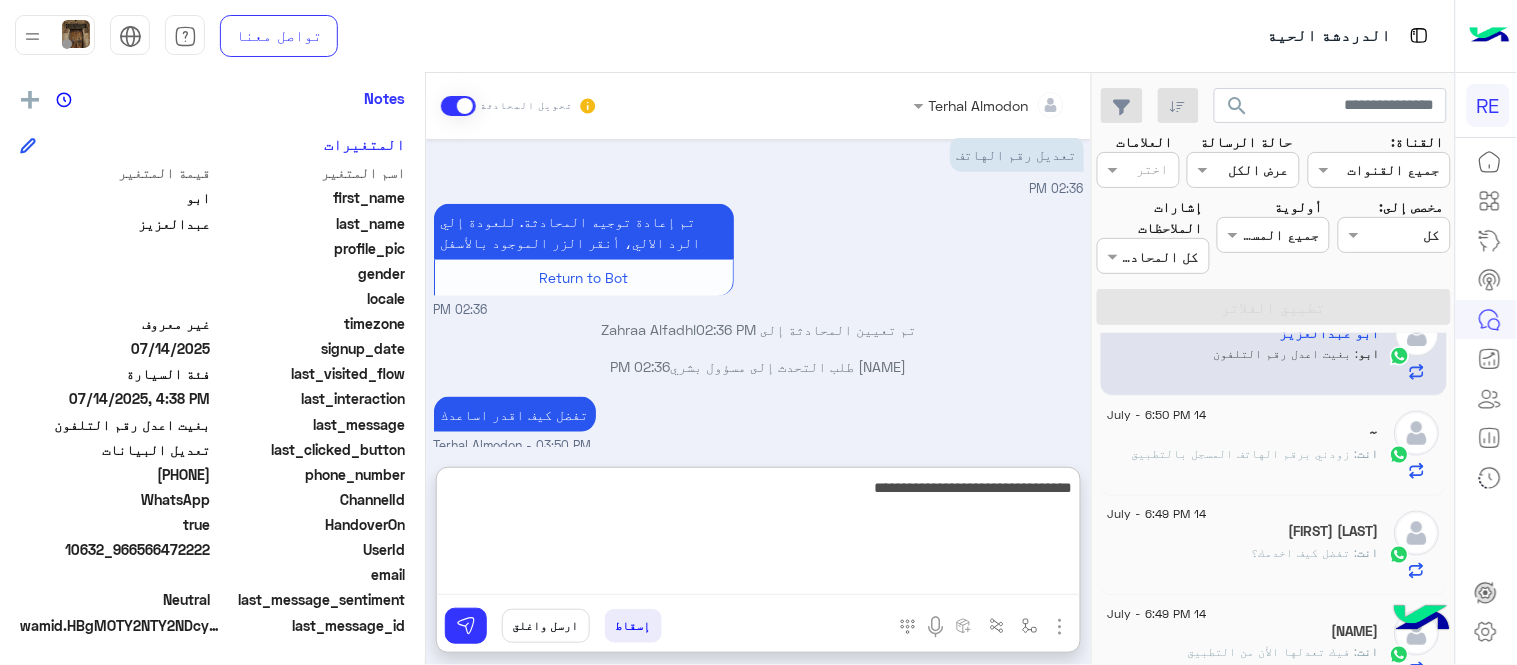 type on "**********" 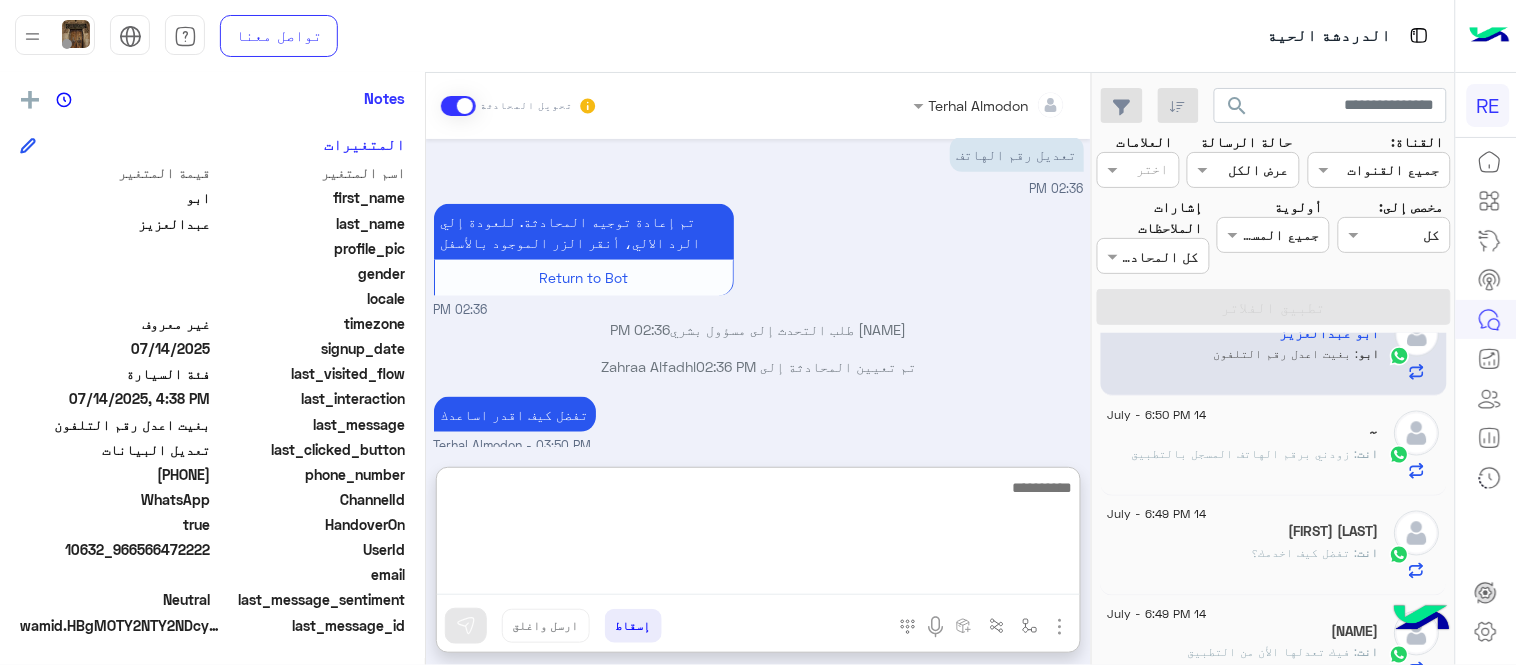 scroll, scrollTop: 654, scrollLeft: 0, axis: vertical 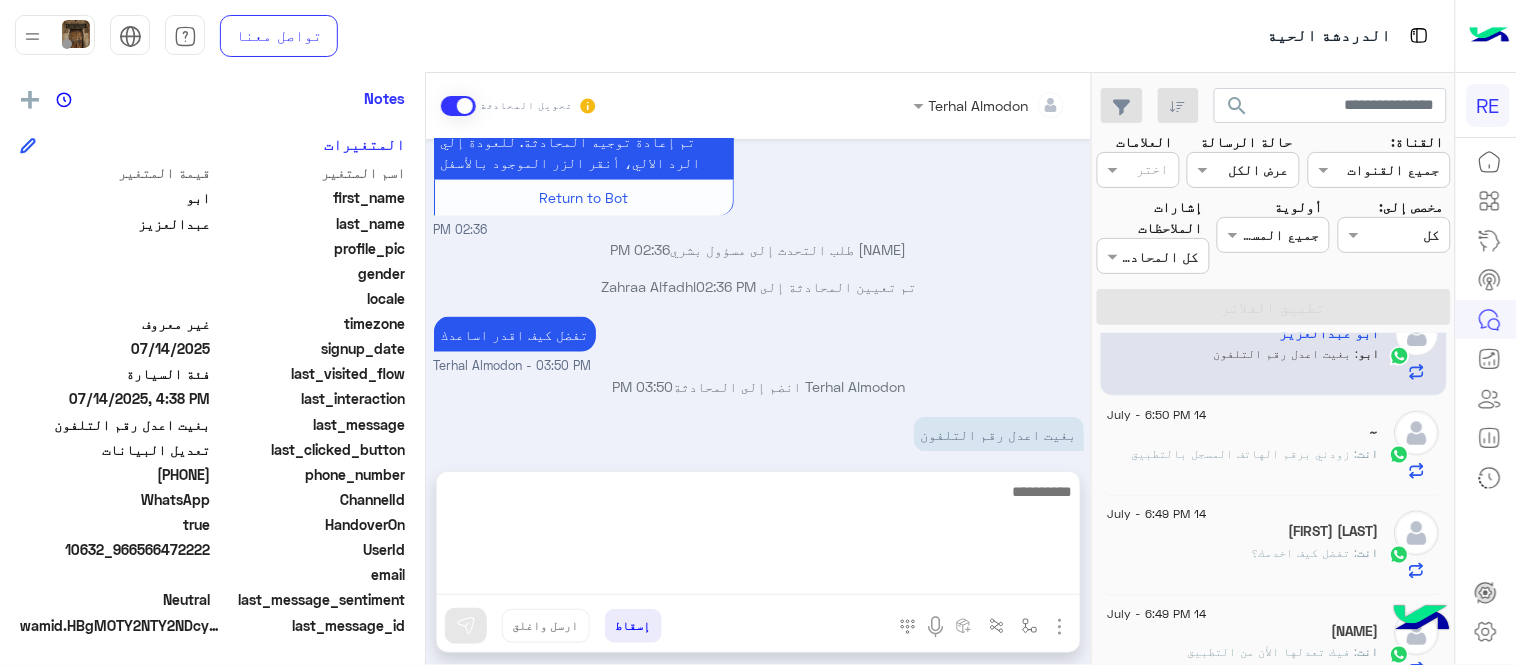 click on "Jul 14, 2025   تعديل البيانات    02:35 PM  من فضلك ارفق صورة للبيانات من التطبيق  مع ذكر البيانات المطلوب اضافتها او تعديلها.    02:35 PM    02:35 PM  تعديل رقم الهاتف   02:36 PM  تم إعادة توجيه المحادثة. للعودة إلي الرد الالي، أنقر الزر الموجود بالأسفل  Return to Bot     02:36 PM   [FIRST] [LAST] طلب التحدث إلى مسؤول بشري   02:36 PM       تم تعيين المحادثة إلى Zahraa Alfadhl   02:36 PM      تفضل كيف اقدر اساعدك  Terhal Almodon -  03:50 PM   Terhal Almodon انضم إلى المحادثة   03:50 PM      بغيت اعدل رقم التلفون   04:38 PM  زودني بالرقم القديم والرقم الجديد   06:50 PM" at bounding box center (758, 295) 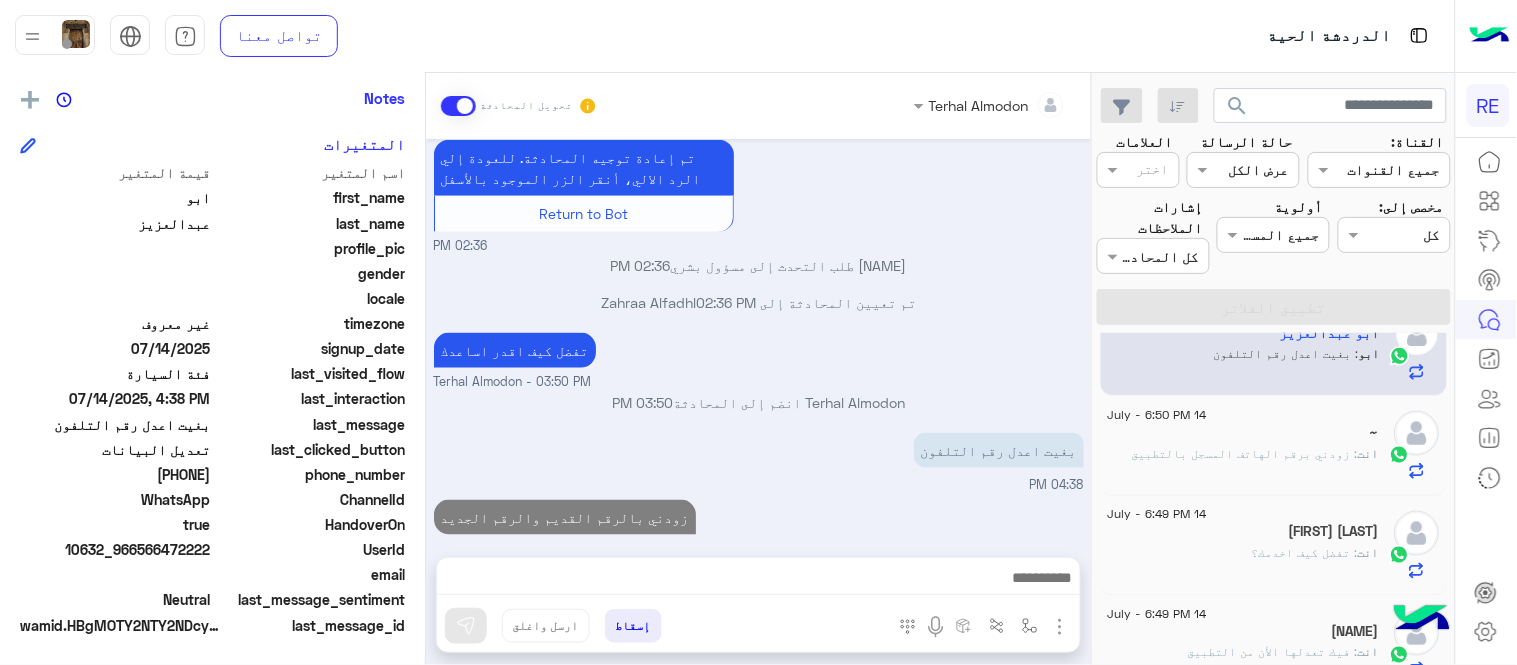 scroll, scrollTop: 600, scrollLeft: 0, axis: vertical 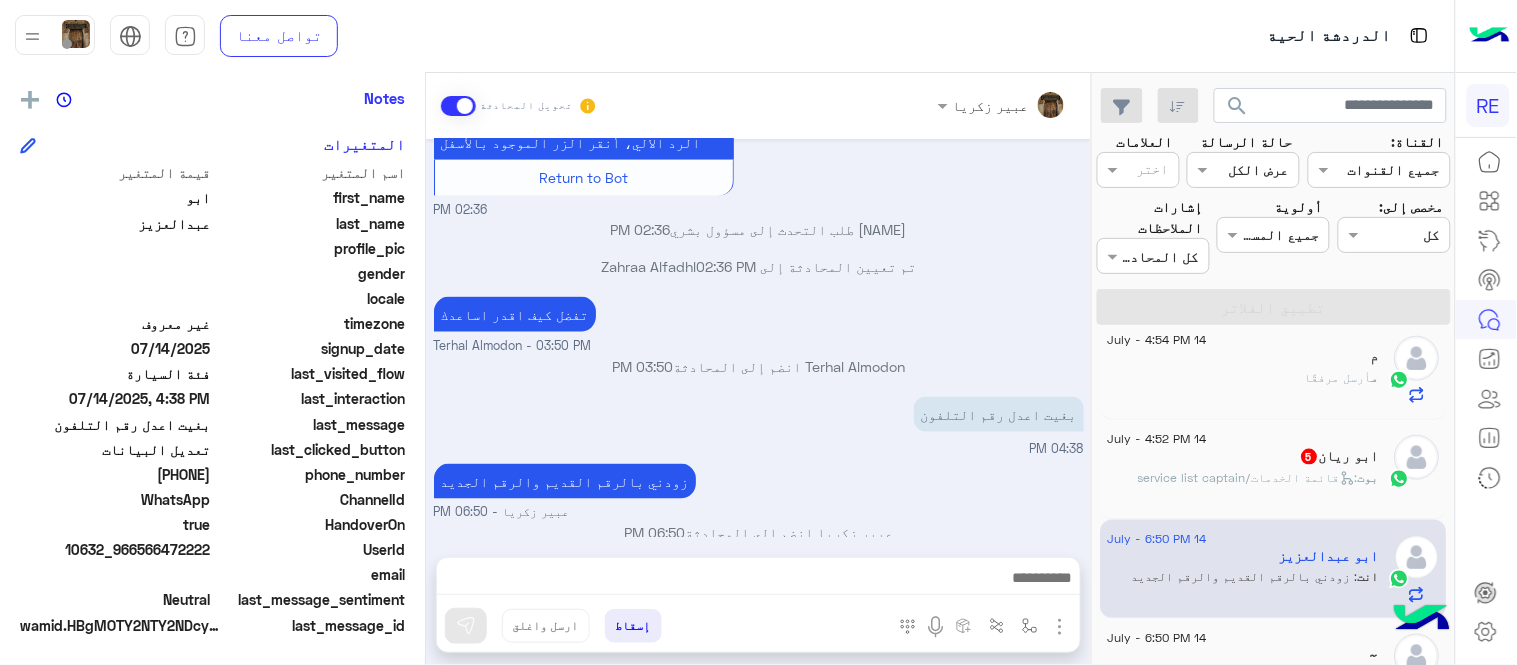 click on "ابو ريان  5" 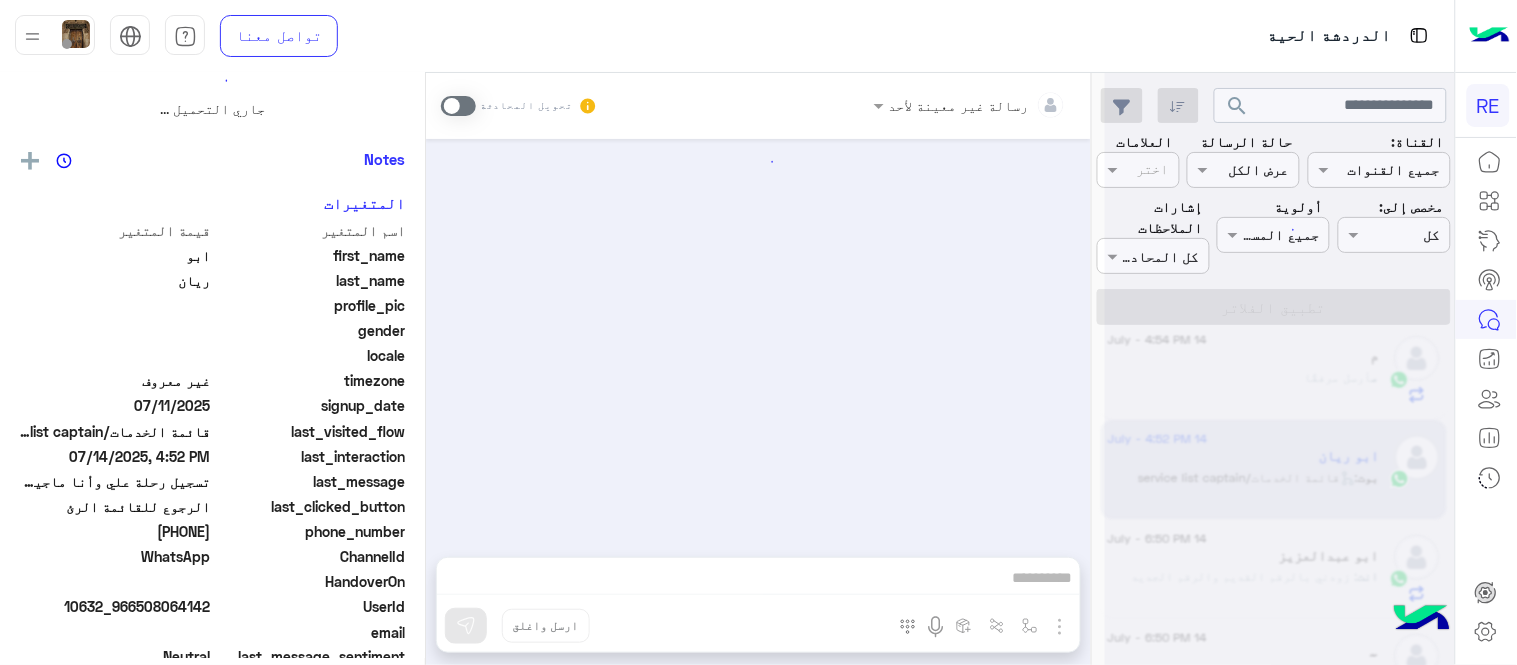 scroll, scrollTop: 0, scrollLeft: 0, axis: both 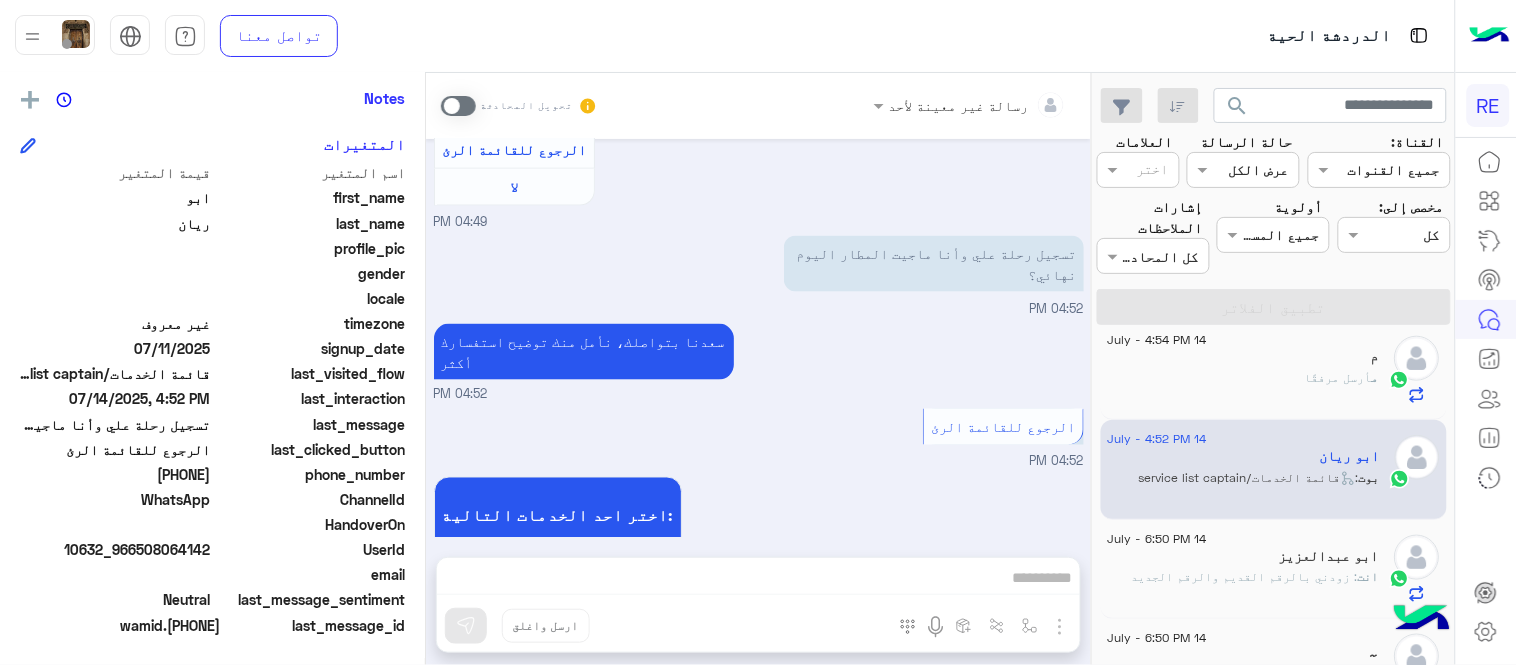 click at bounding box center (458, 106) 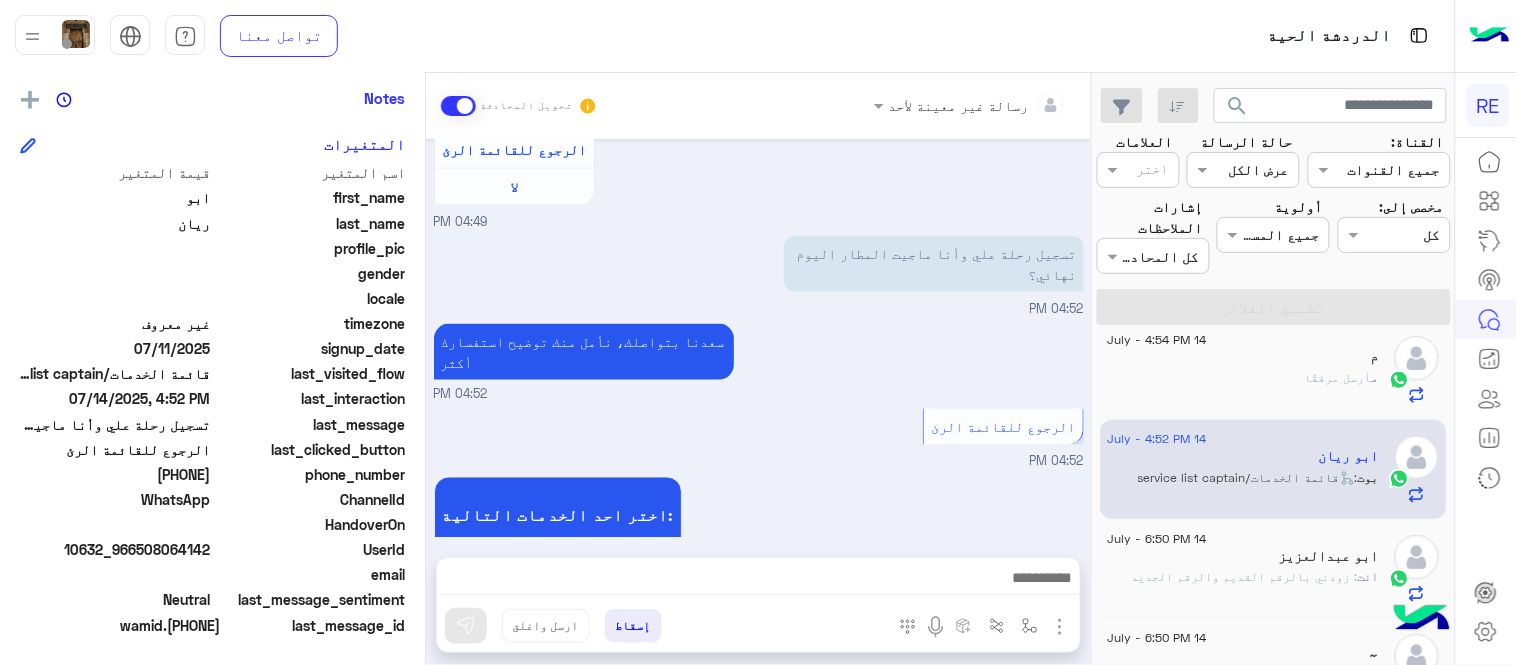 scroll, scrollTop: 716, scrollLeft: 0, axis: vertical 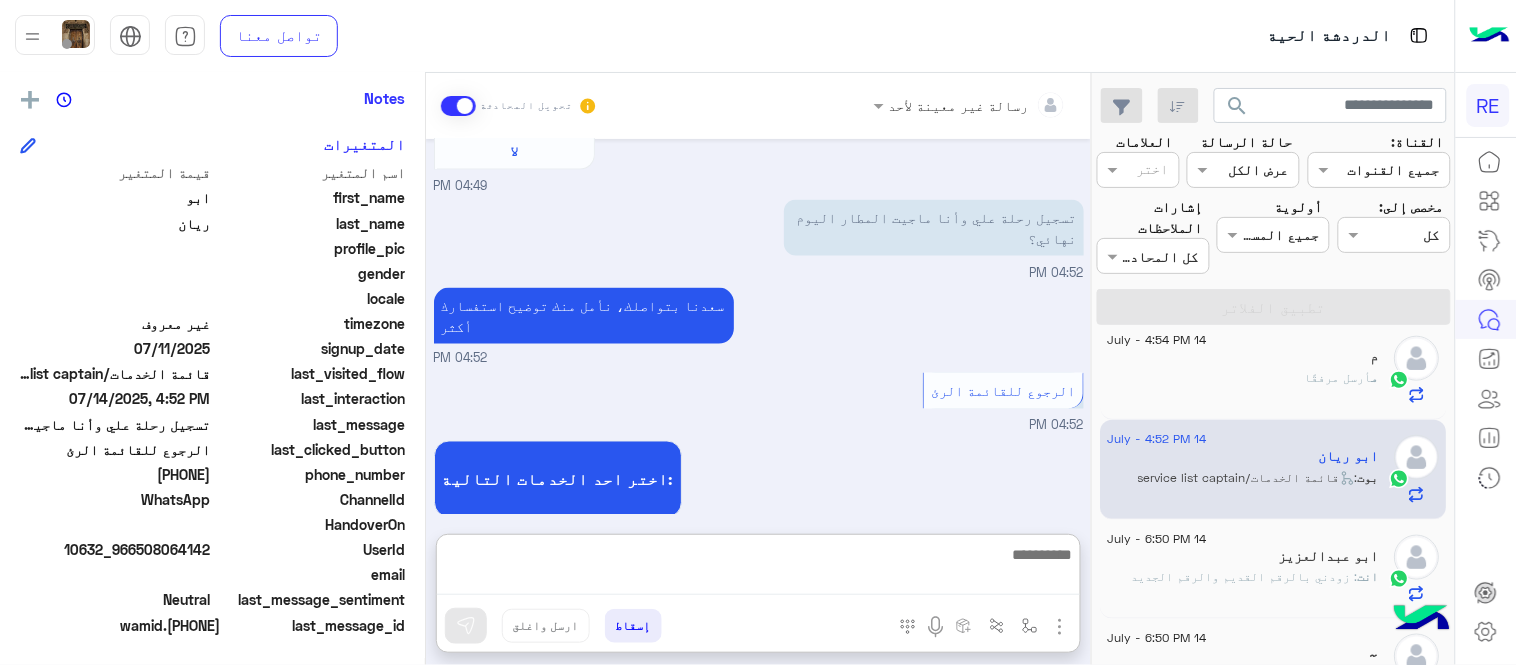 click at bounding box center (758, 568) 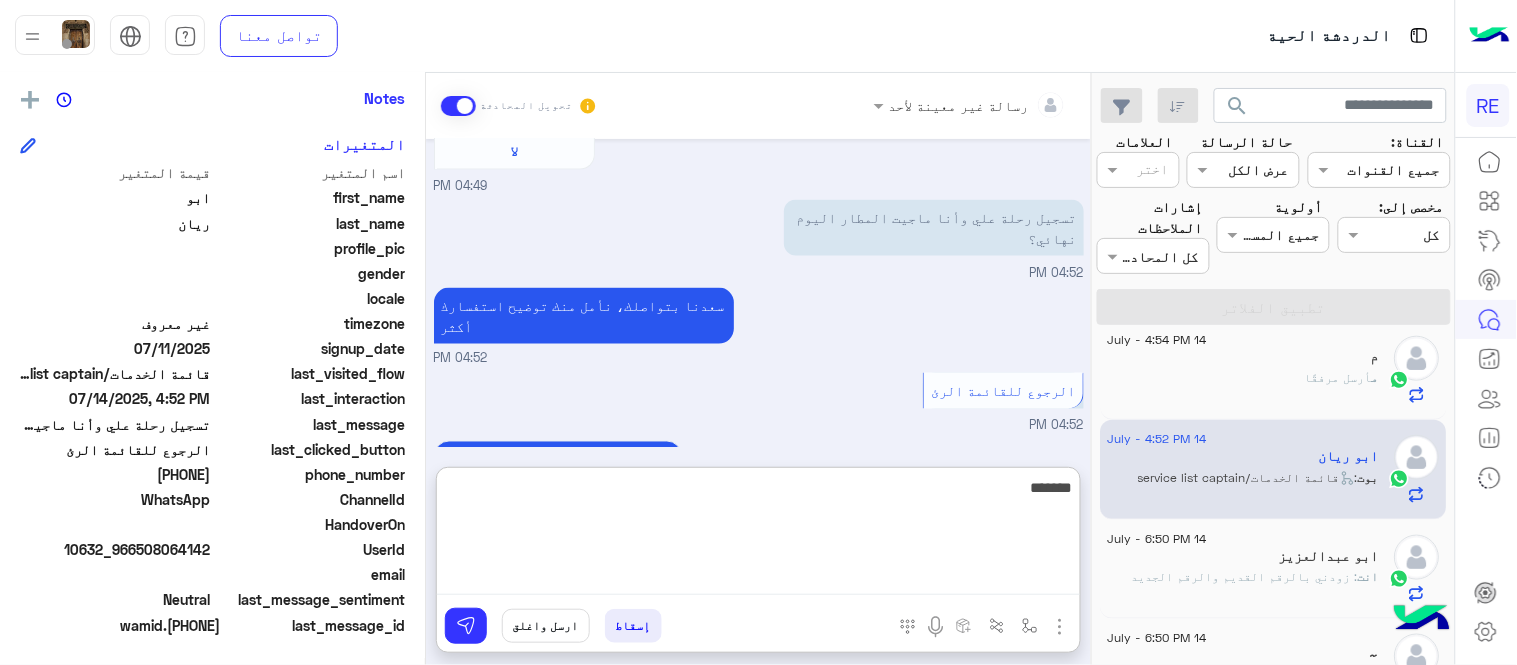 type on "*******" 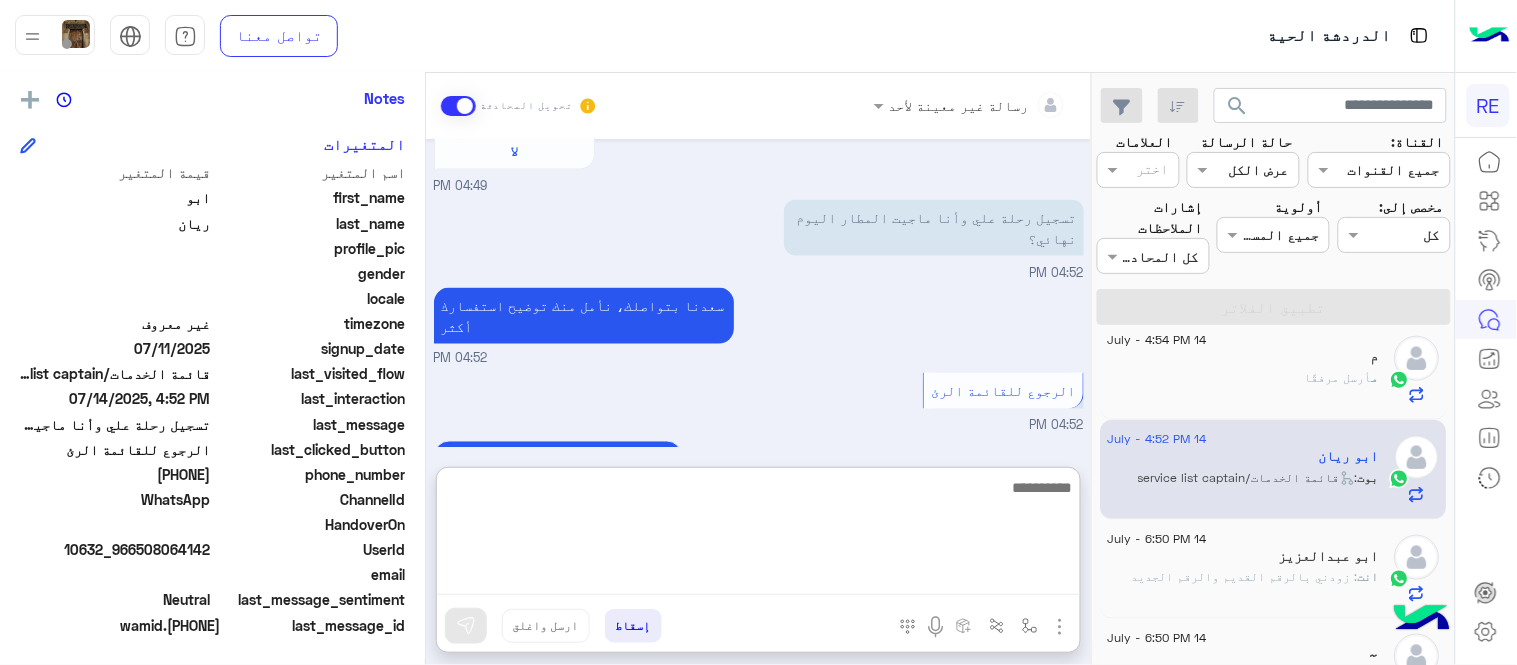 scroll 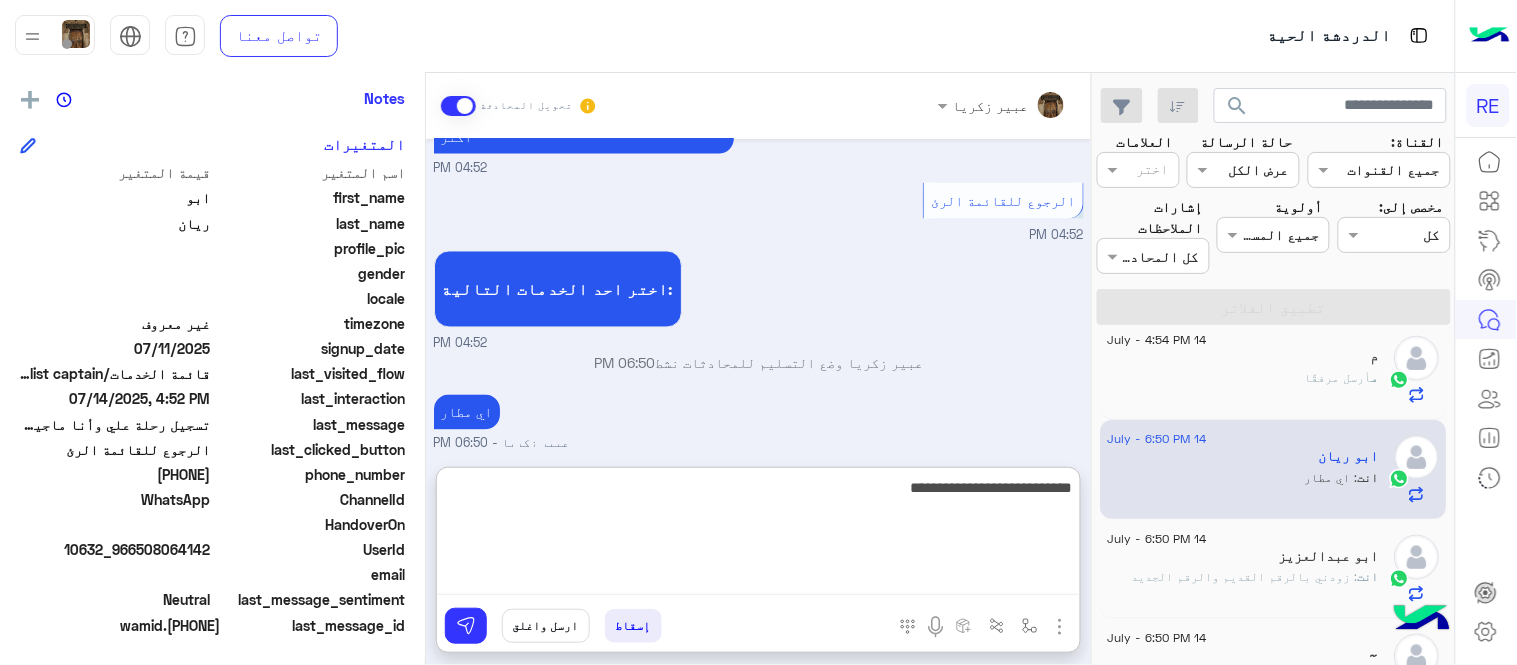 type on "**********" 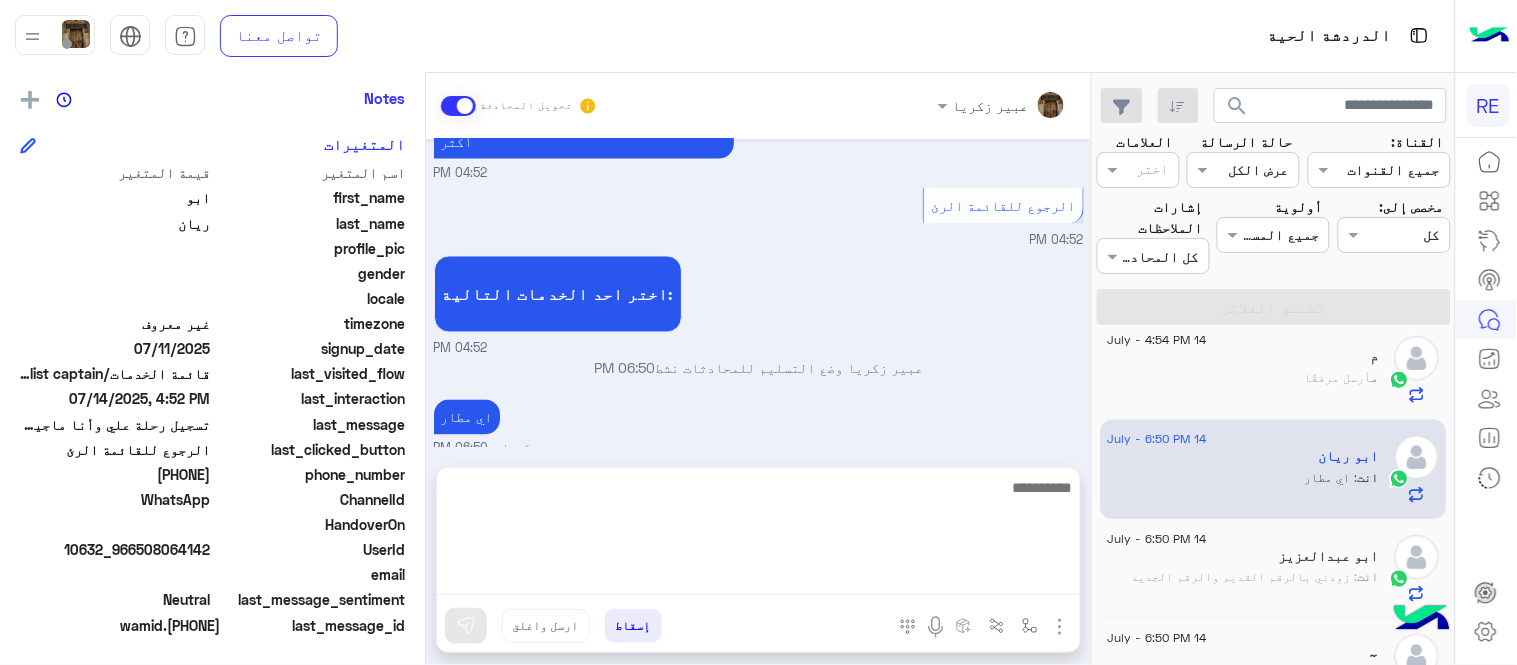 click on "الملاحظات والشكاوى    [TIME]  اختيار أي:    [TIME]   شكاوى    [TIME]  فضلا اختر نوع الشكوى  ماليه   تقنية   اخرى     [TIME]   اخرى    [TIME]  مرحباً بك ابو، نأسف لمروركم بهذا، برجاء توضيح استفسارك الخاص وسيتم الرد عليكم من فريق الدعم قريبا. كان معك مساعدك الآلي من فريق رحلة. دمت بخير. اي خدمة اخرى ؟  الرجوع للقائمة الرئ   لا     [TIME]  تسجيل رحلة علي وأنا ماجيت المطار اليوم نهائي؟   [TIME]  سعدنا بتواصلك، نأمل منك توضيح استفسارك أكثر    [TIME]   الرجوع للقائمة الرئ    [TIME]  اختر احد الخدمات التالية:    [TIME]   عبير زكريا وضع التسليم للمحادثات نشط   [TIME]      اي مطار  [FIRST] [LAST] -  [TIME]   [TIME]" at bounding box center (758, 293) 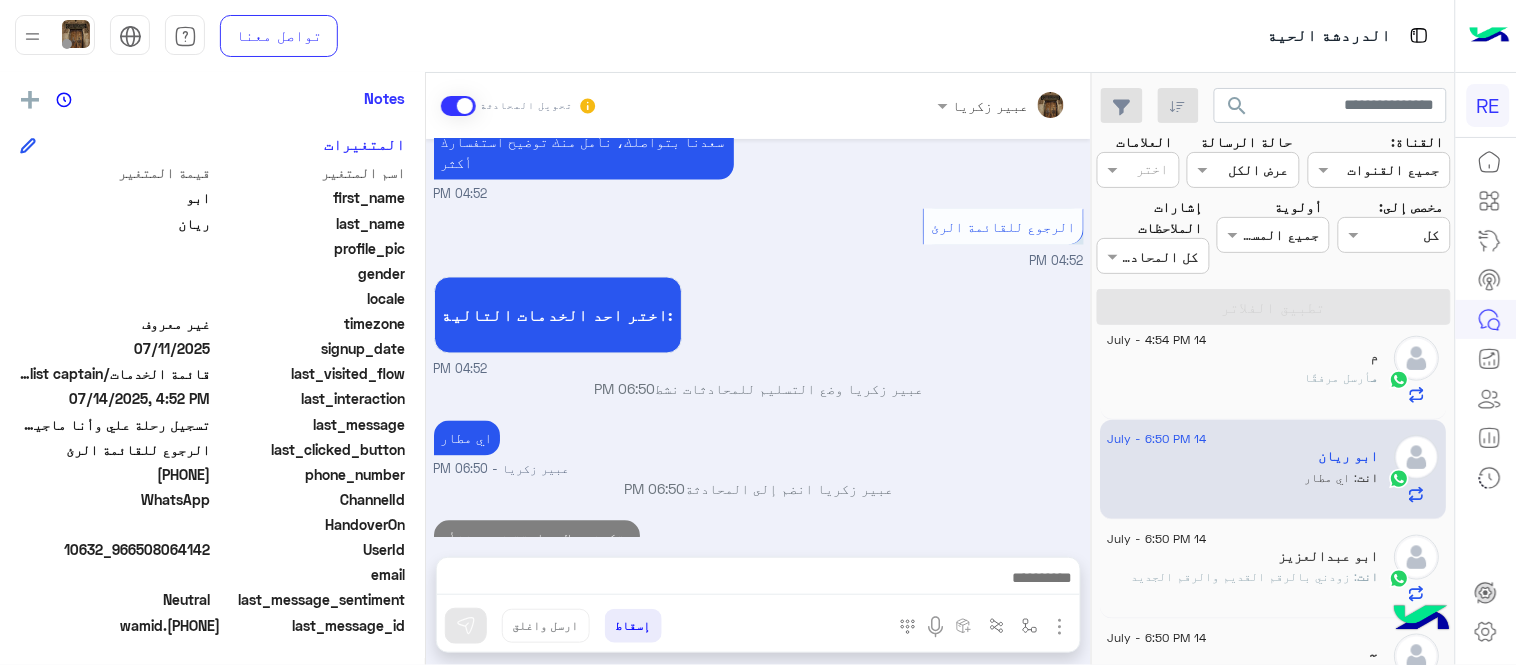 click on "م" 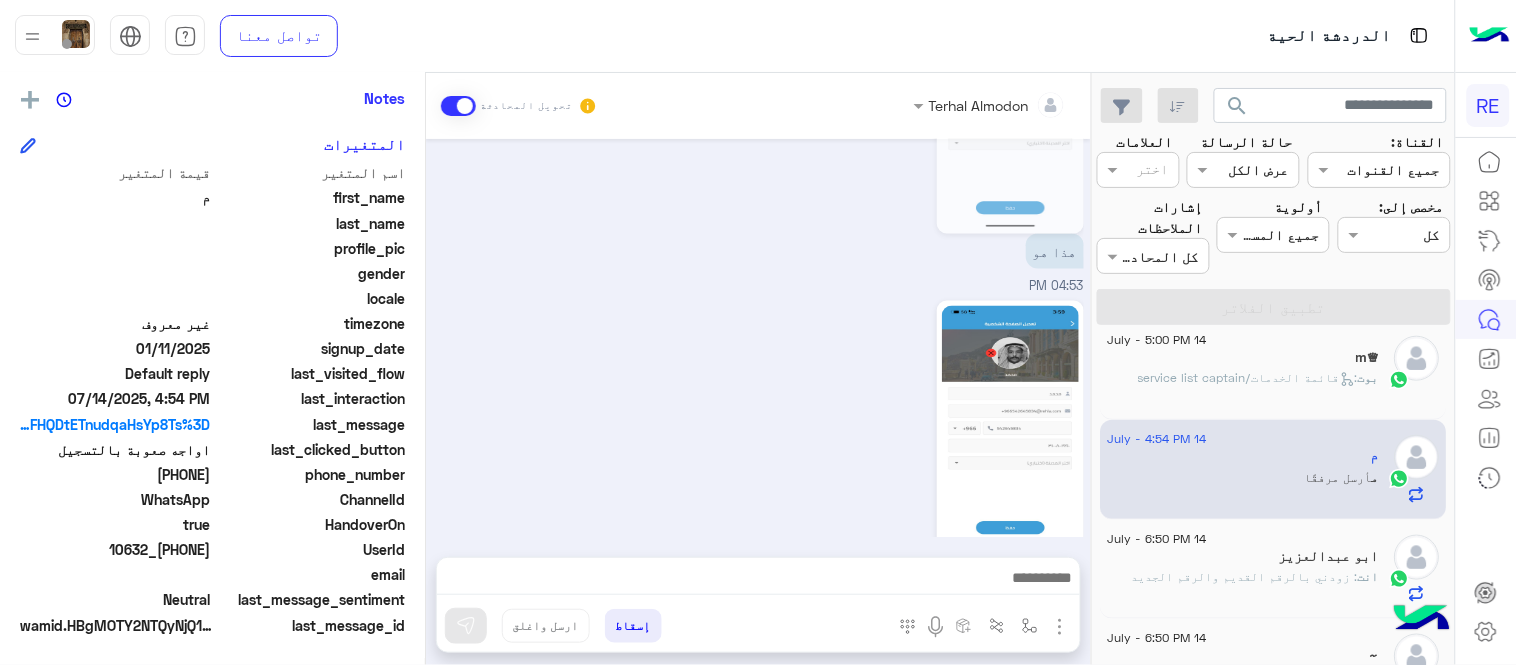 click on "[DATE]  تم إعادة توجيه المحادثة. للعودة إلي الرد الالي، أنقر الزر الموجود بالأسفل  عودة الى البوت     [TIME]   م  طلب التحدث إلى مسؤول بشري   [TIME]       تم تعيين المحادثة إلى Zahraa Alfadhl   [TIME]      السلام عليكم ابغا اغير الرقم الجوال  الي في التطبيق برقم الجديد هذا  ‭[PHONE] هذا الرقم الجديد ابغا هذا رقم في التطبيق   [TIME]  زودني برقمك المسجل حاليا بالتطبيق لتغيير الرقم  [COMPANY] -  [TIME]   [COMPANY] انضم إلى المحادثة   [TIME]      [PHONE]   [TIME]  الرقم غير صحيح  [COMPANY] -  [TIME]  هذا هو   [TIME]    [TIME]" at bounding box center (758, 338) 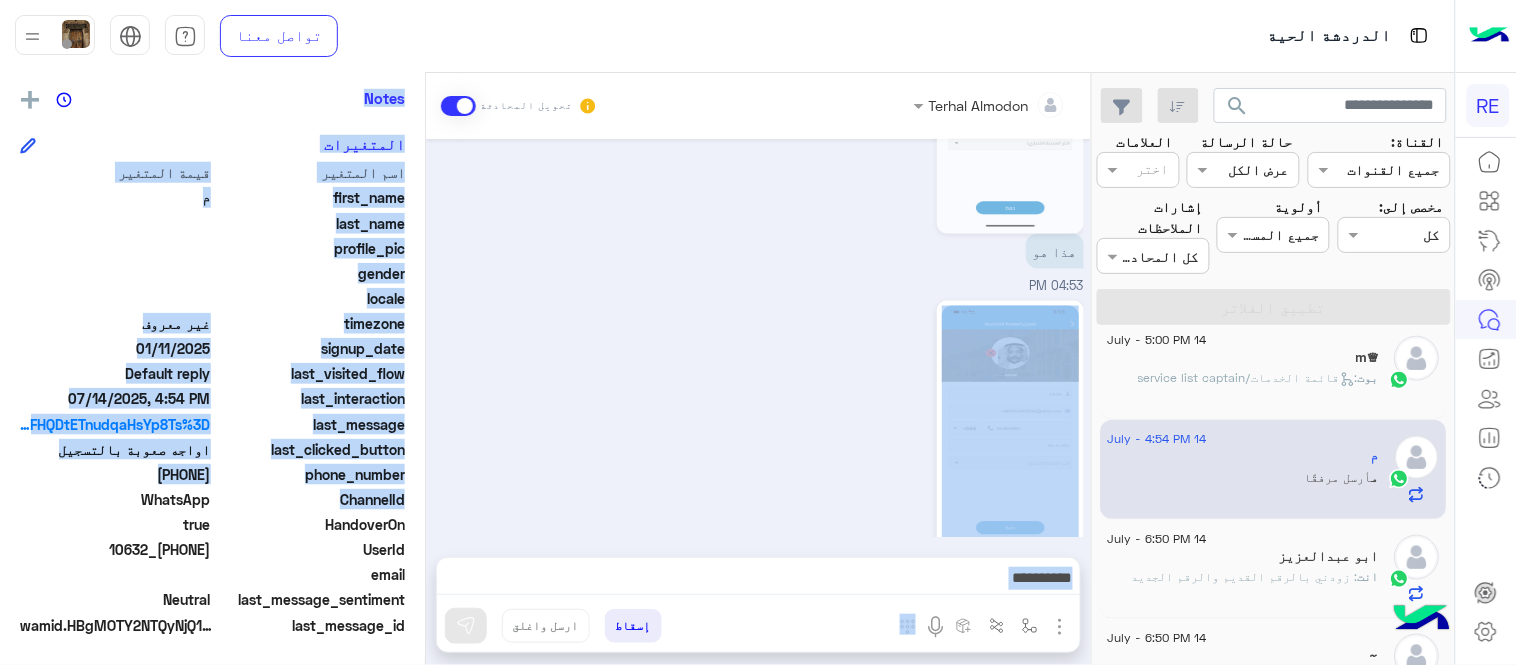 drag, startPoint x: 425, startPoint y: 498, endPoint x: 427, endPoint y: 423, distance: 75.026665 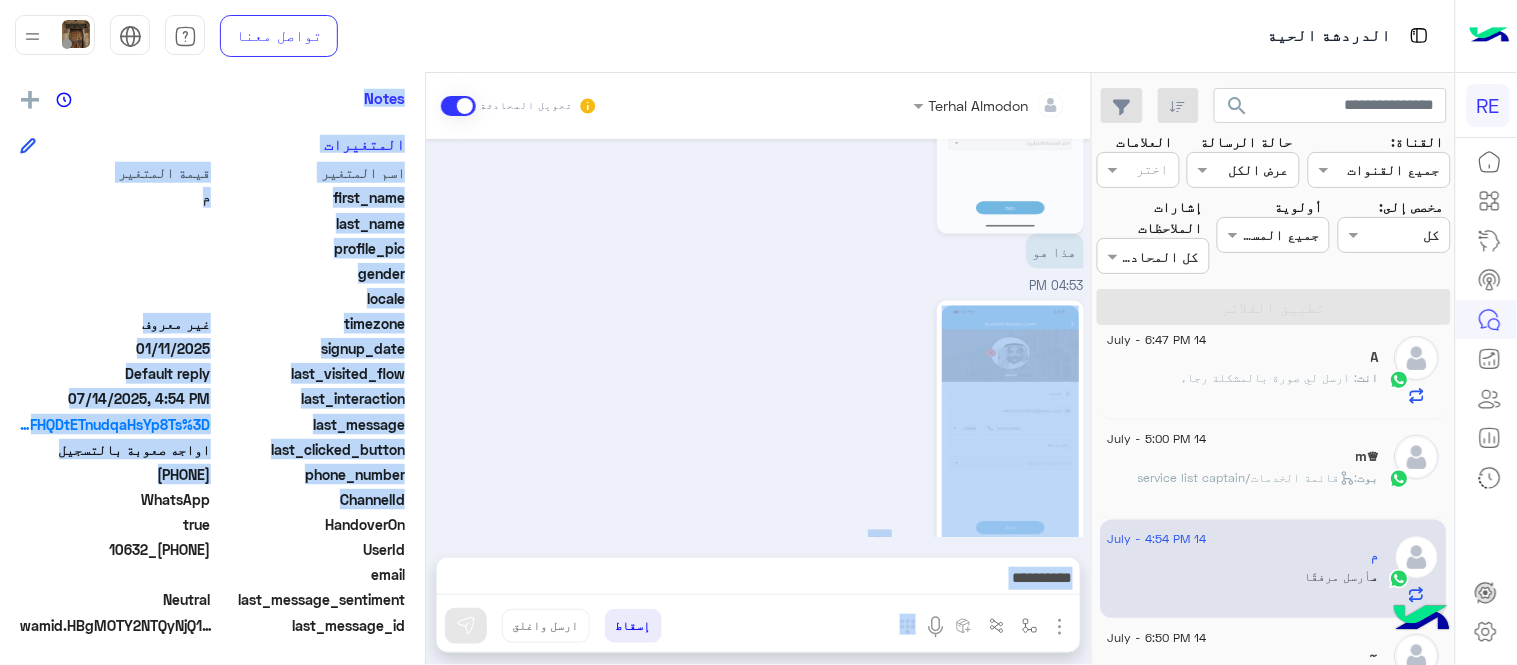 click 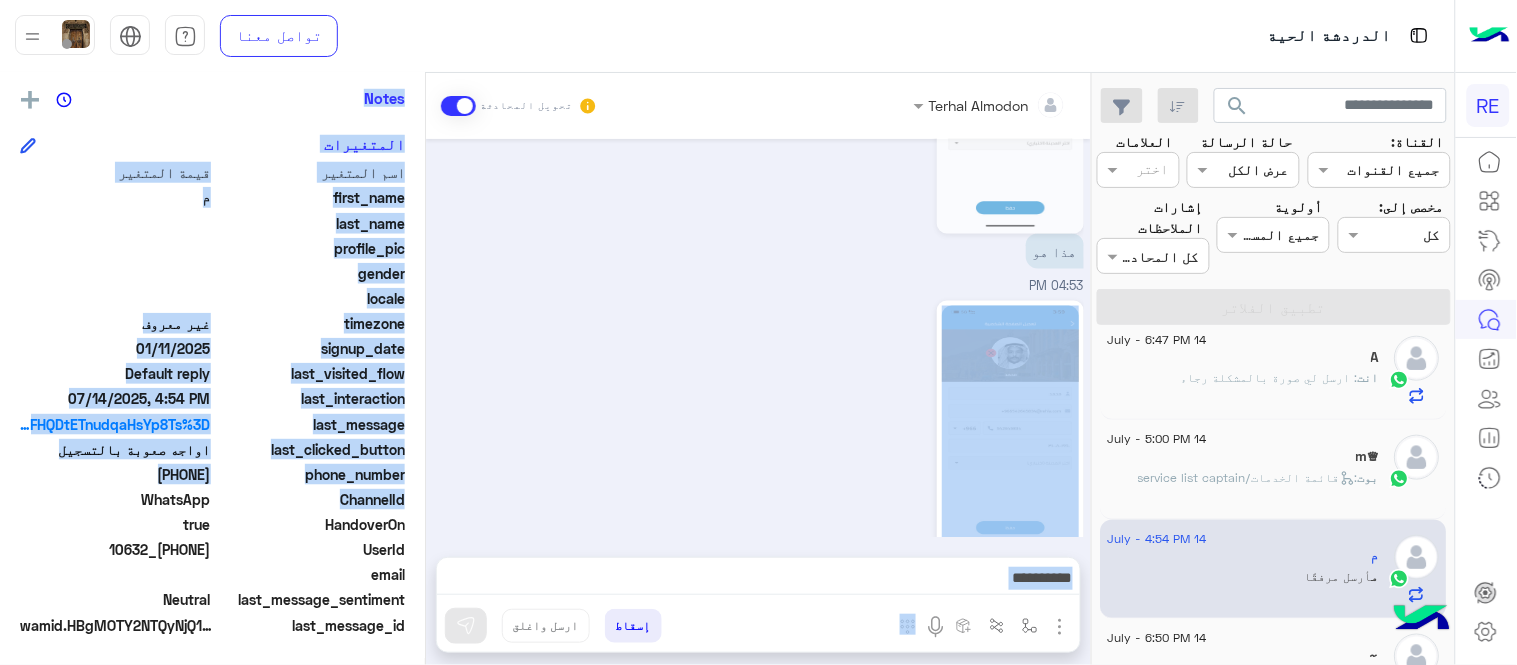 click on "04:54 PM" at bounding box center (759, 438) 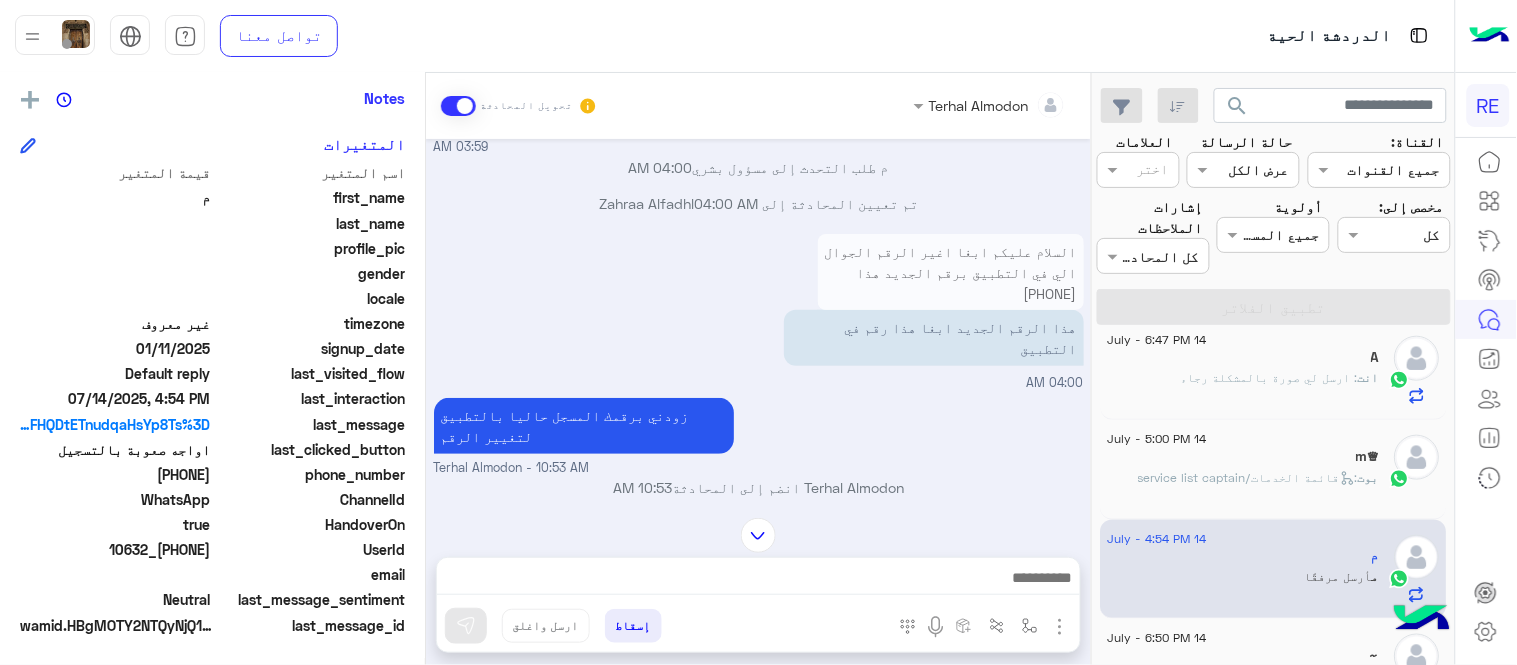 scroll, scrollTop: 134, scrollLeft: 0, axis: vertical 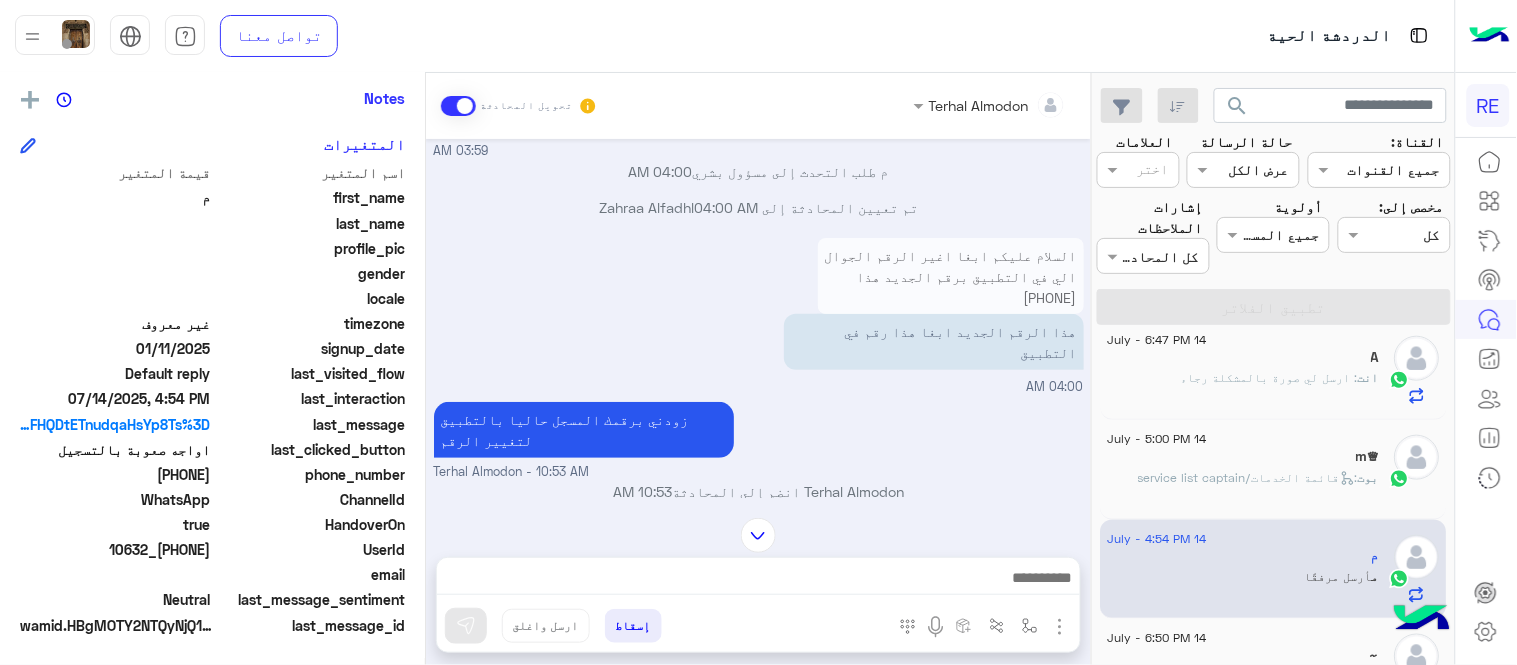 click on "السلام عليكم ابغا اغير الرقم الجوال  الي في التطبيق برقم الجديد هذا  ‭[PHONE]" at bounding box center (951, 276) 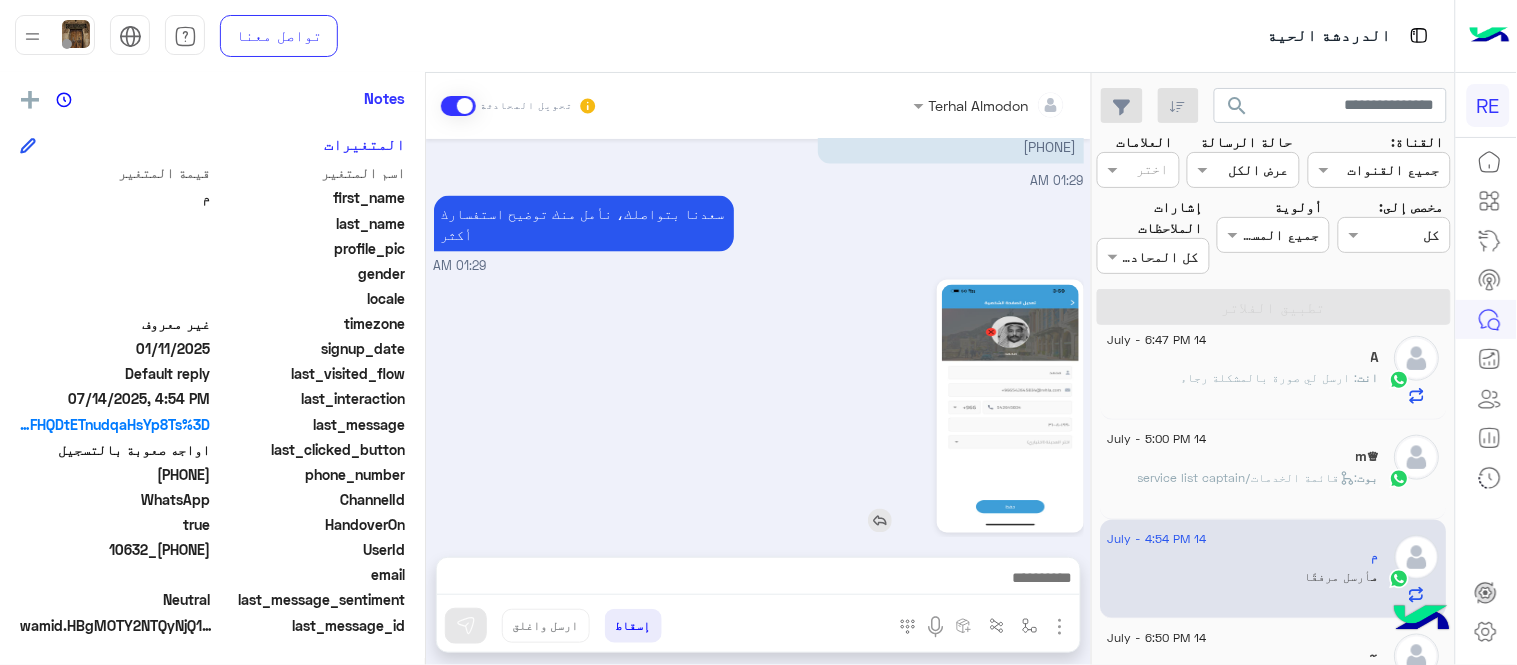 scroll, scrollTop: 667, scrollLeft: 0, axis: vertical 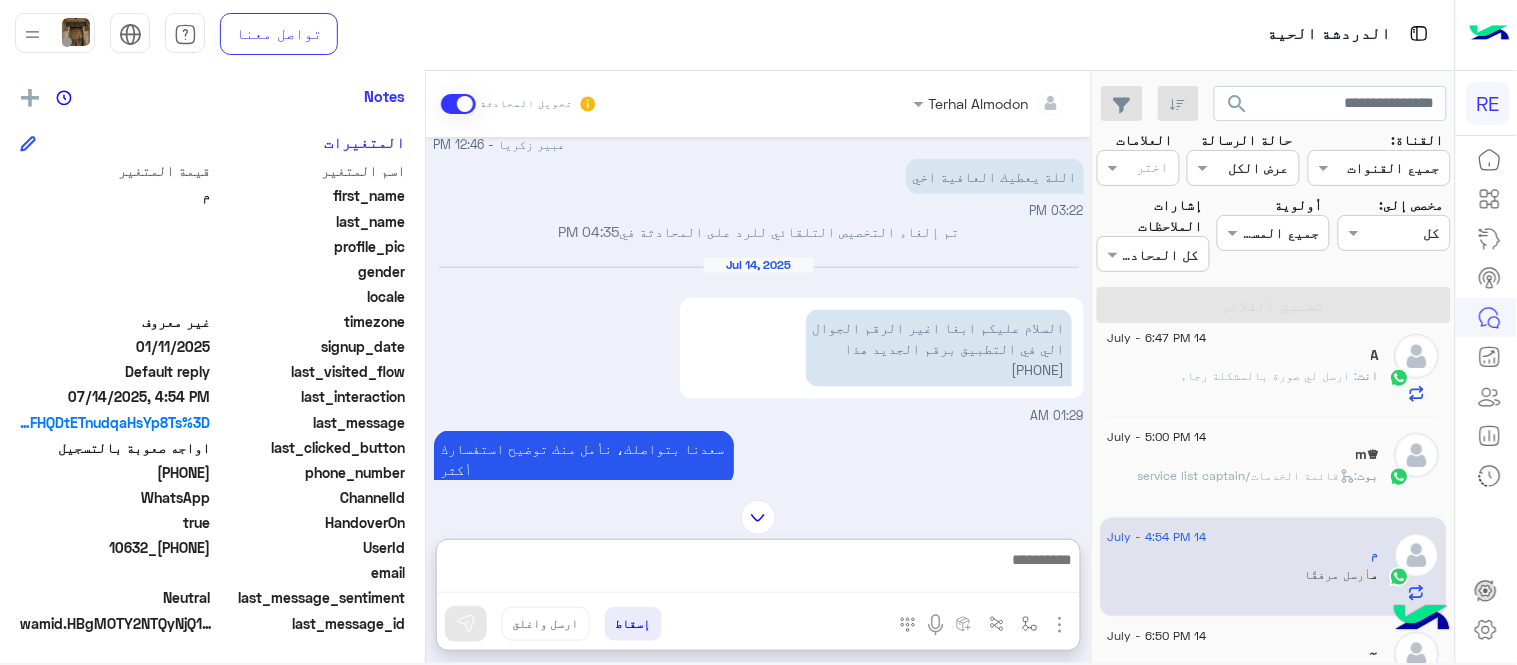click at bounding box center (758, 570) 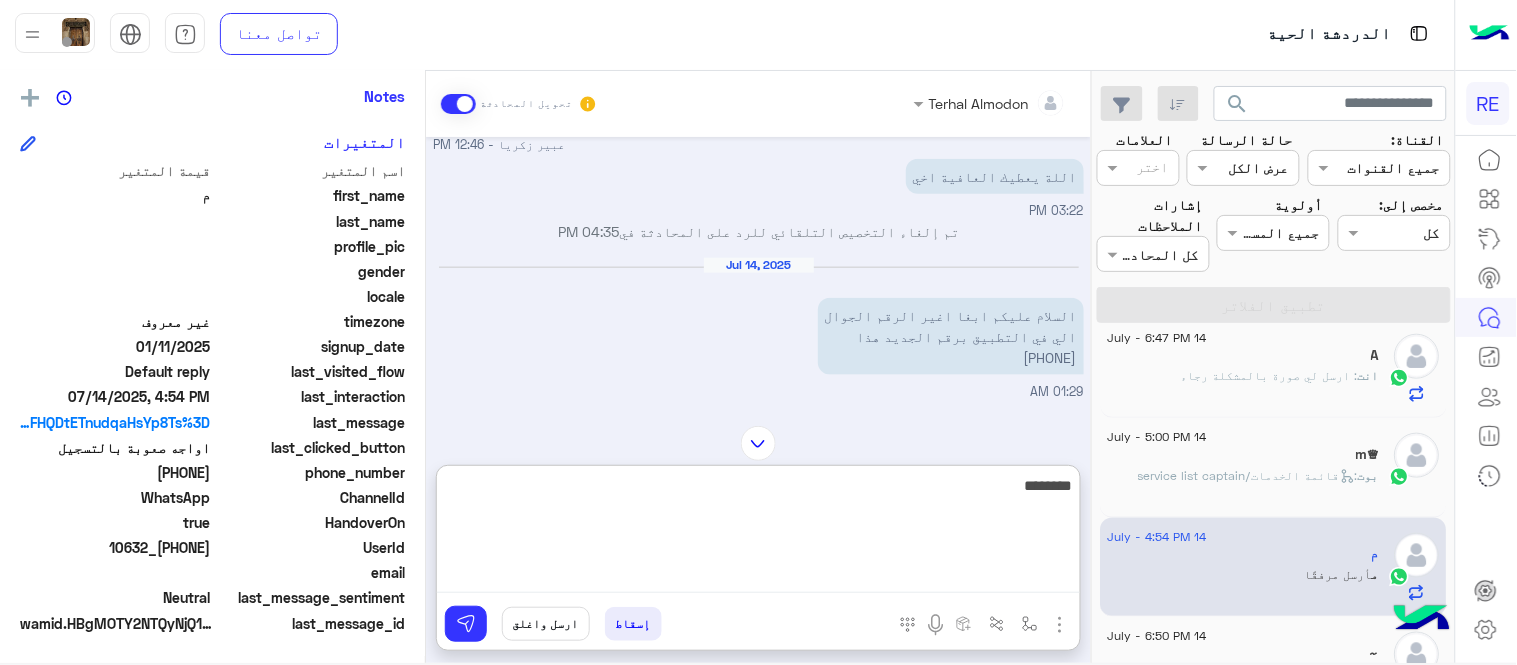 type on "*********" 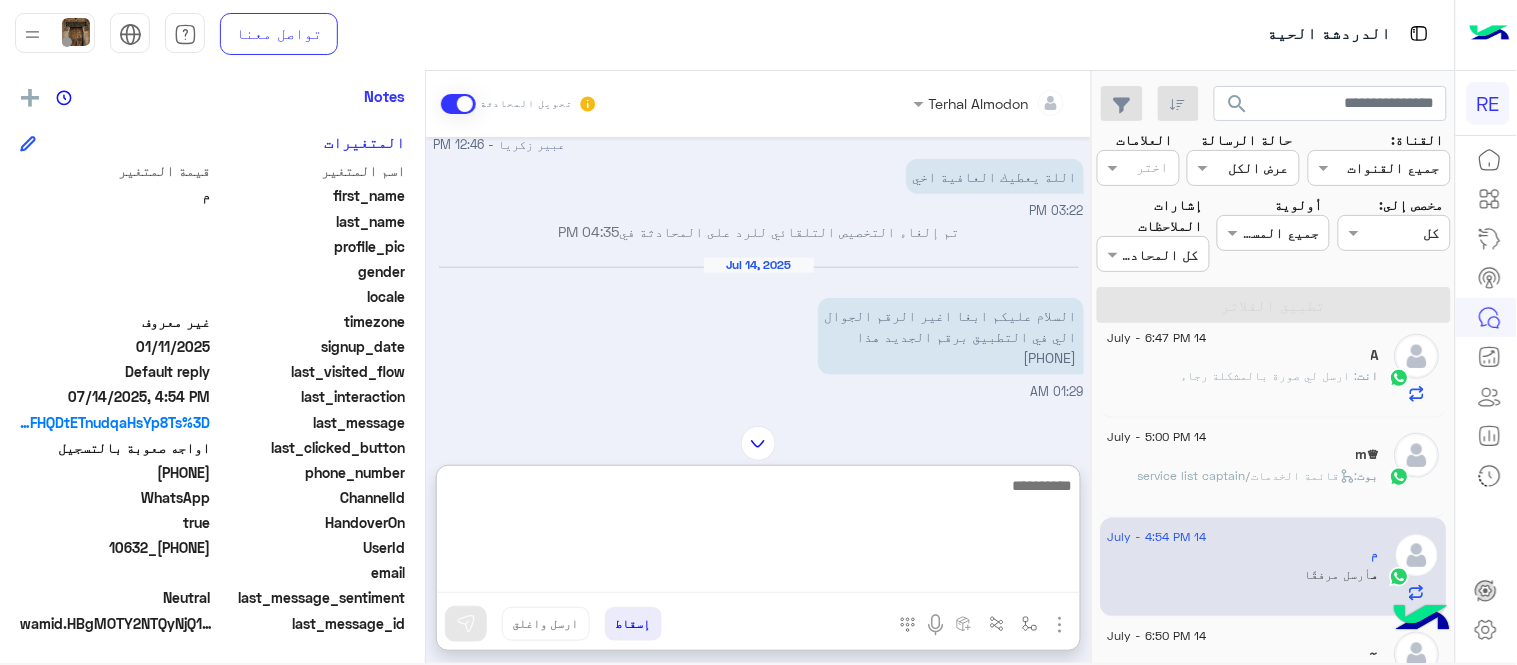 click at bounding box center (758, 533) 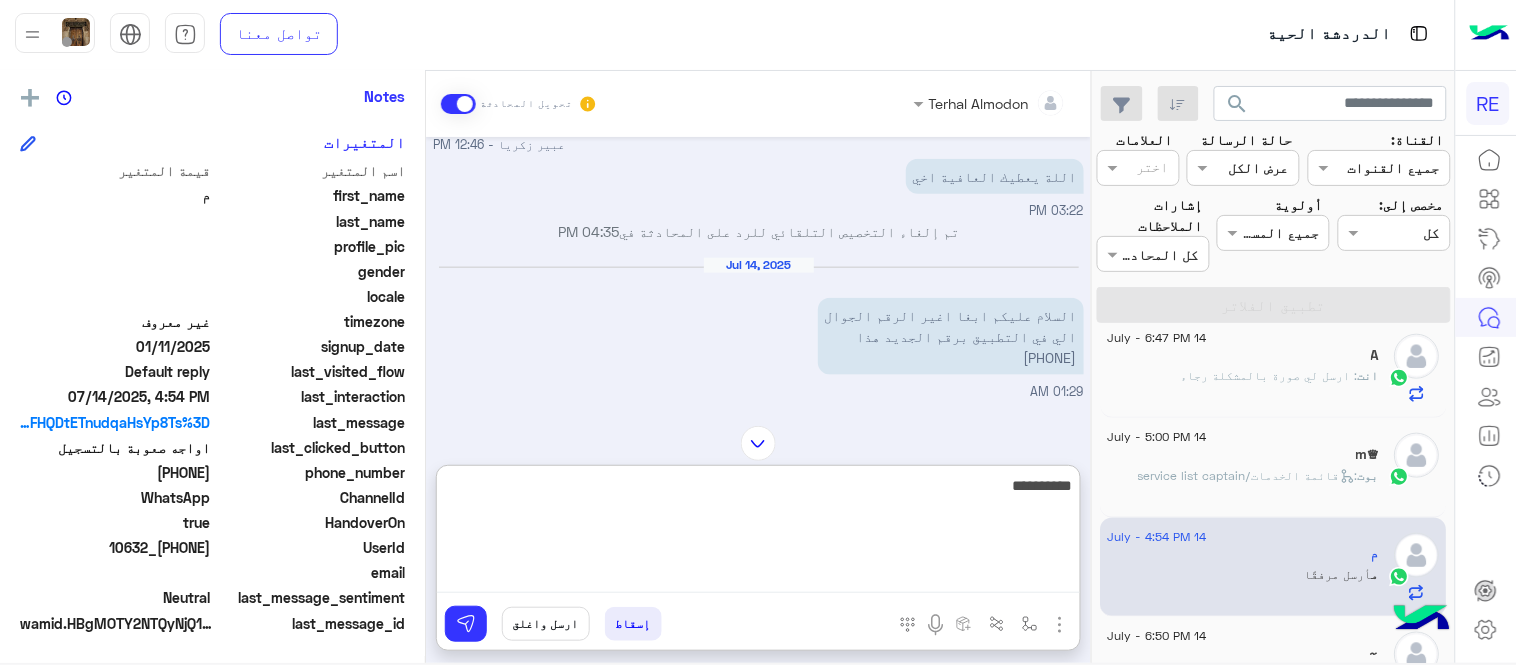 type on "**********" 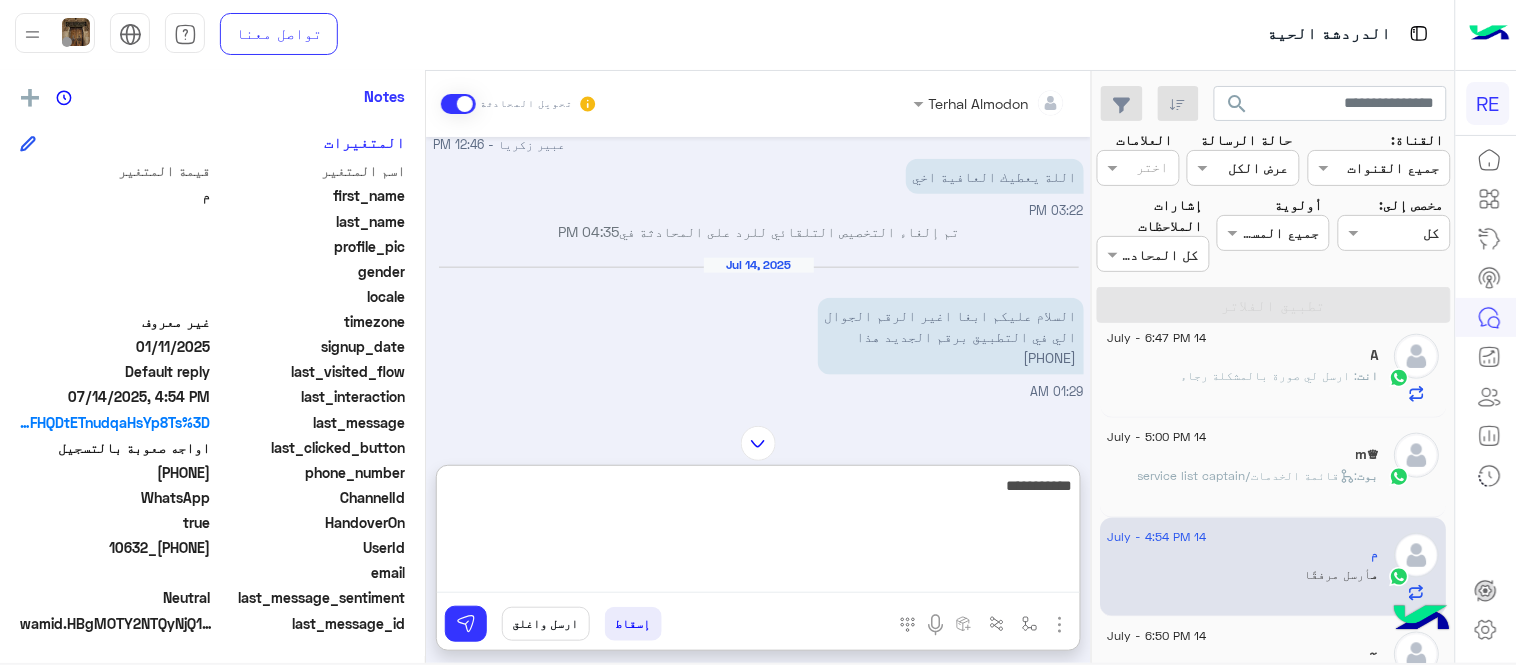 type 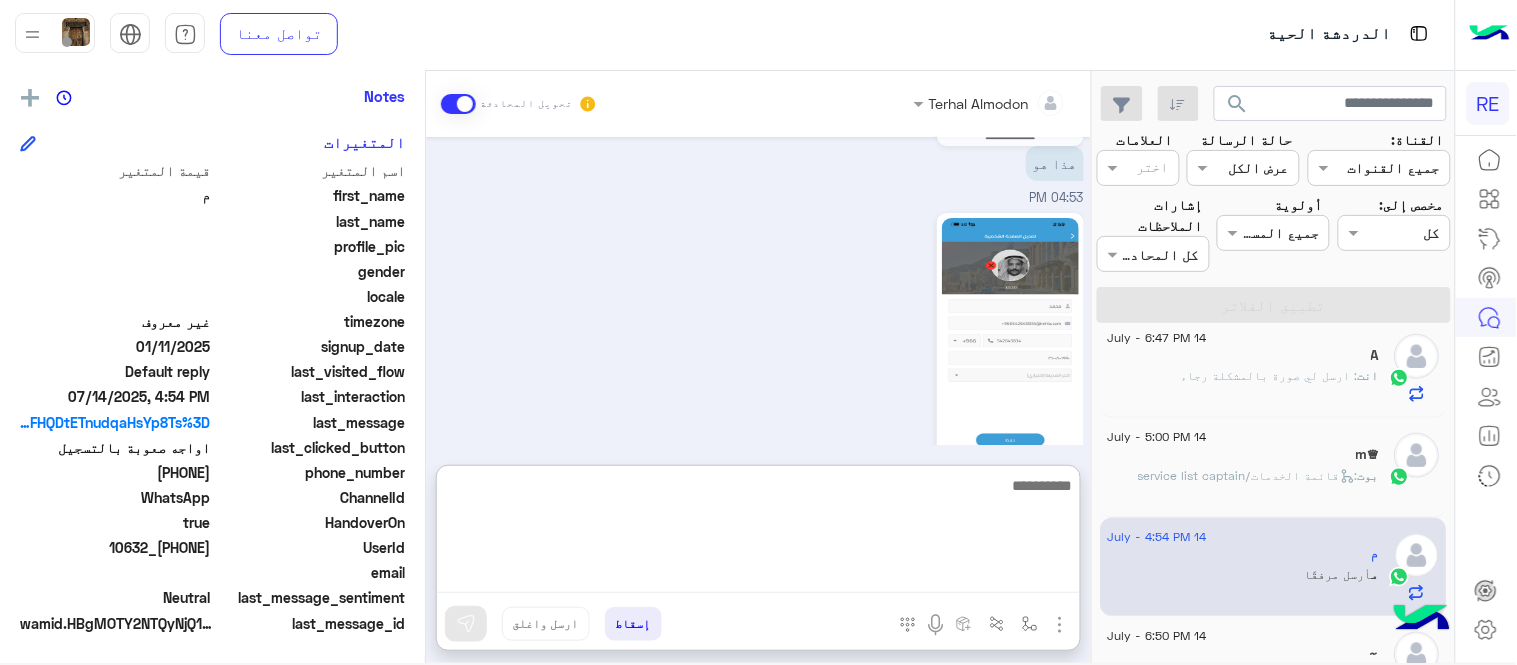 click on "Jul 11, 2025    01:18 AM  الفية قو جاية   01:19 AM  وانا اتش ون   03:55 AM  جاري المراجعة والتعديل  [NAME] -  10:22 AM  تم التعديل  [NAME] -  12:46 PM  اللة يعطيك العافية اخي   03:22 PM   تم إلغاء التخصيص التلقائي للرد على المحادثة في   04:35 PM       Jul 14, 2025  السلام عليكم ابغا اغير الرقم الجوال  الي في التطبيق برقم الجديد هذا  ‭[PHONE]   01:29 AM  سعدنا بتواصلك، نأمل منك توضيح استفسارك أكثر    01:29 AM    03:59 AM  تم إعادة توجيه المحادثة. للعودة إلي الرد الالي، أنقر الزر الموجود بالأسفل  عودة الى البوت     03:59 AM   م  طلب التحدث إلى مسؤول بشري   04:00 AM       تم تعيين المحادثة إلى [NAME]   04:00 AM      ‭[PHONE]   04:00 AM   10:53 AM" at bounding box center [758, 291] 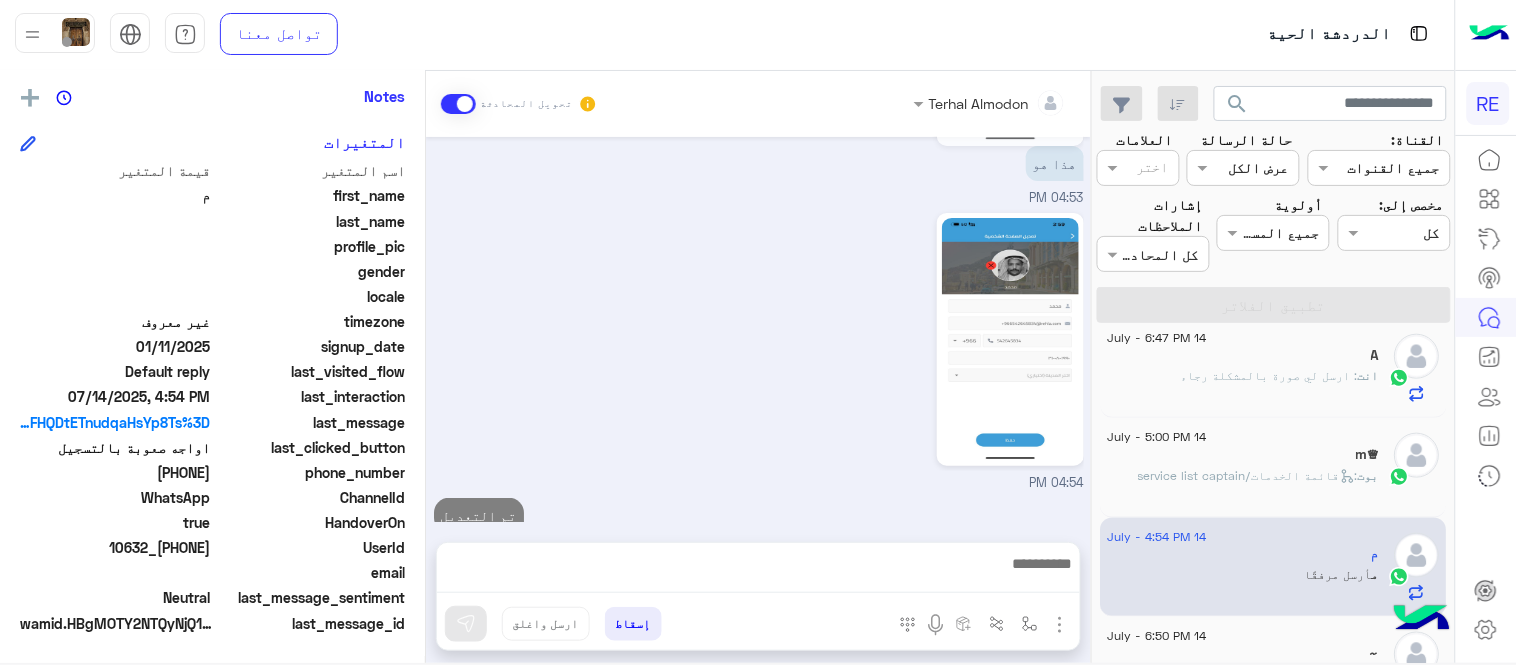 scroll, scrollTop: 2010, scrollLeft: 0, axis: vertical 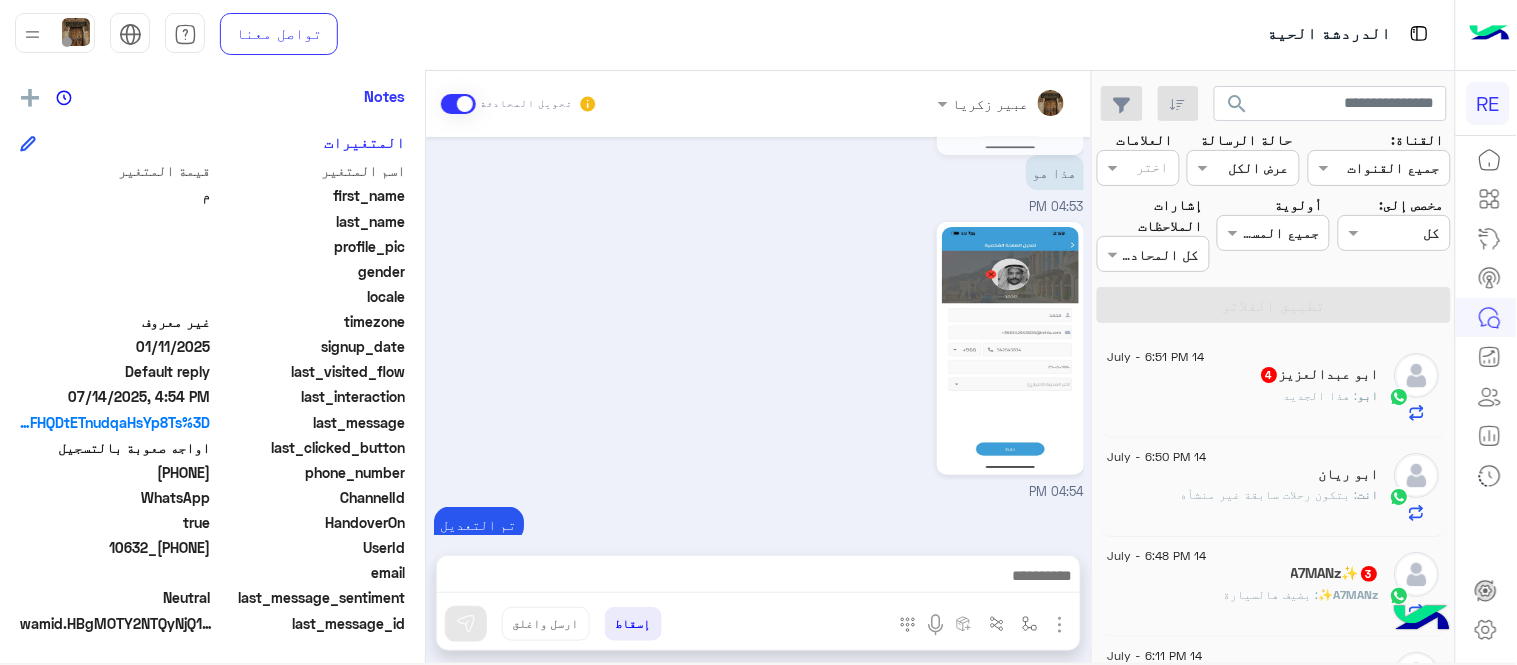 click on "A7MANz✨ : بضيف هالسيارة" 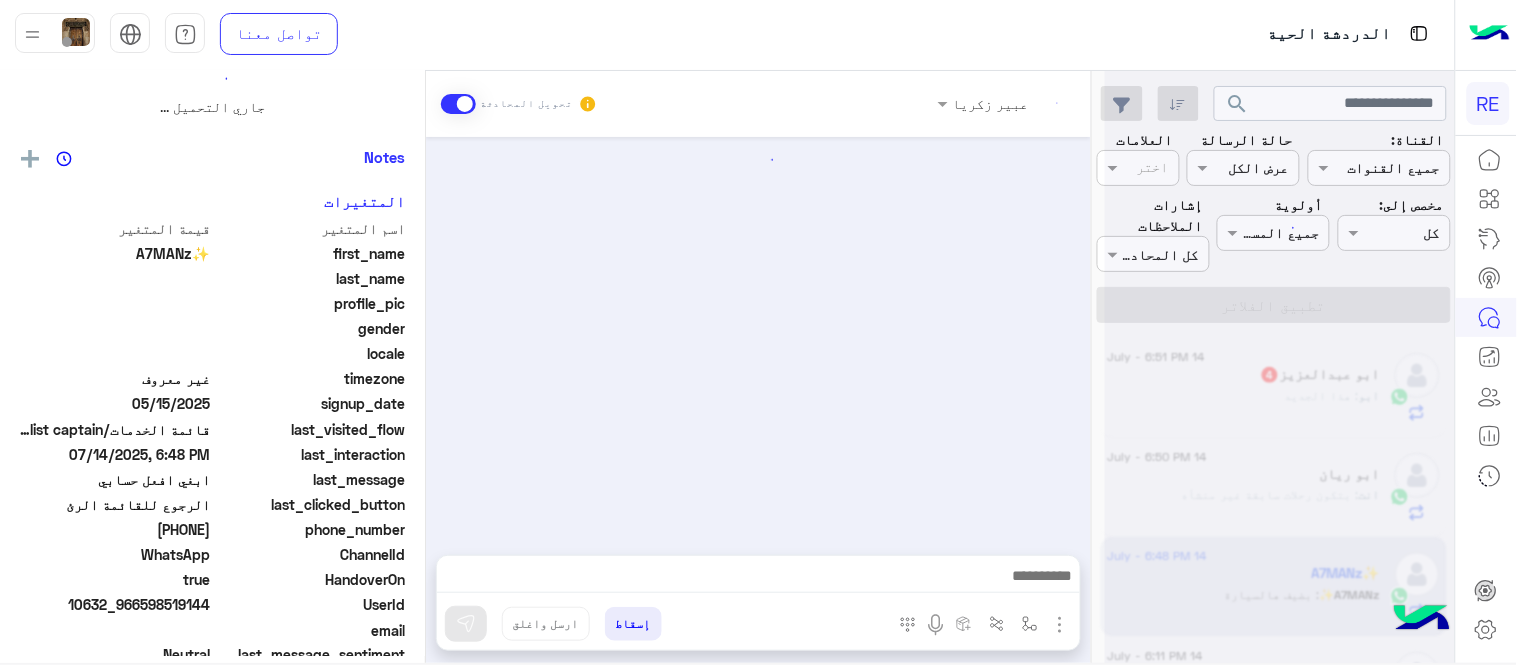 scroll, scrollTop: 0, scrollLeft: 0, axis: both 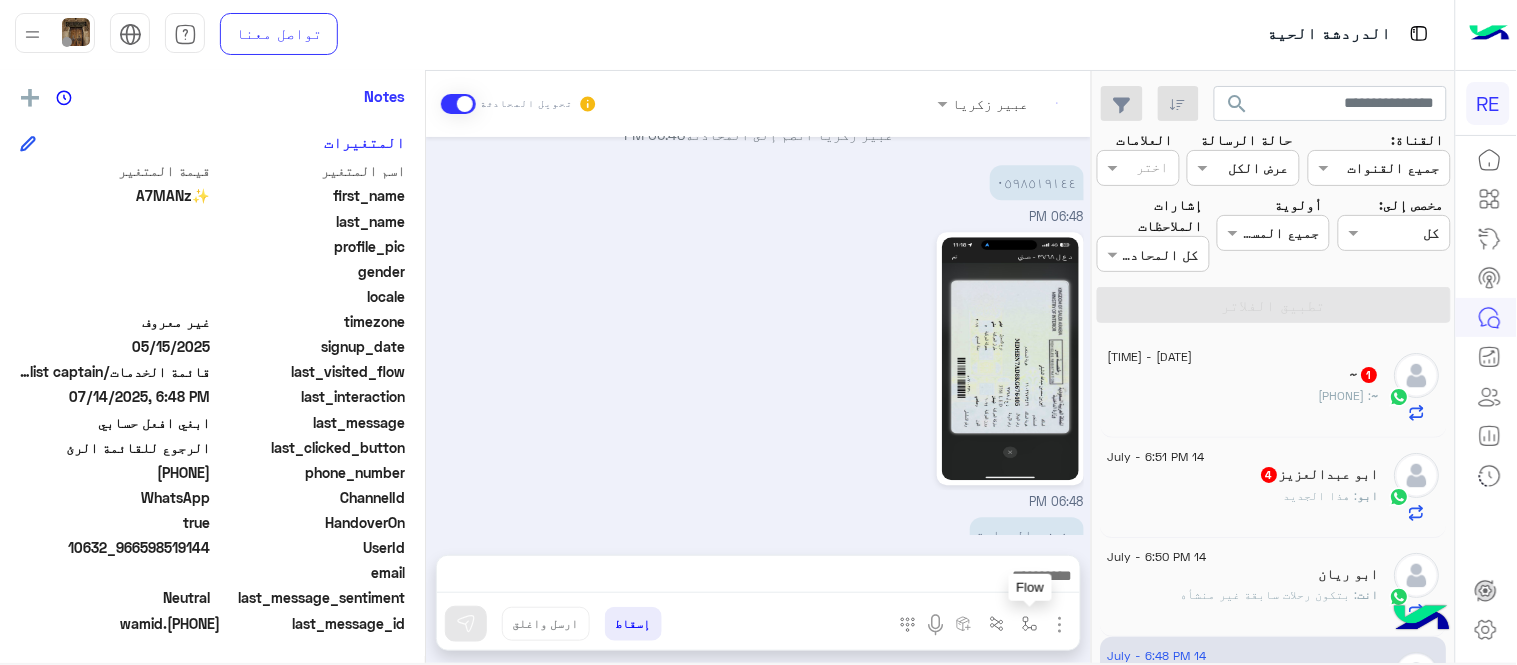 click at bounding box center (1030, 623) 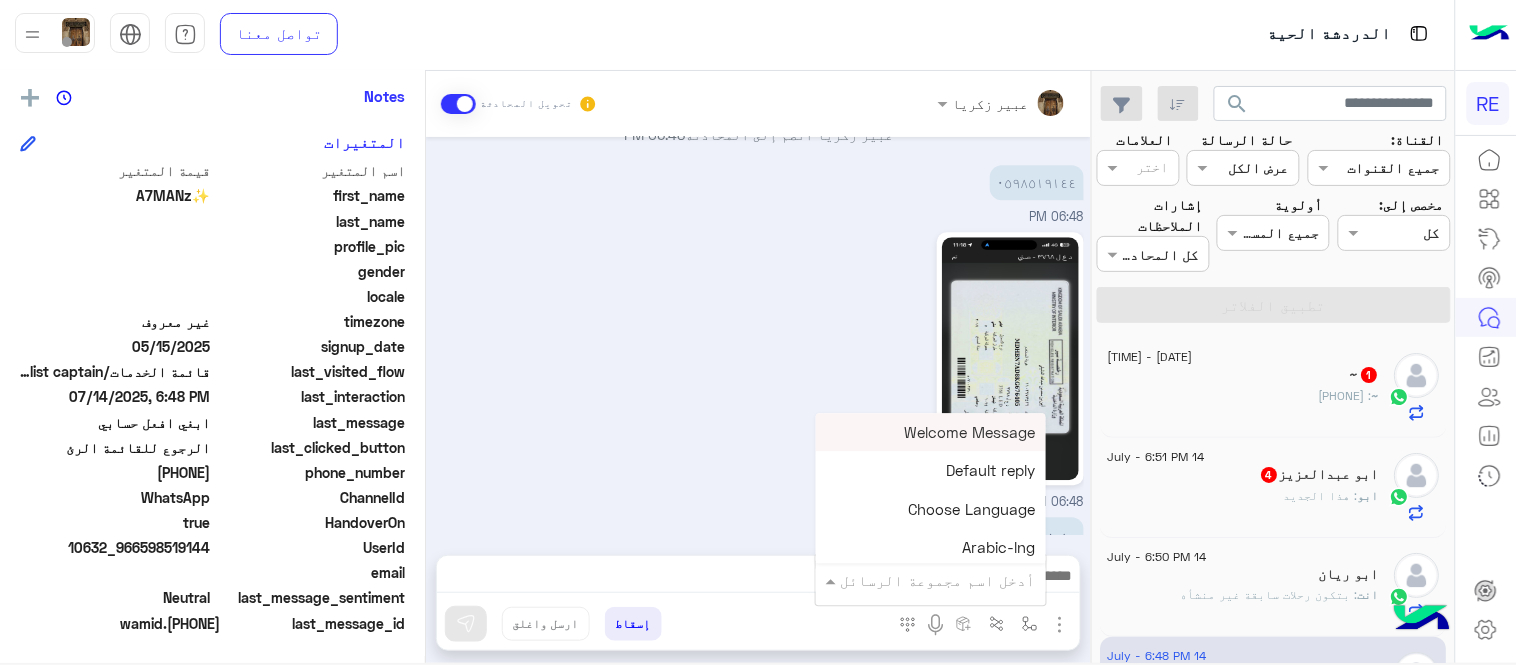 click at bounding box center (959, 580) 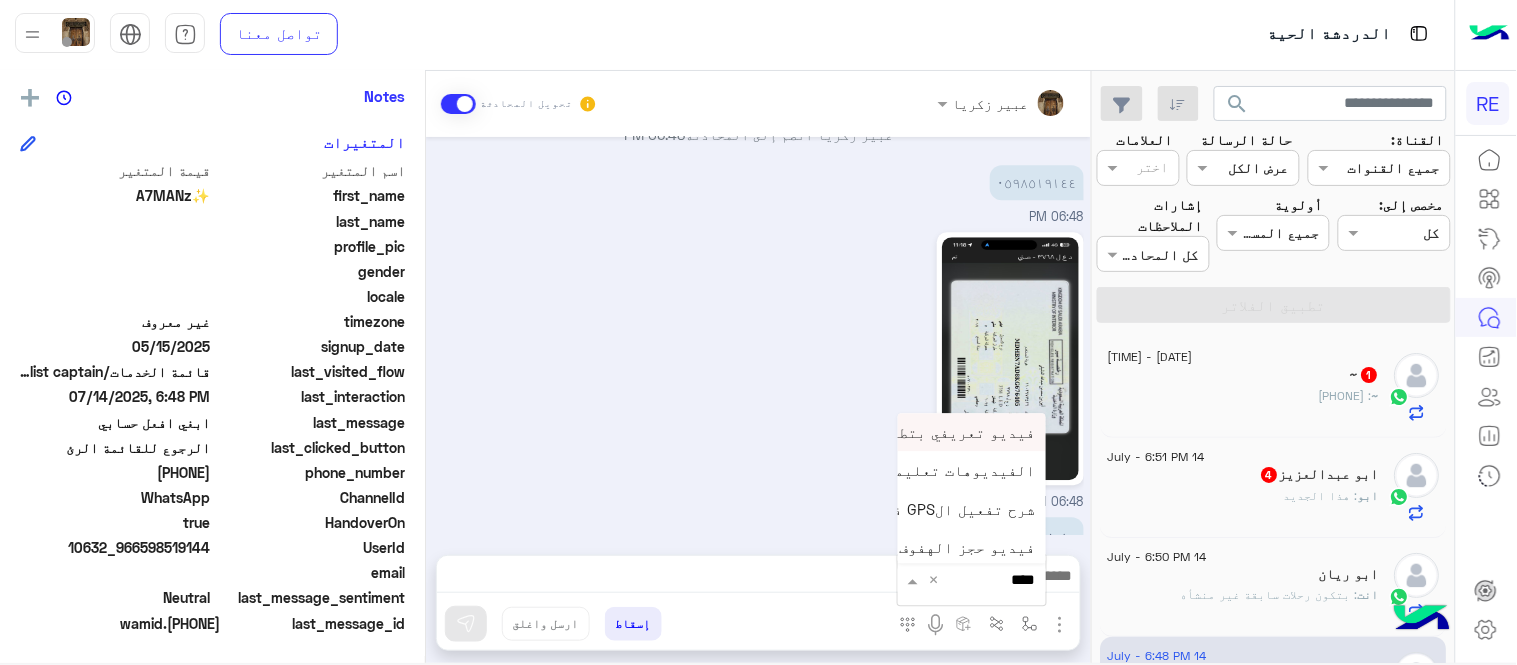 type on "*****" 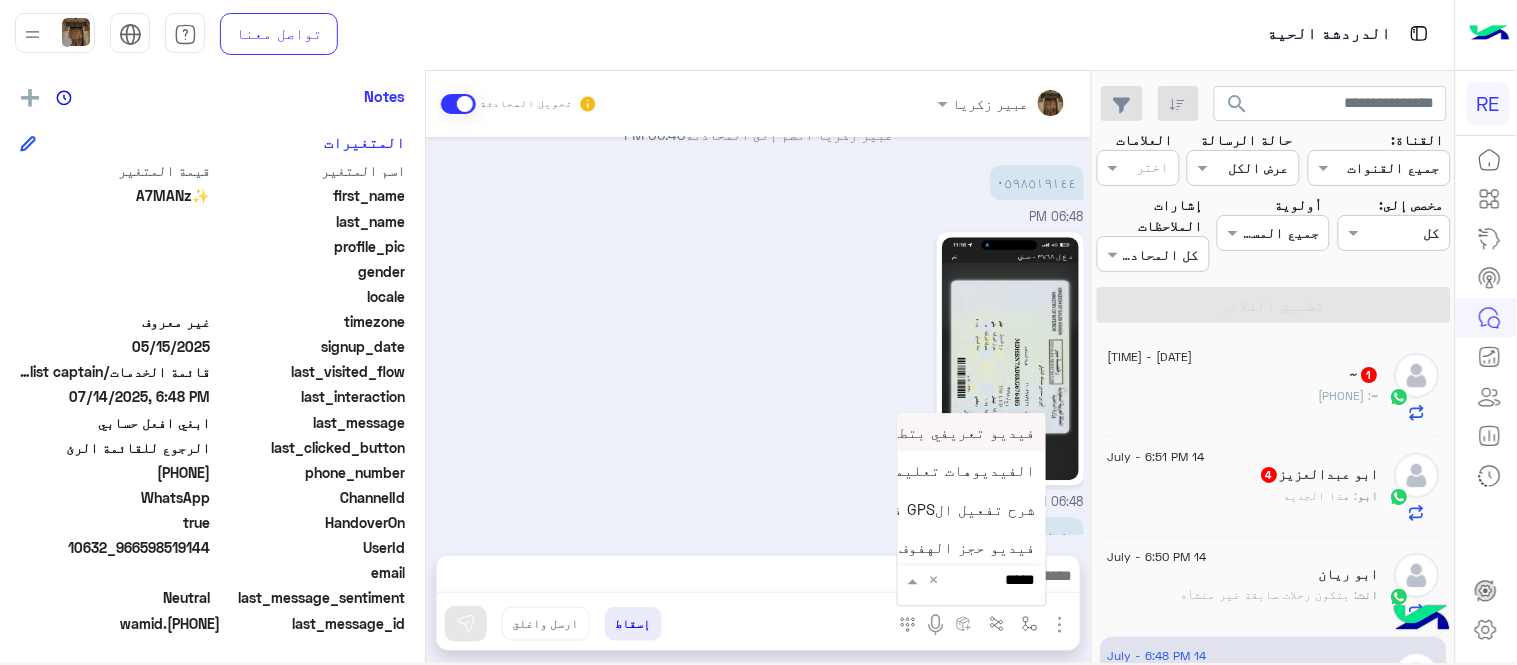 scroll, scrollTop: 81, scrollLeft: 0, axis: vertical 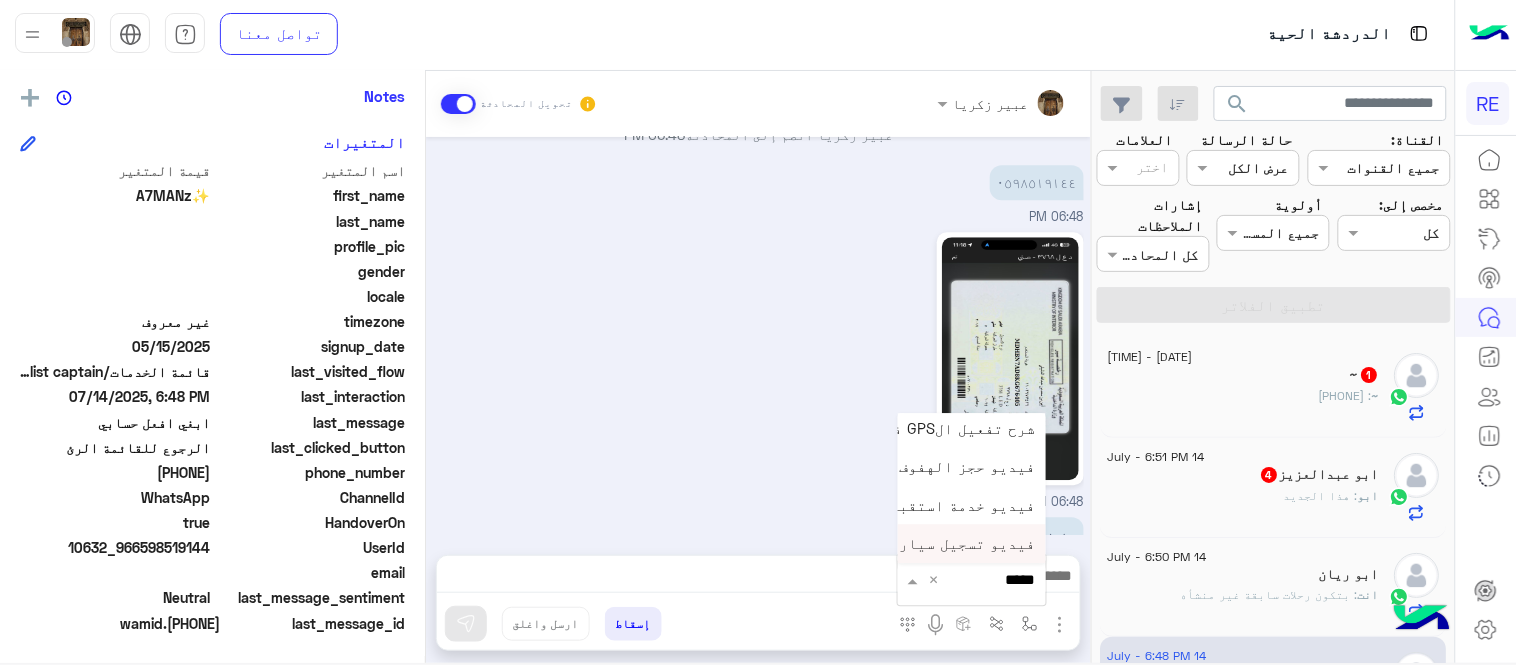click on "فيديو تسجيل سيارة" at bounding box center [963, 544] 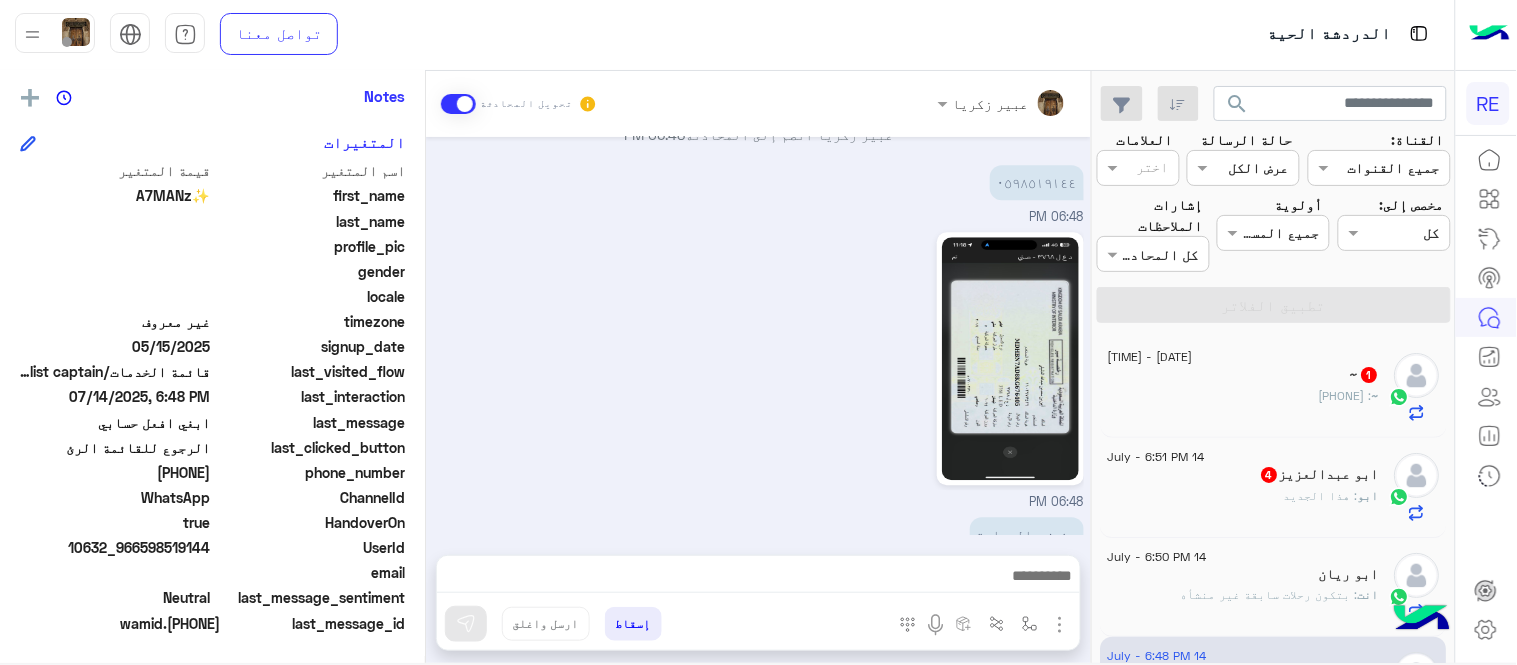 type on "**********" 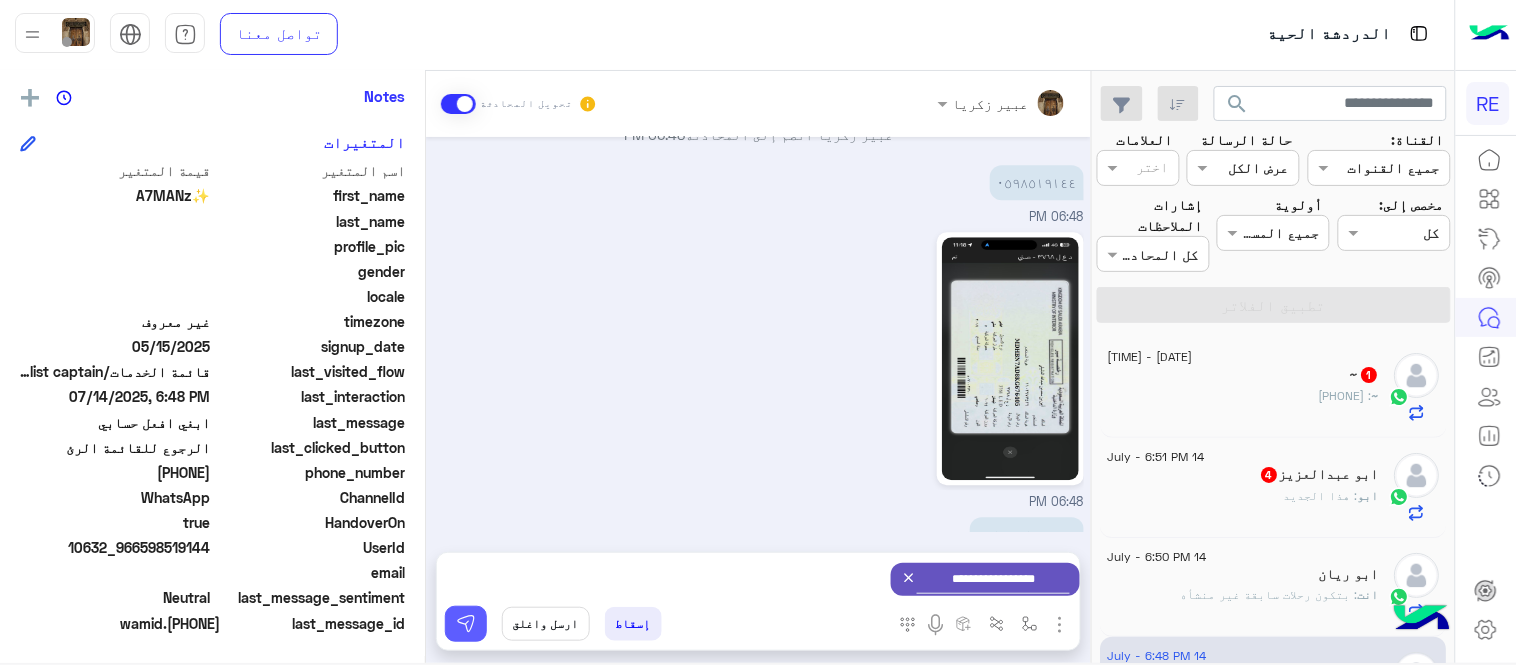 click at bounding box center (466, 624) 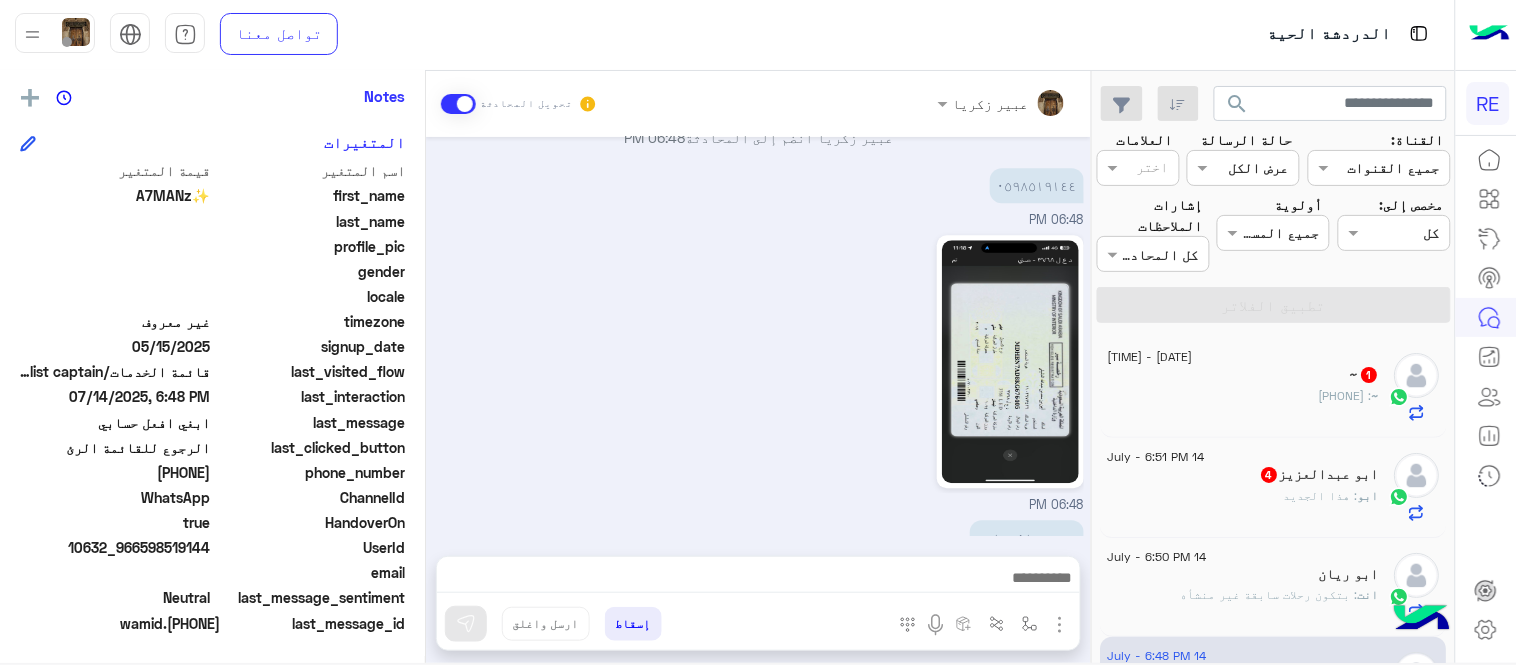scroll, scrollTop: 1315, scrollLeft: 0, axis: vertical 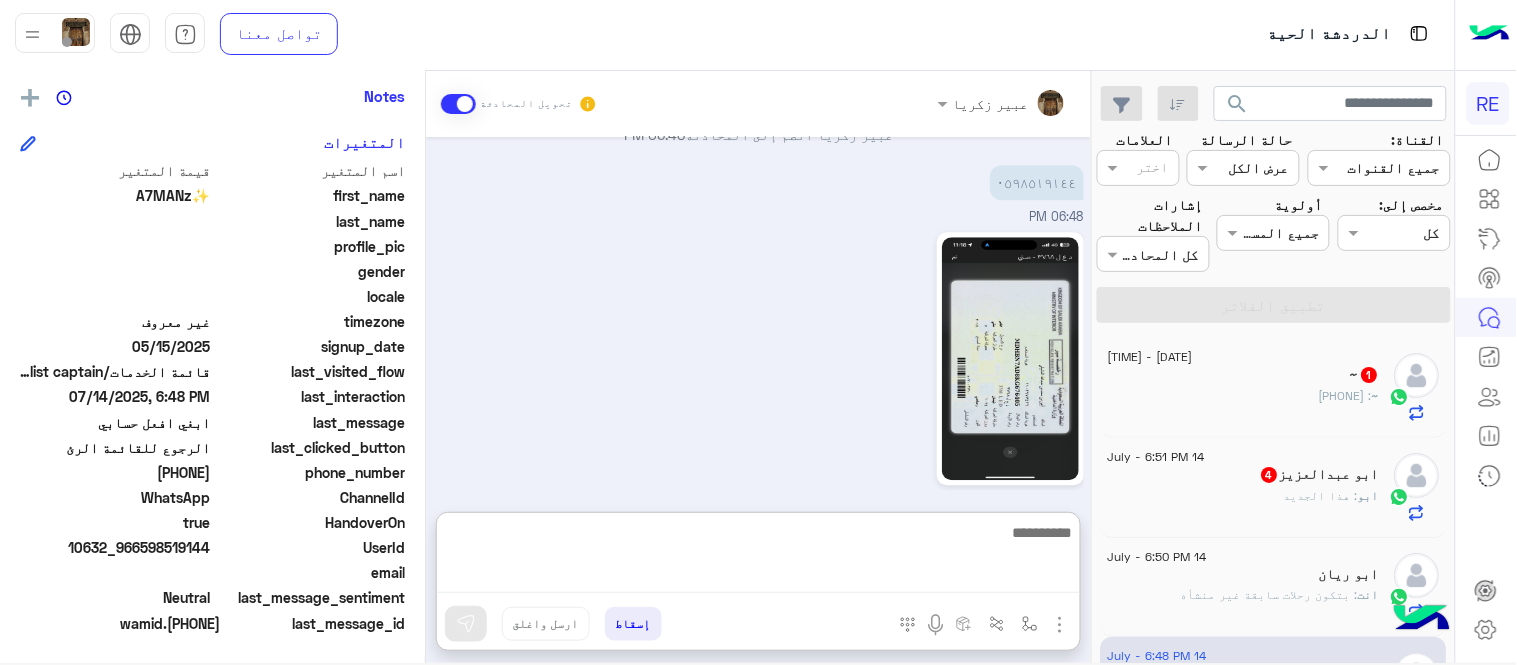 click at bounding box center (758, 556) 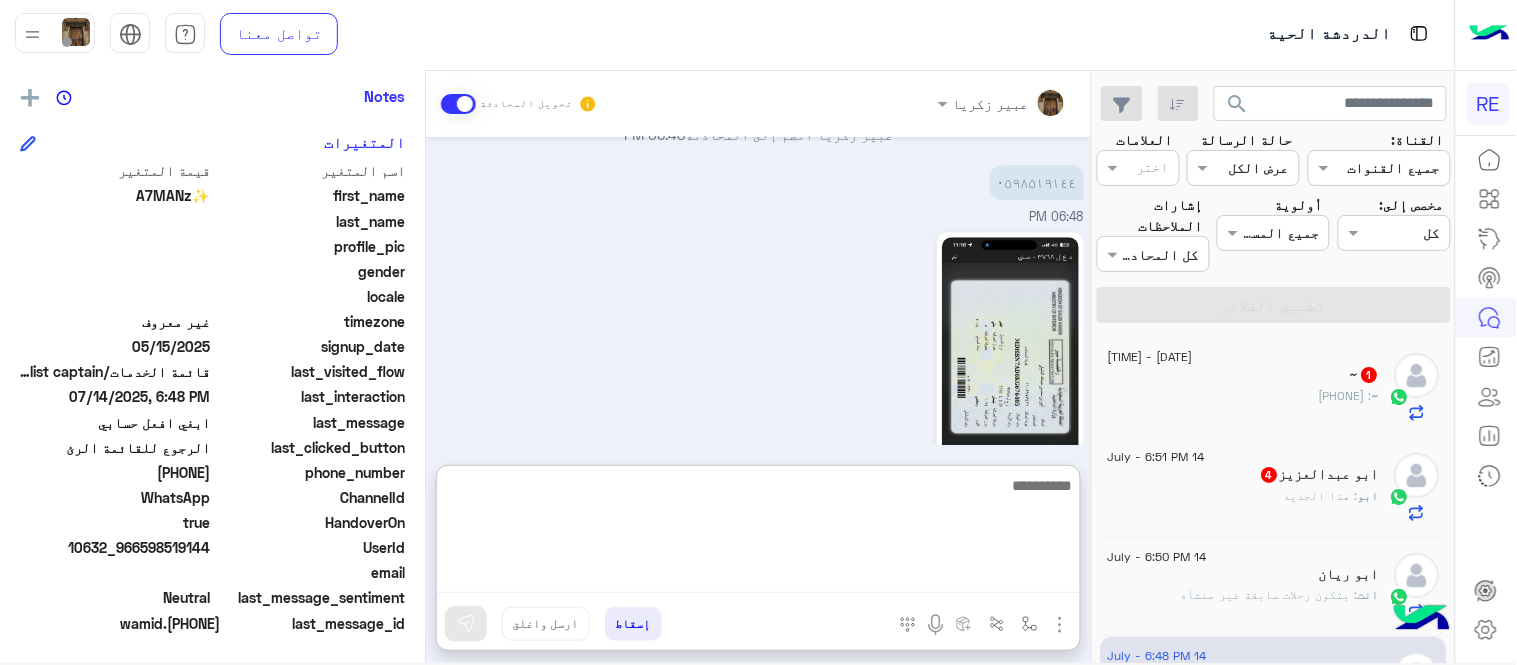 scroll, scrollTop: 1584, scrollLeft: 0, axis: vertical 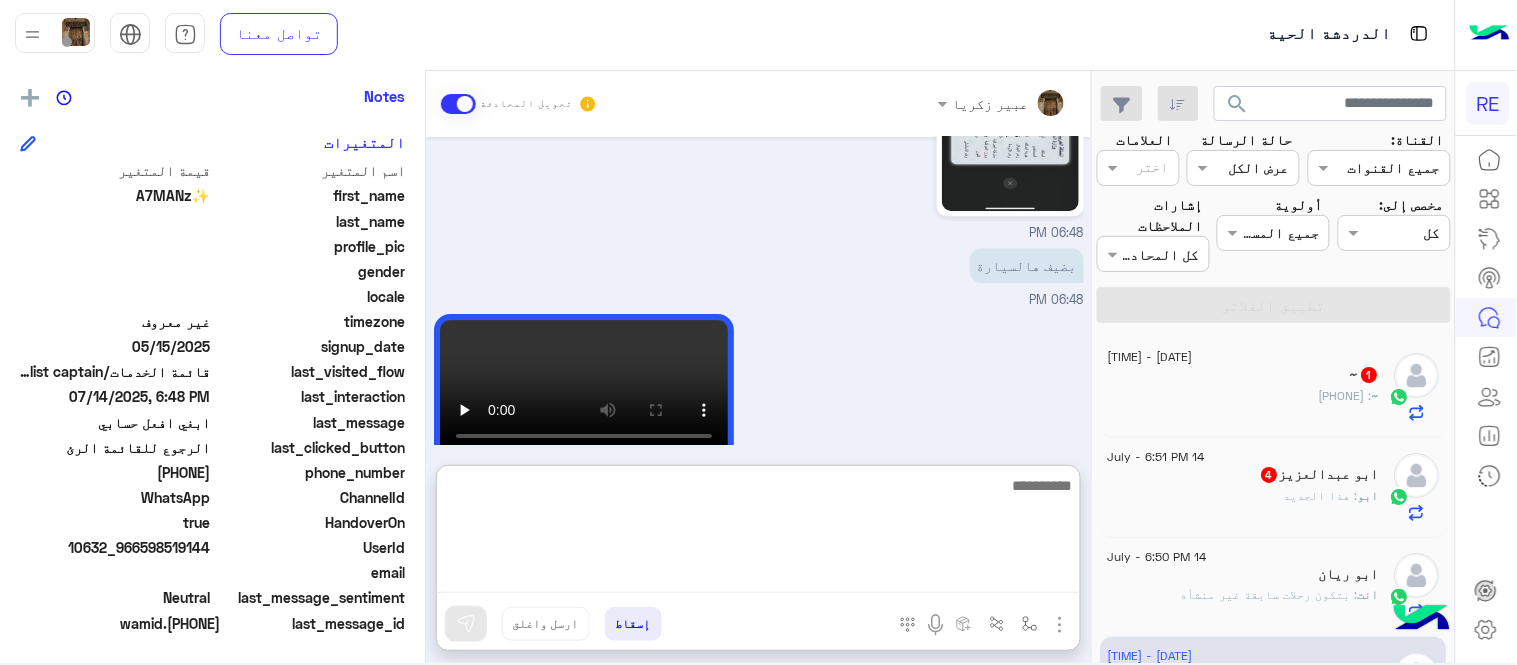 click at bounding box center (758, 533) 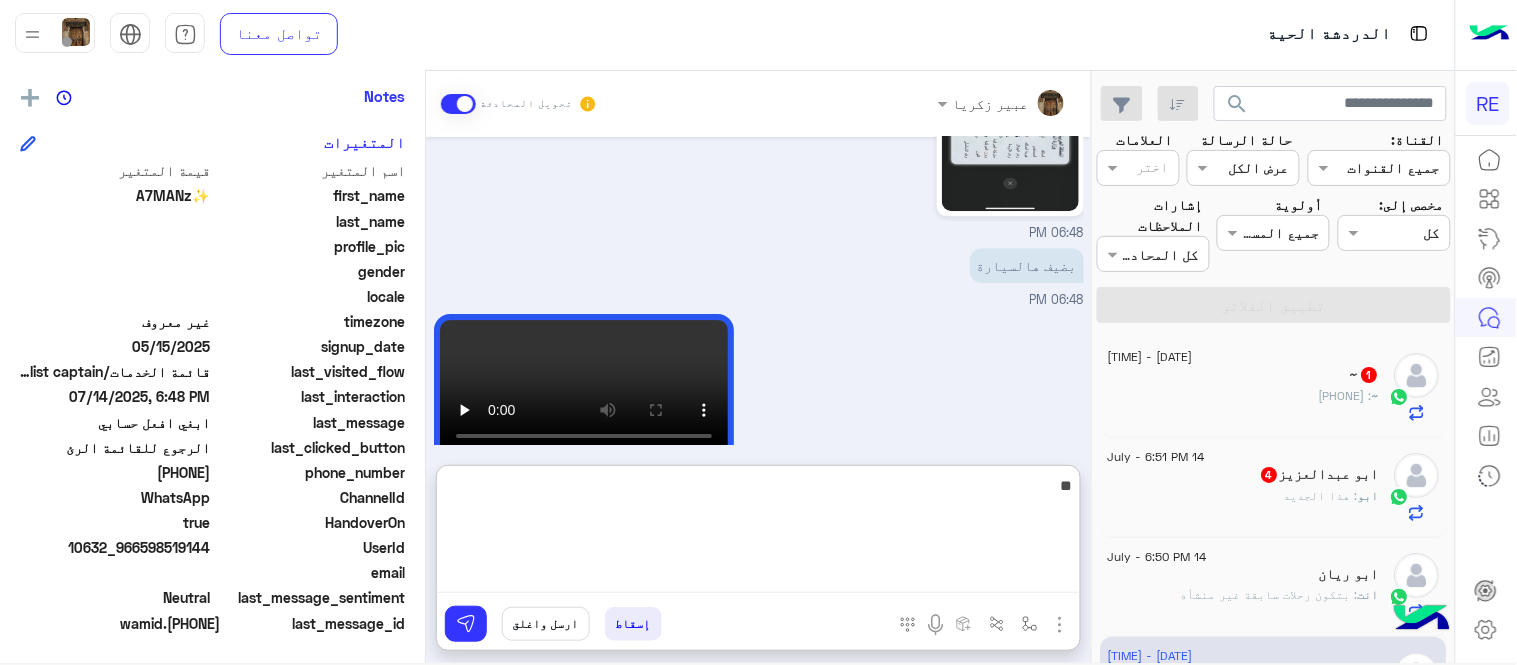 type on "*" 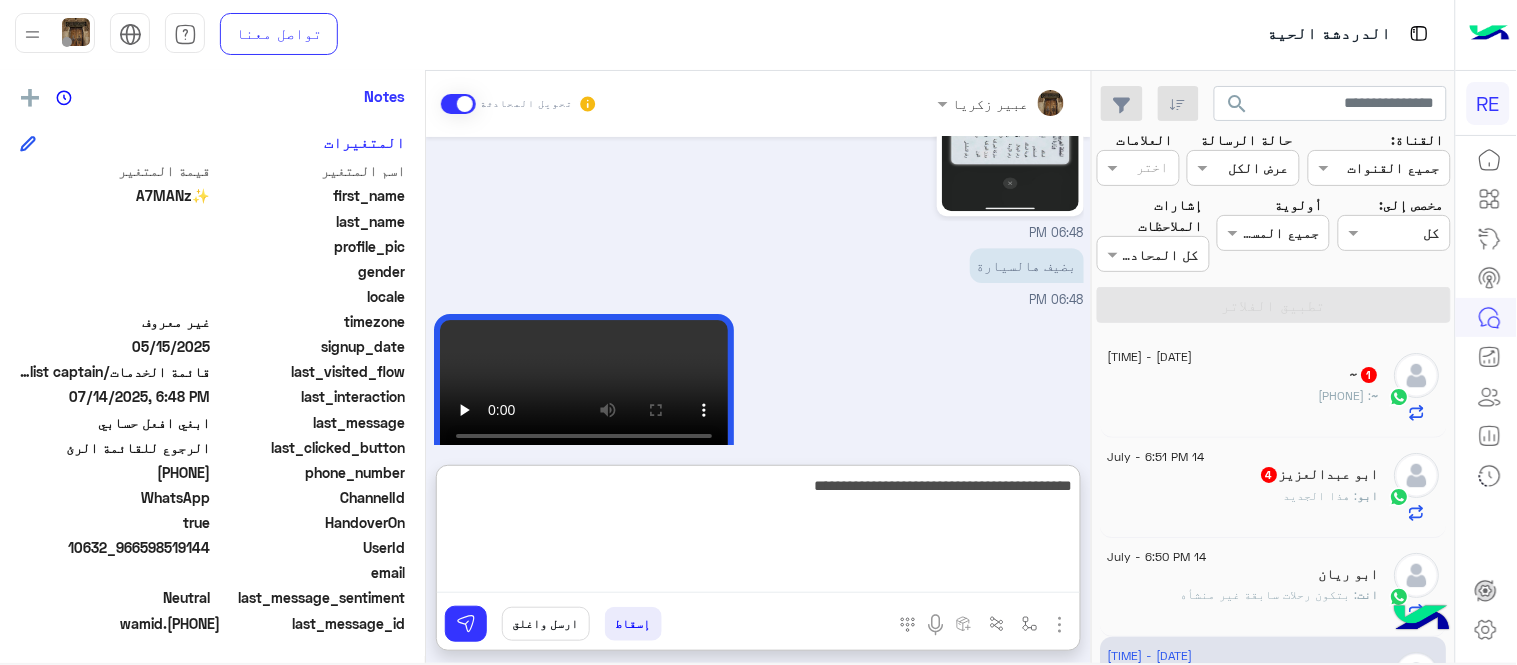 type on "**********" 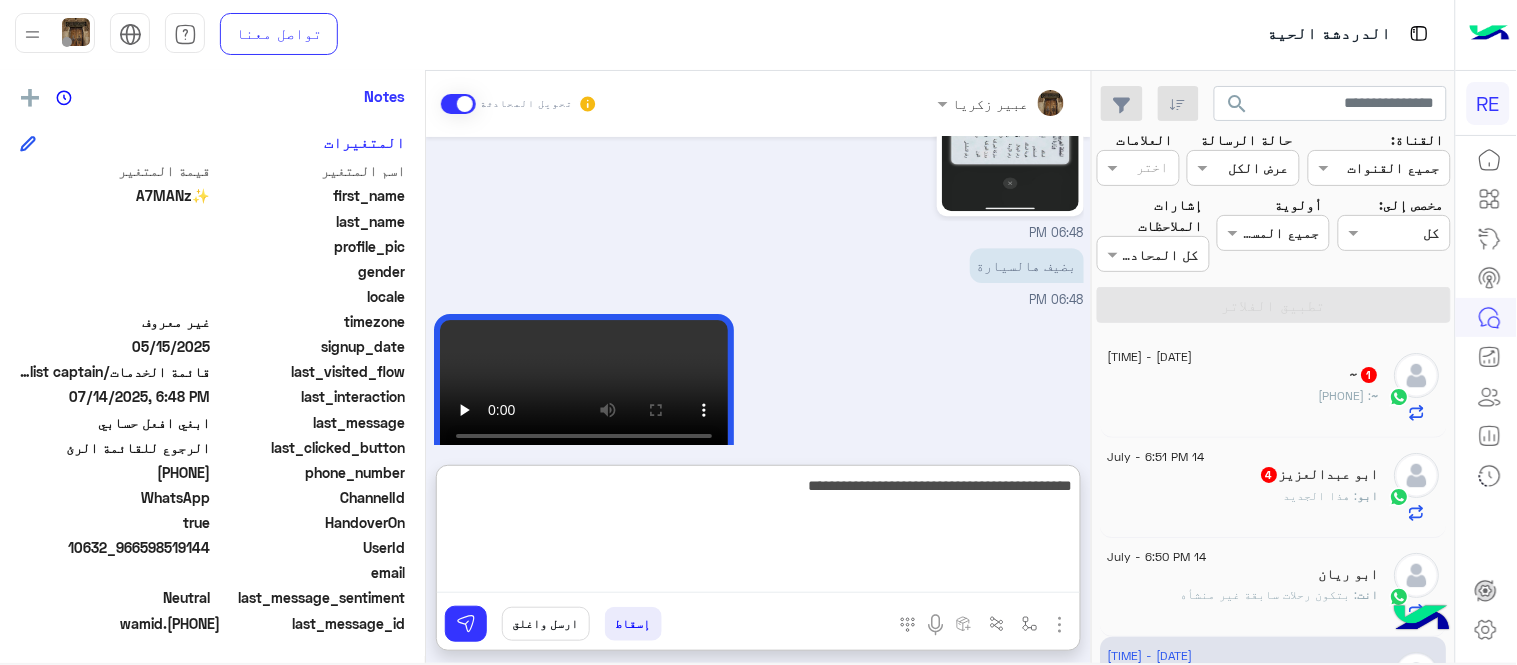 type 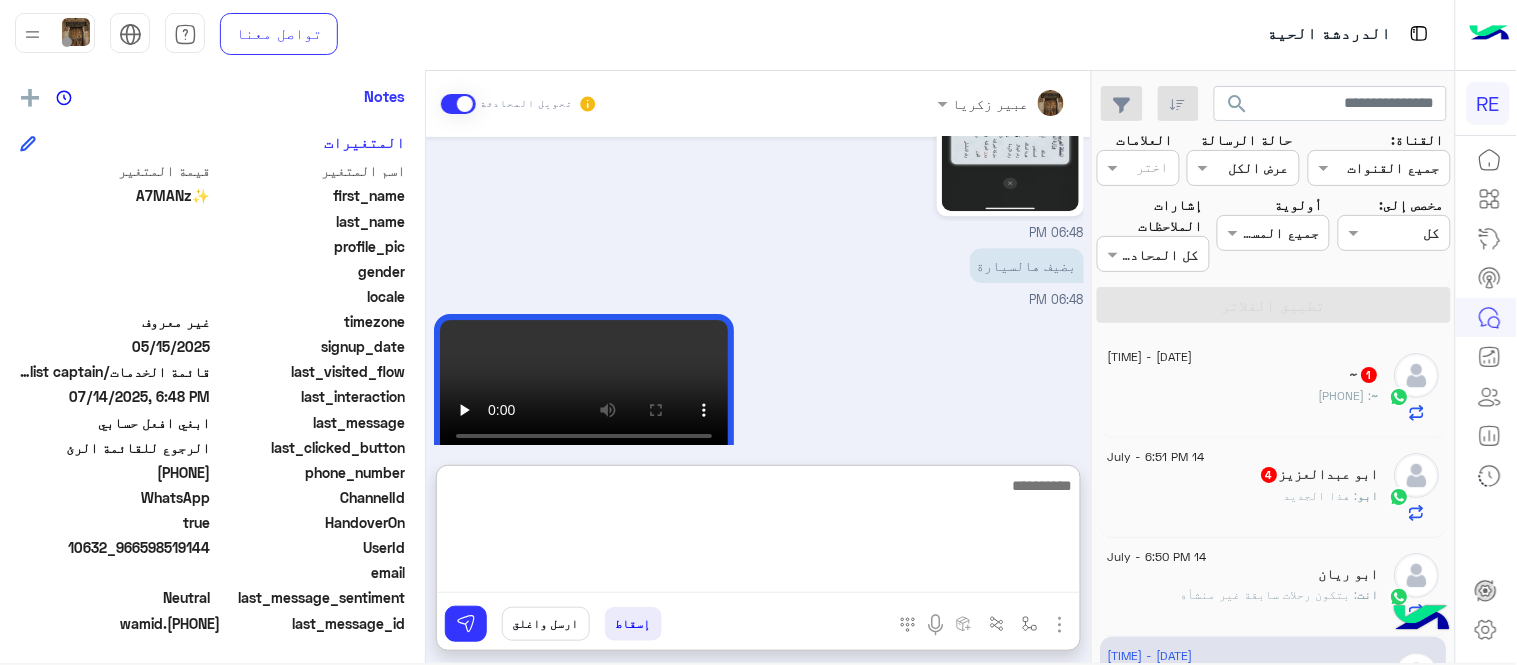 scroll, scrollTop: 1647, scrollLeft: 0, axis: vertical 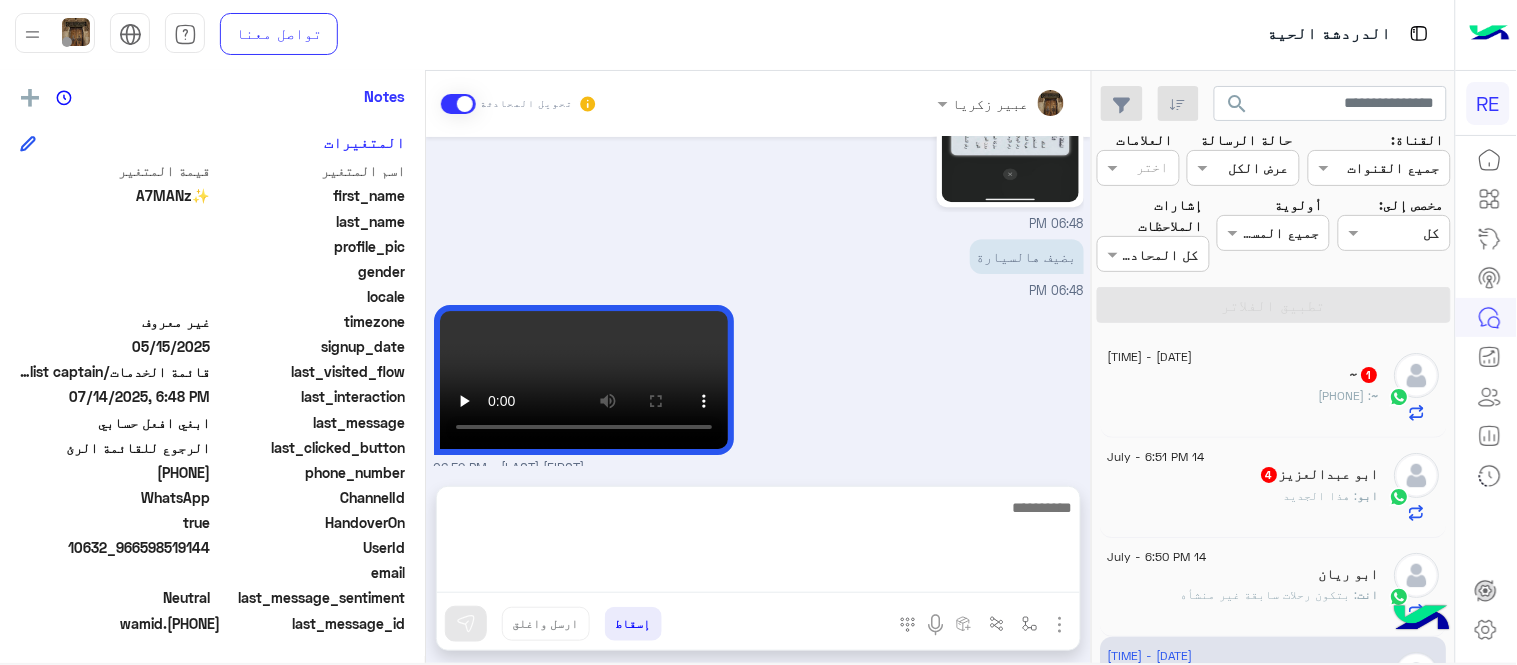 click on "[FIRST] [LAST] -  06:52 PM" at bounding box center [759, 389] 